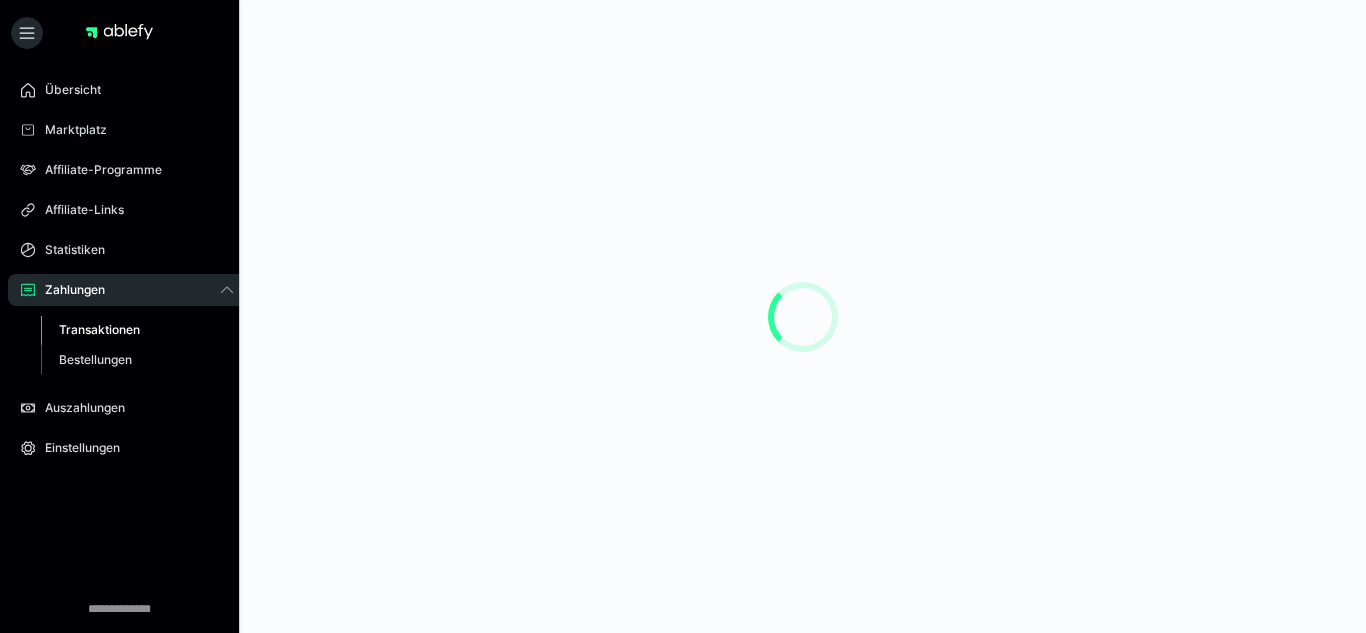 scroll, scrollTop: 0, scrollLeft: 0, axis: both 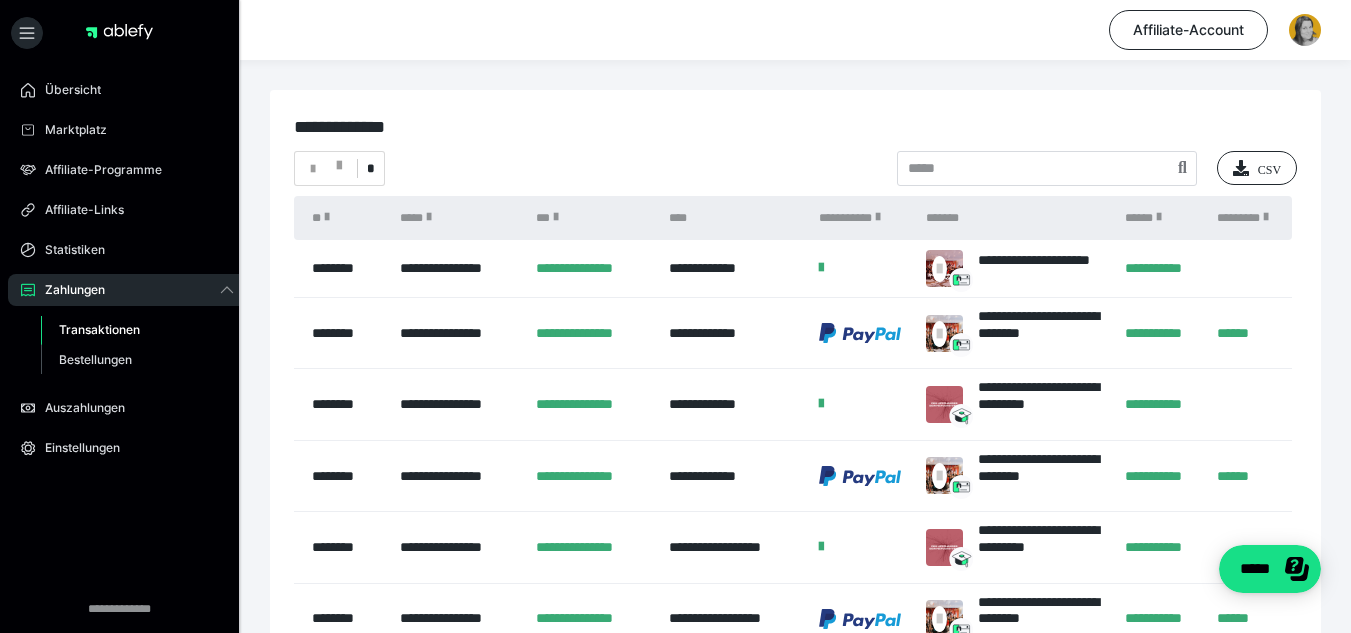click at bounding box center (821, 268) 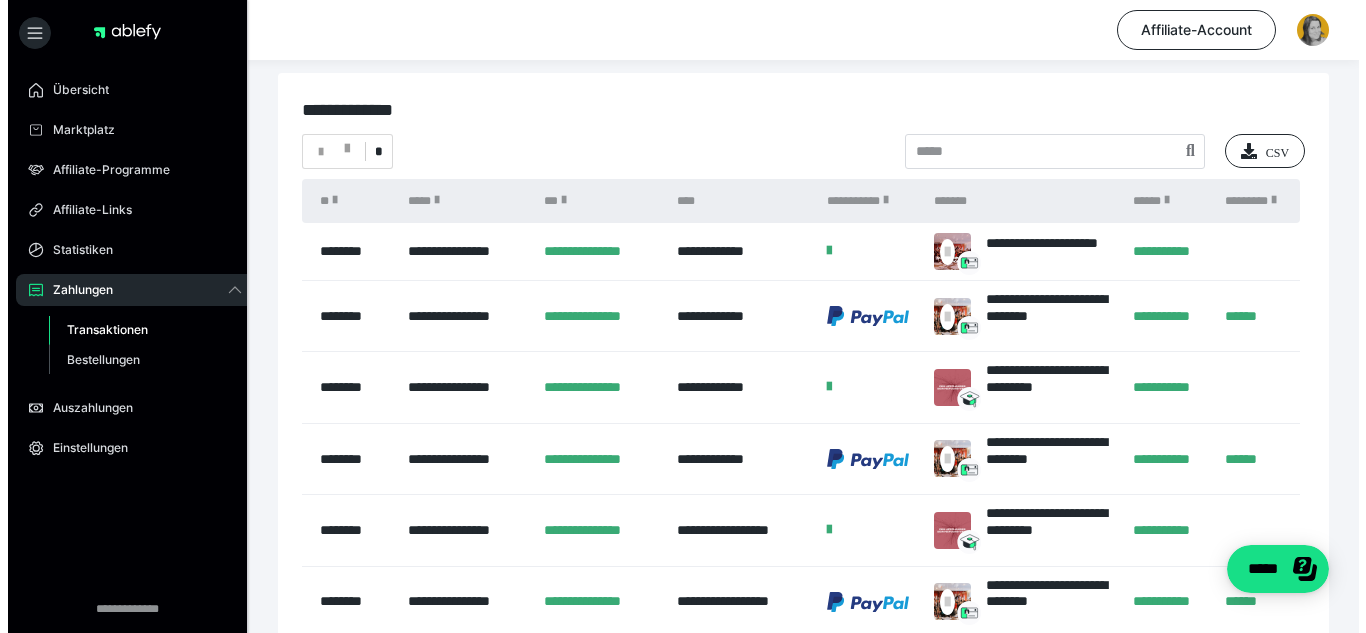 scroll, scrollTop: 0, scrollLeft: 0, axis: both 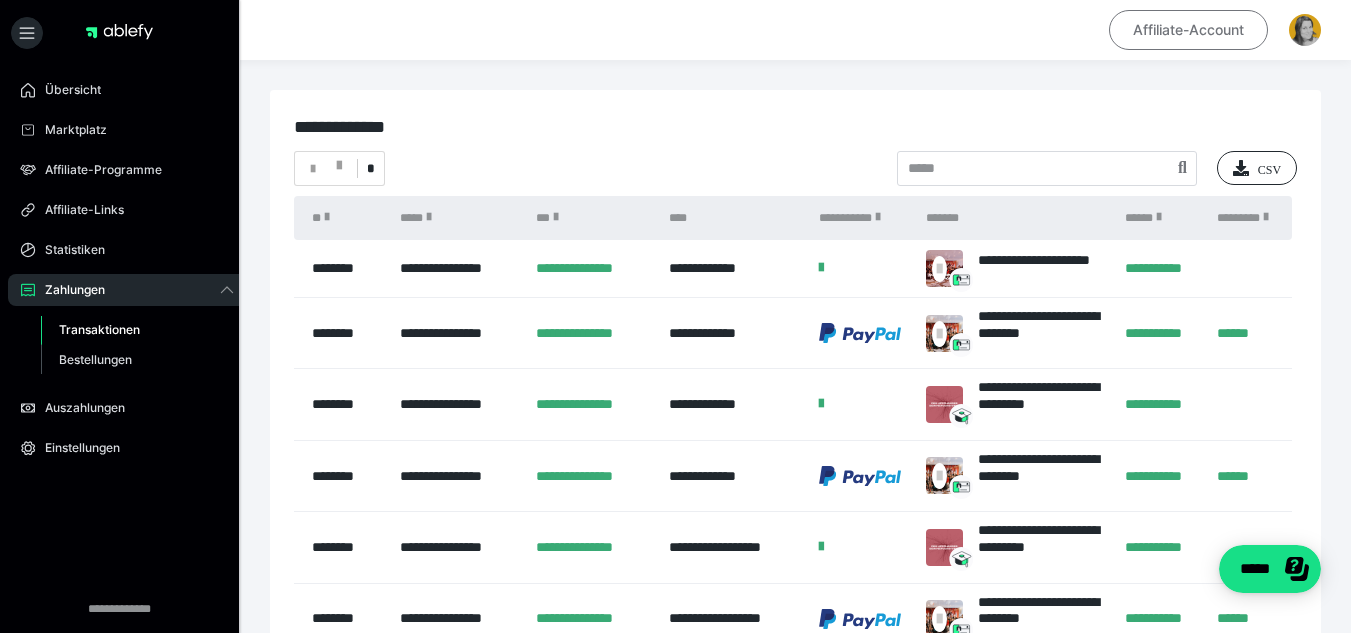 click on "Affiliate-Account" at bounding box center [1188, 30] 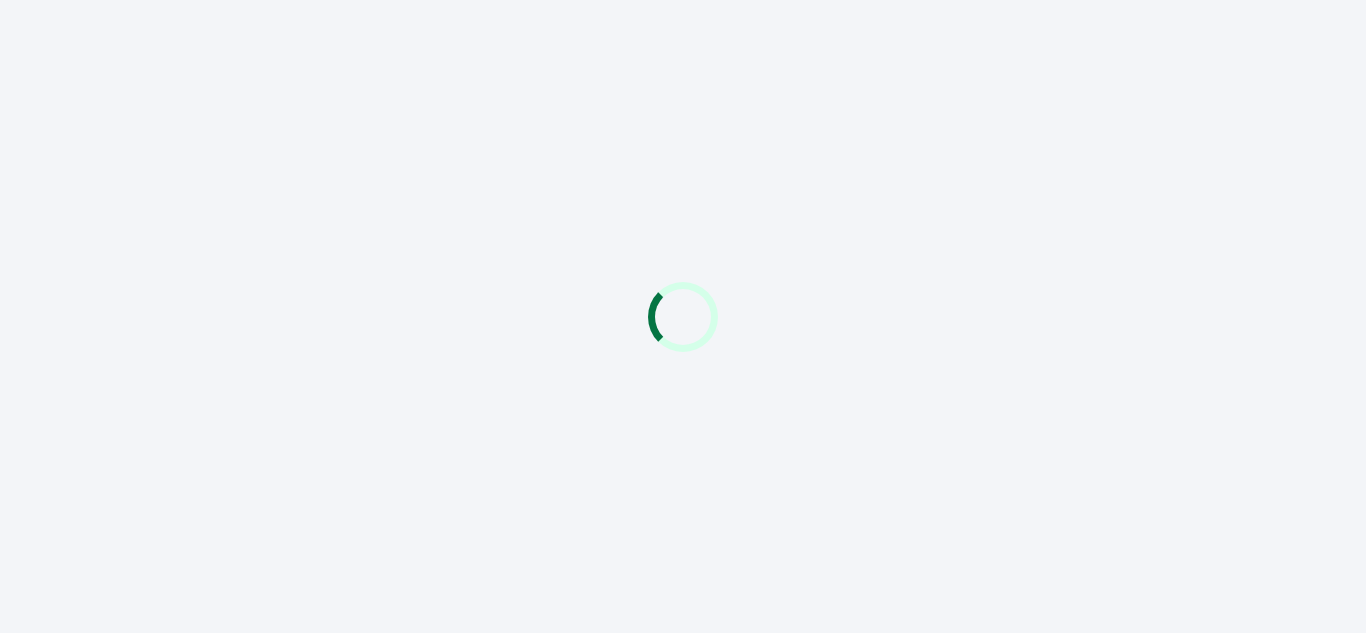 scroll, scrollTop: 0, scrollLeft: 0, axis: both 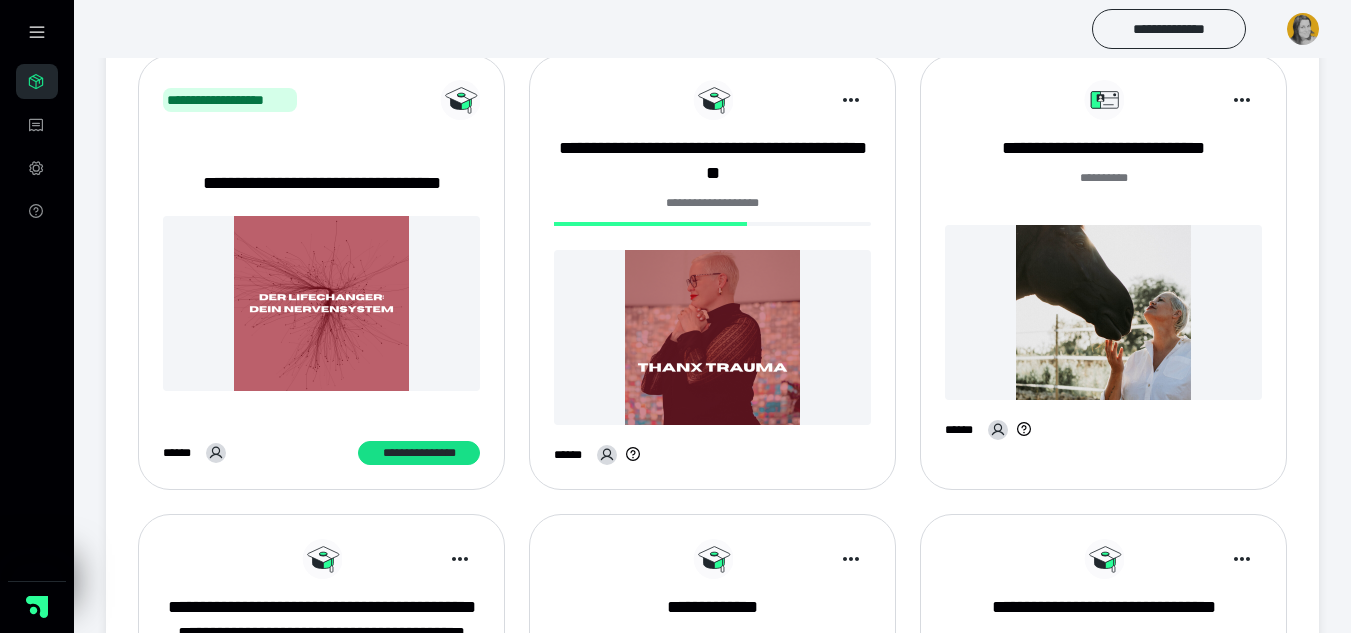 click at bounding box center (1103, 312) 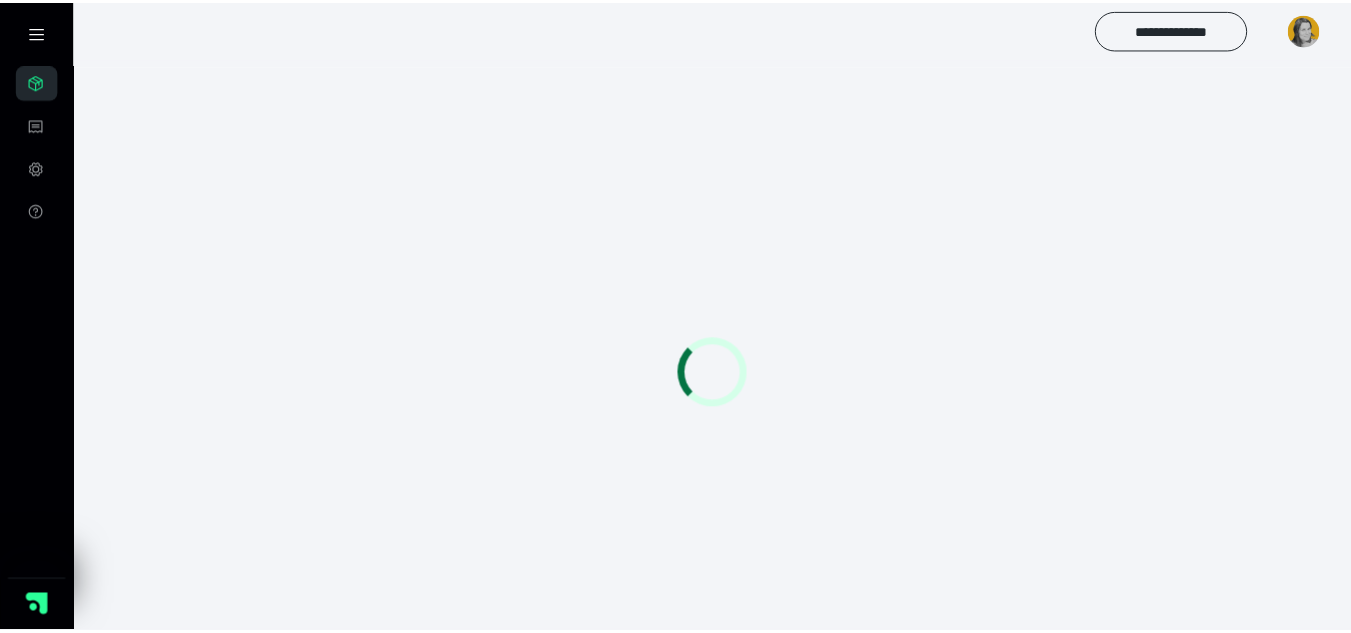 scroll, scrollTop: 0, scrollLeft: 0, axis: both 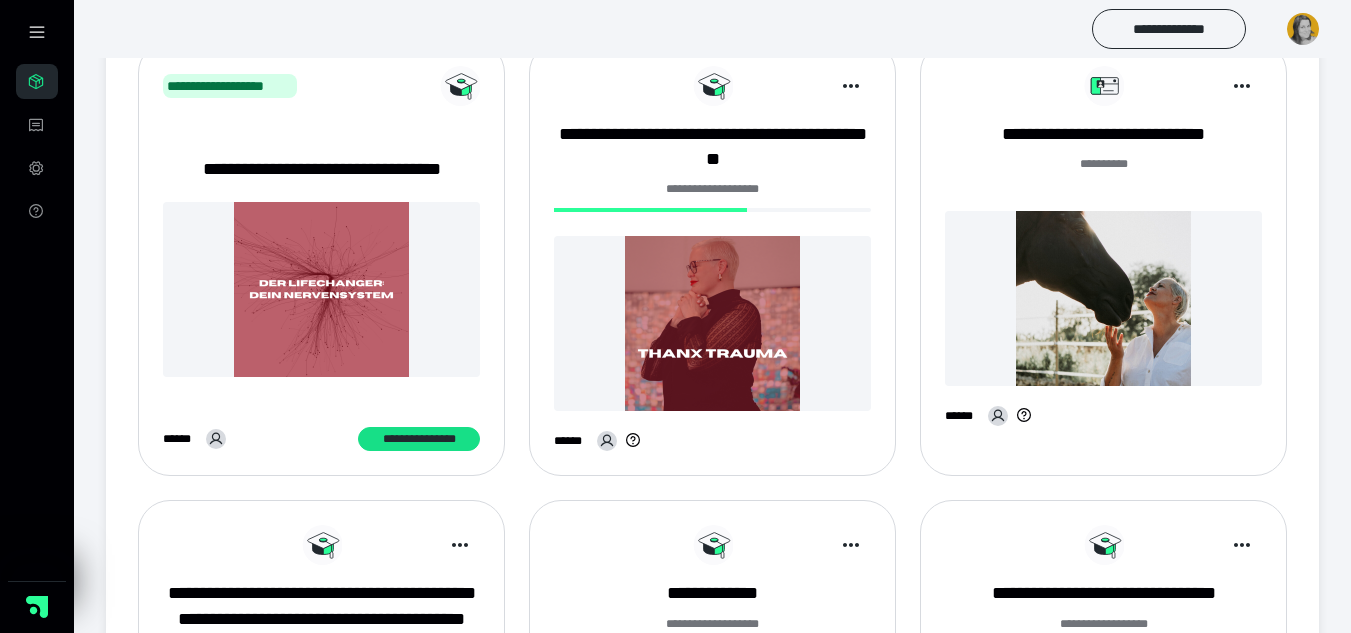 click at bounding box center (1103, 298) 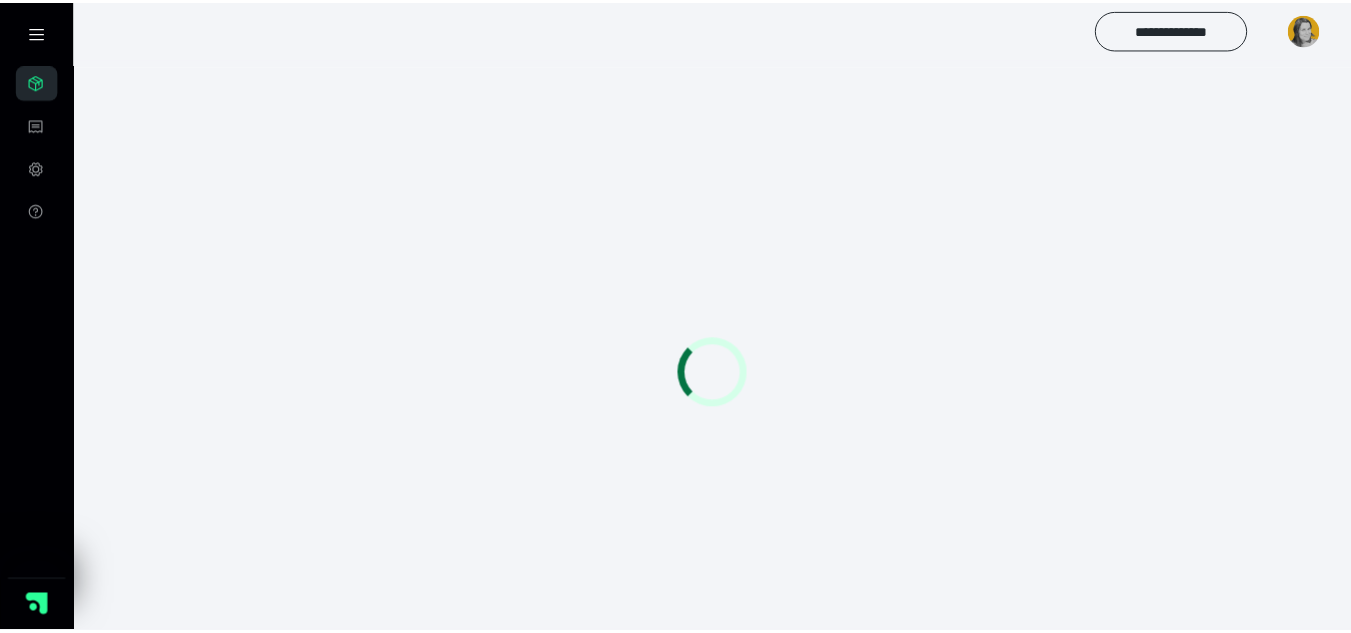 scroll, scrollTop: 0, scrollLeft: 0, axis: both 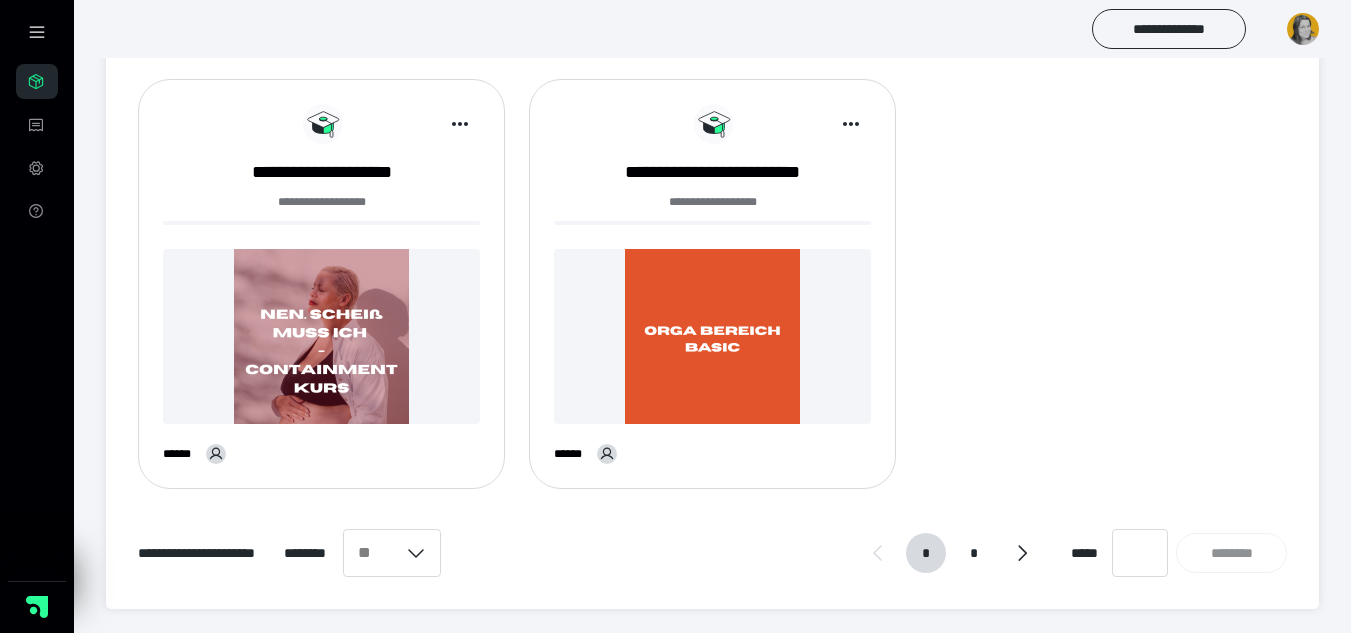 click at bounding box center [712, 336] 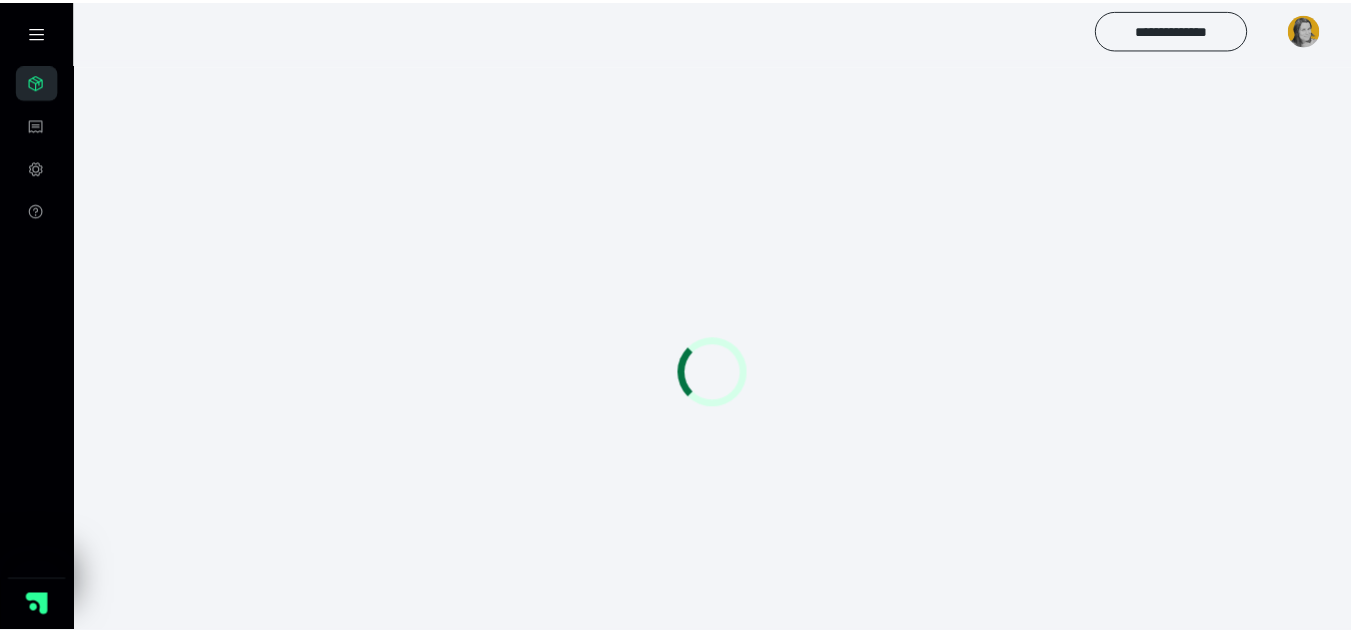 scroll, scrollTop: 0, scrollLeft: 0, axis: both 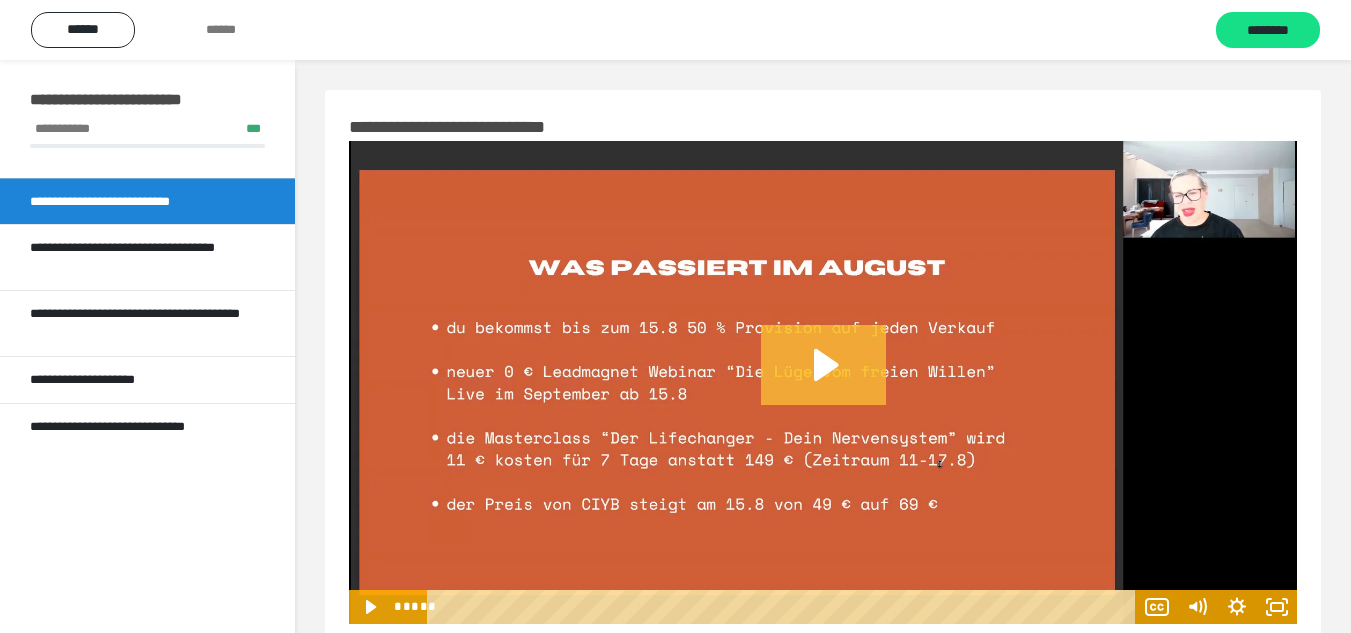 click 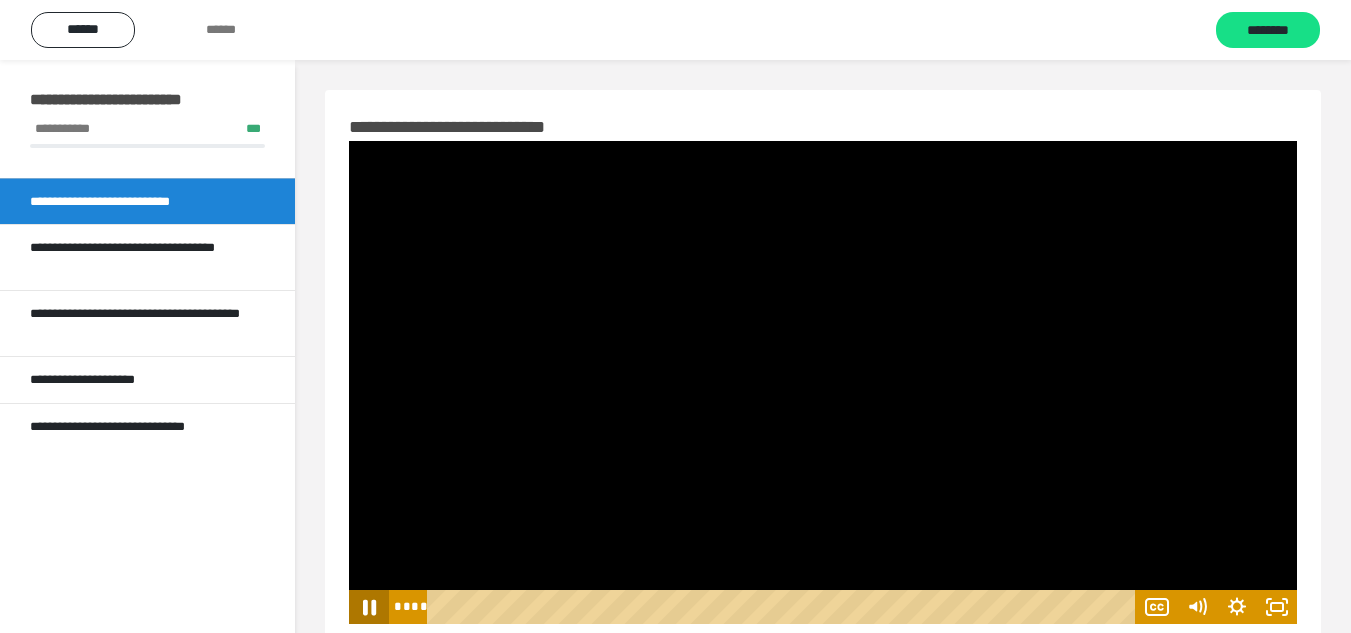 click 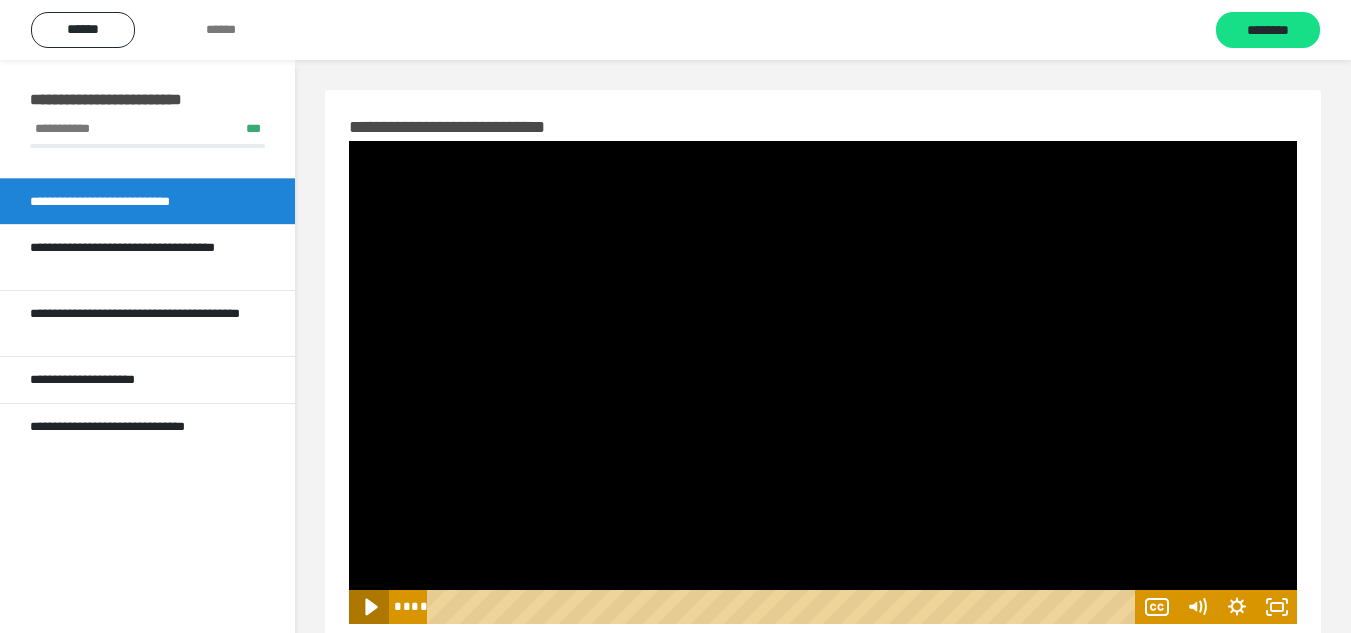 click 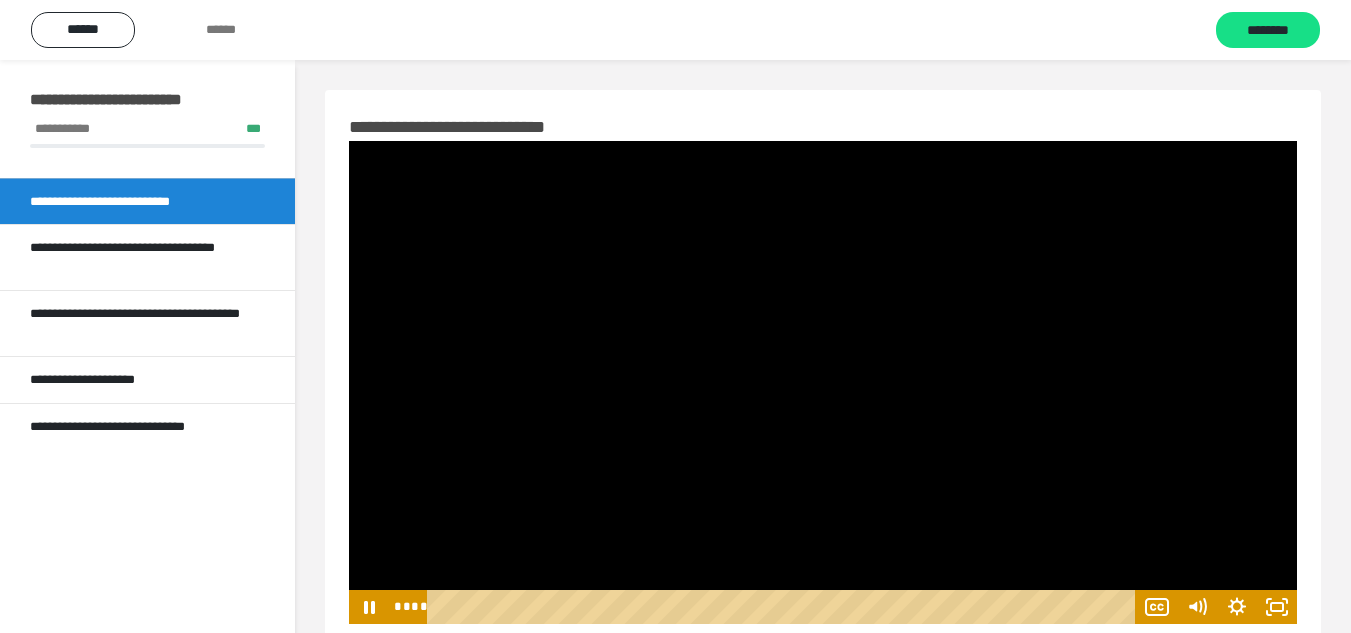 click at bounding box center (784, 607) 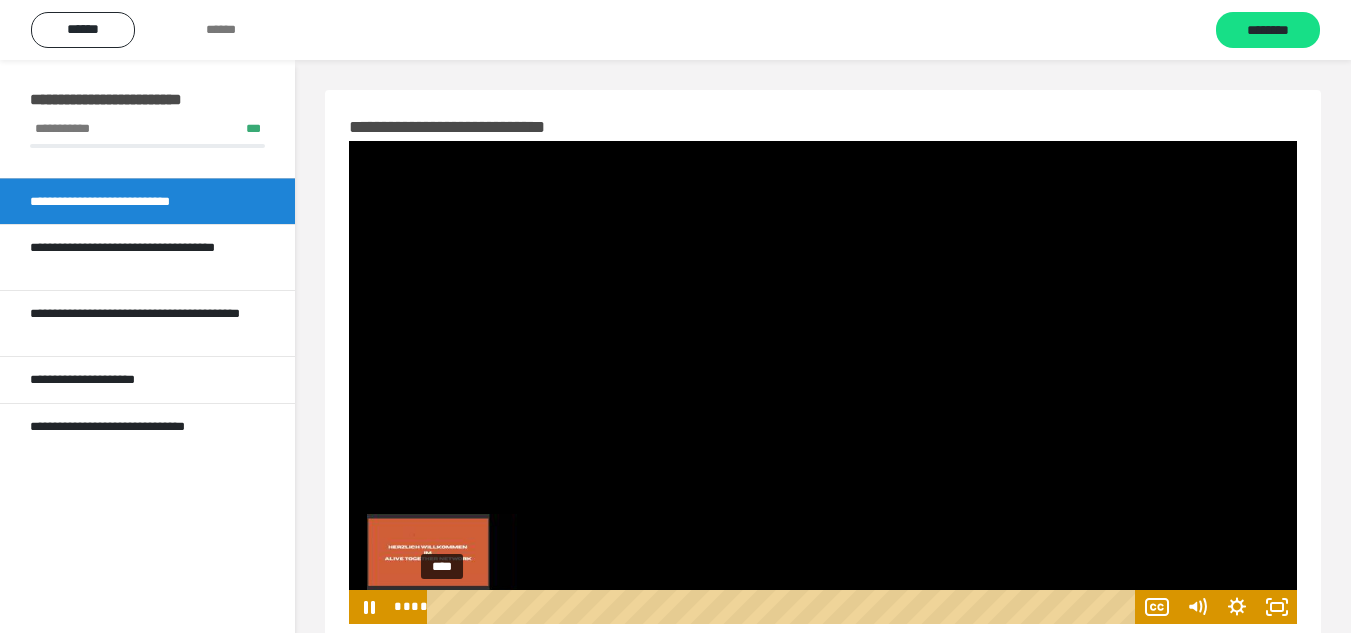 drag, startPoint x: 466, startPoint y: 604, endPoint x: 424, endPoint y: 603, distance: 42.0119 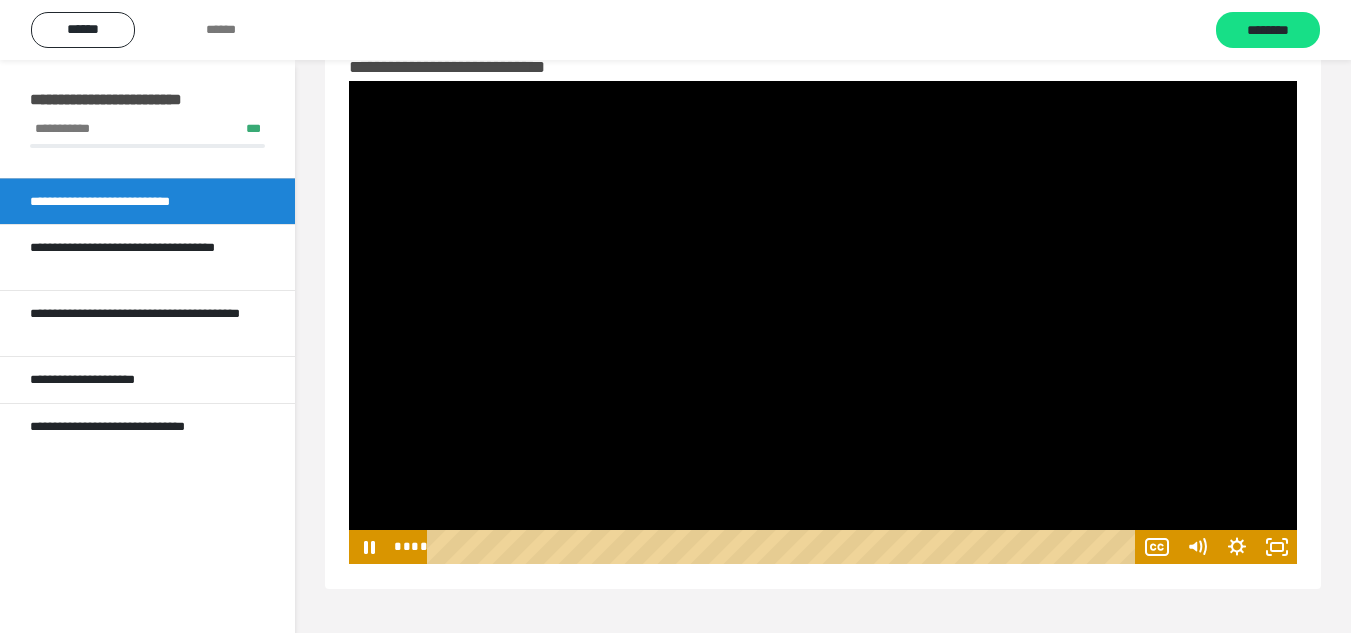scroll, scrollTop: 59, scrollLeft: 0, axis: vertical 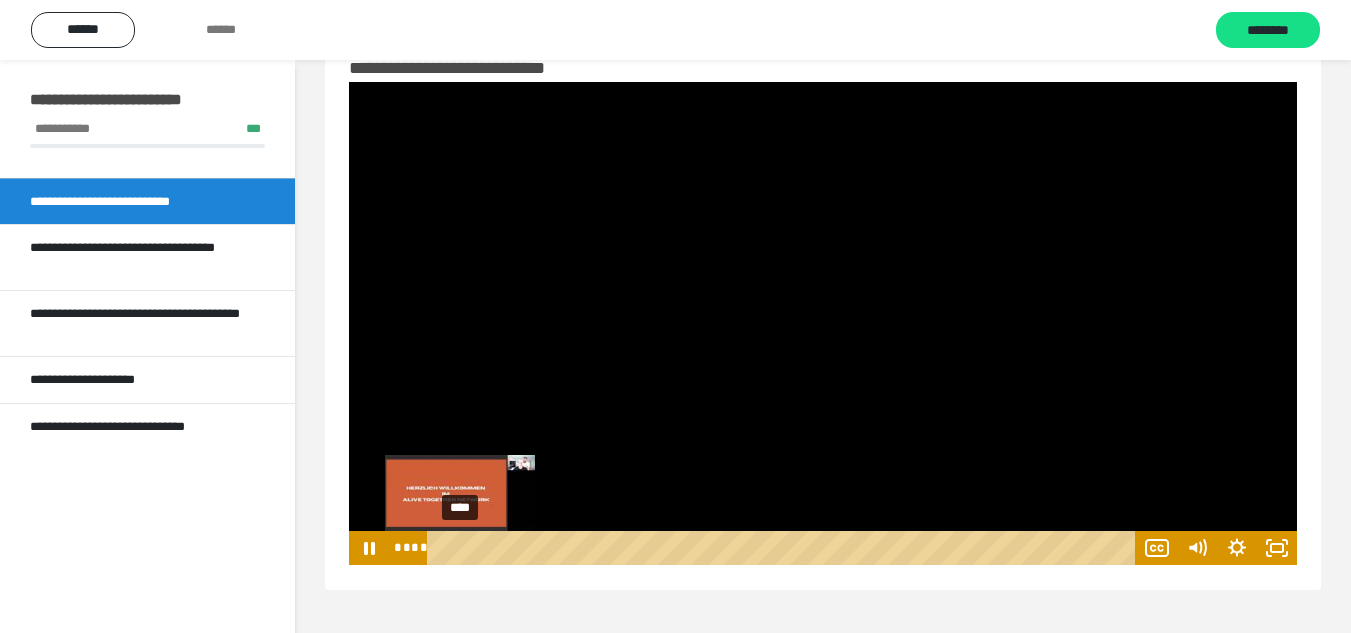click on "****" at bounding box center [784, 548] 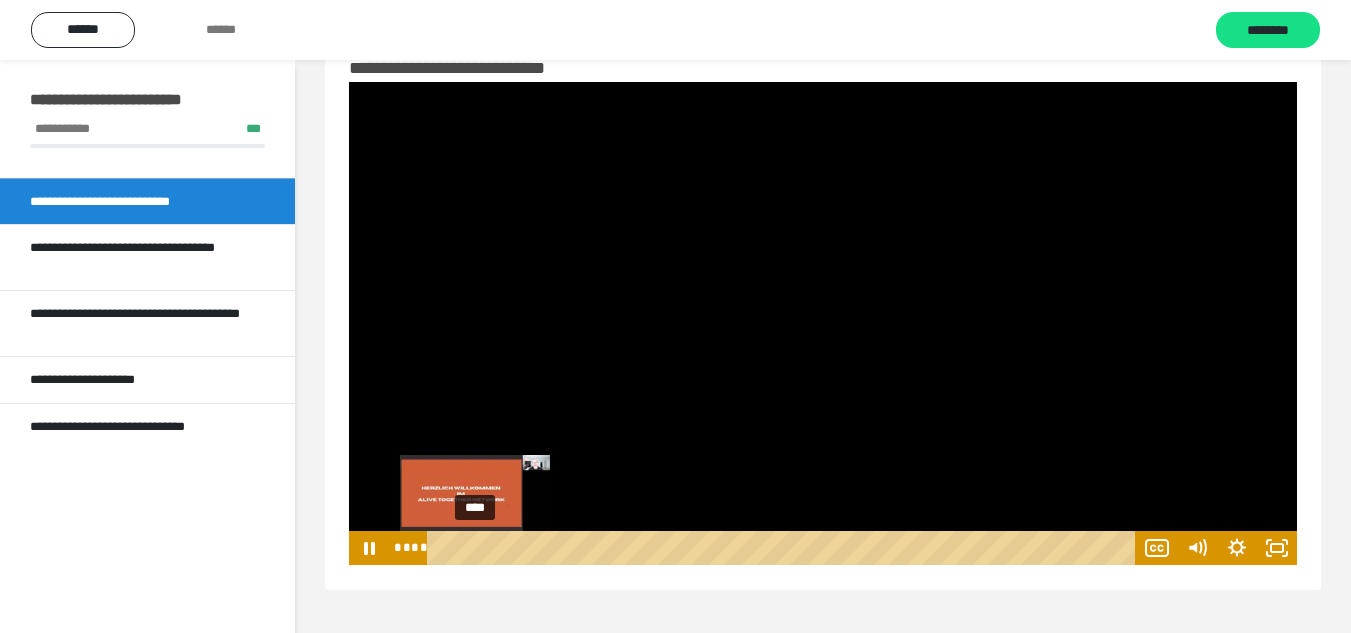 click on "****" at bounding box center [784, 548] 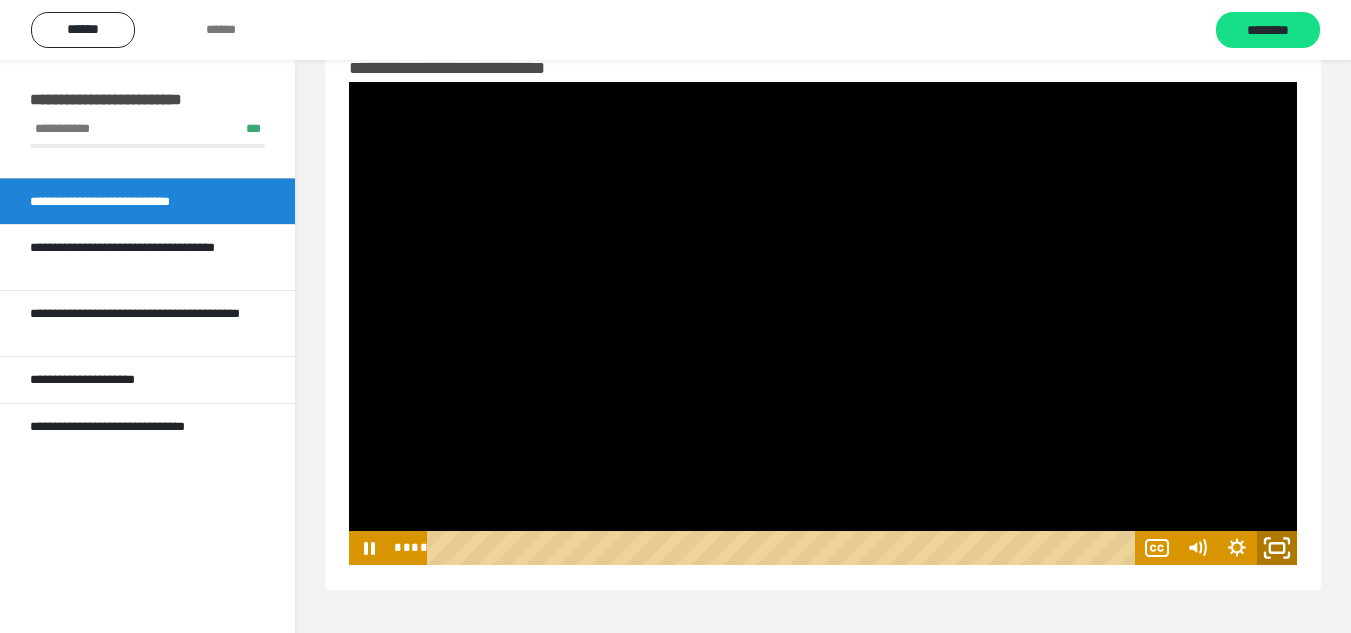 click 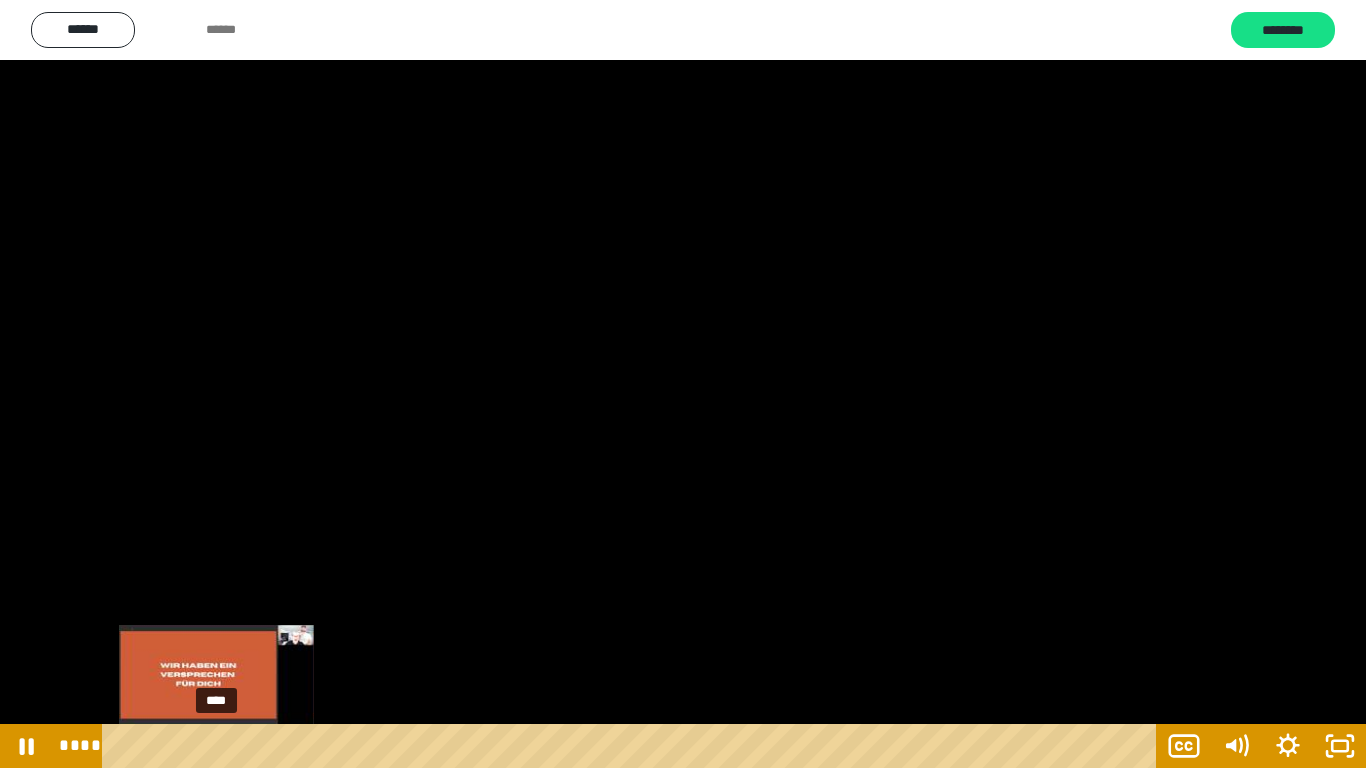 click on "****" at bounding box center [633, 746] 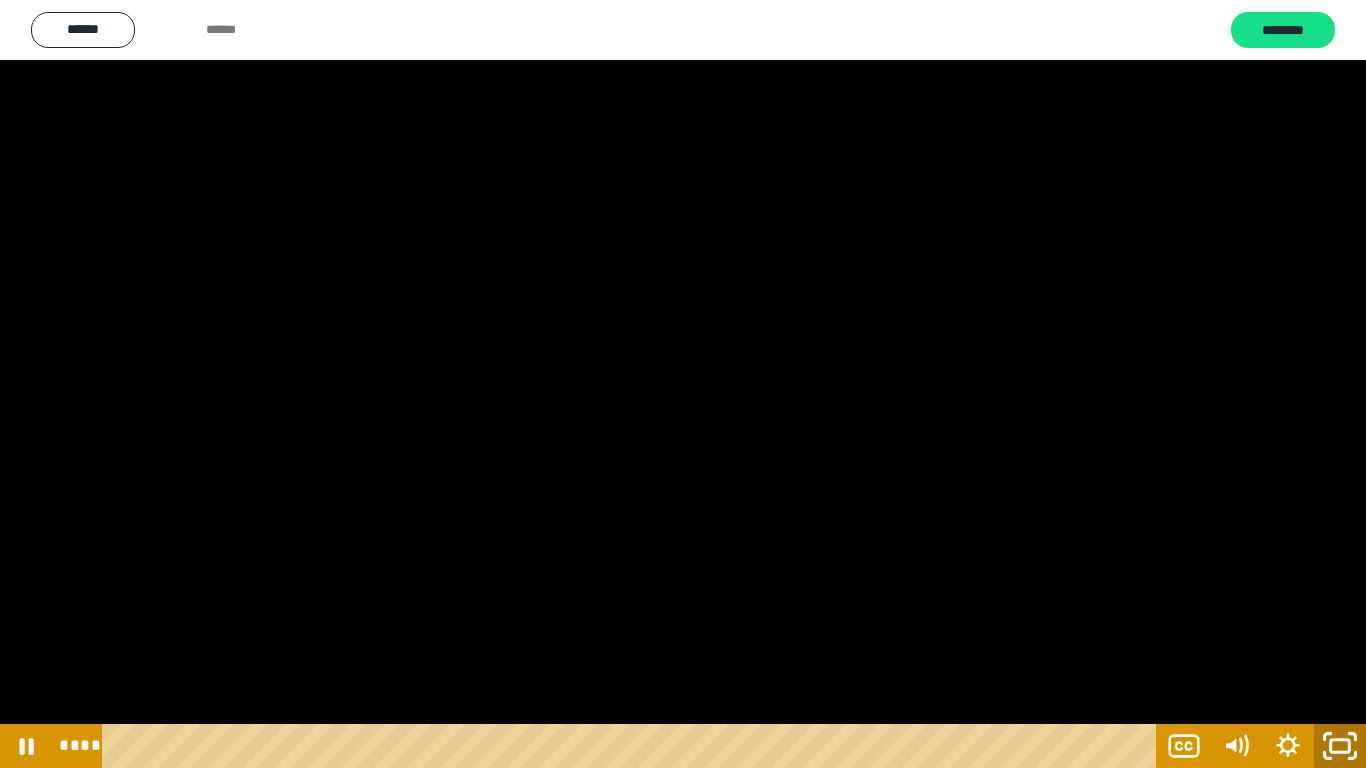 click 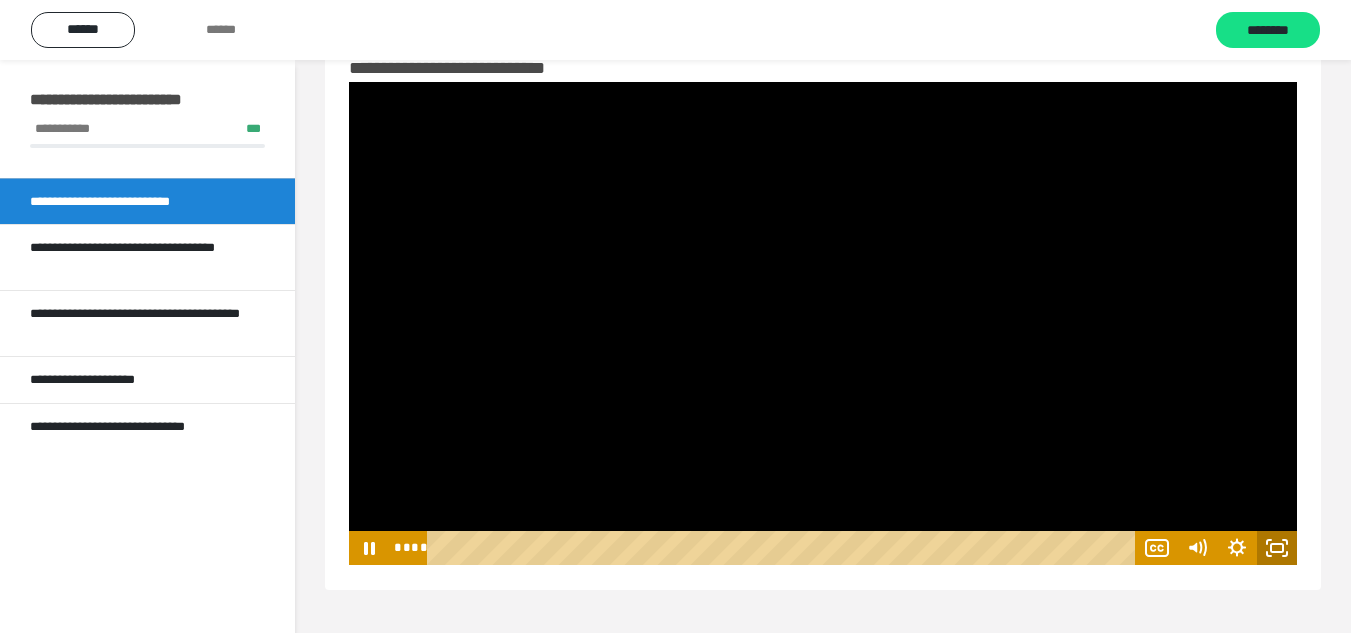 click 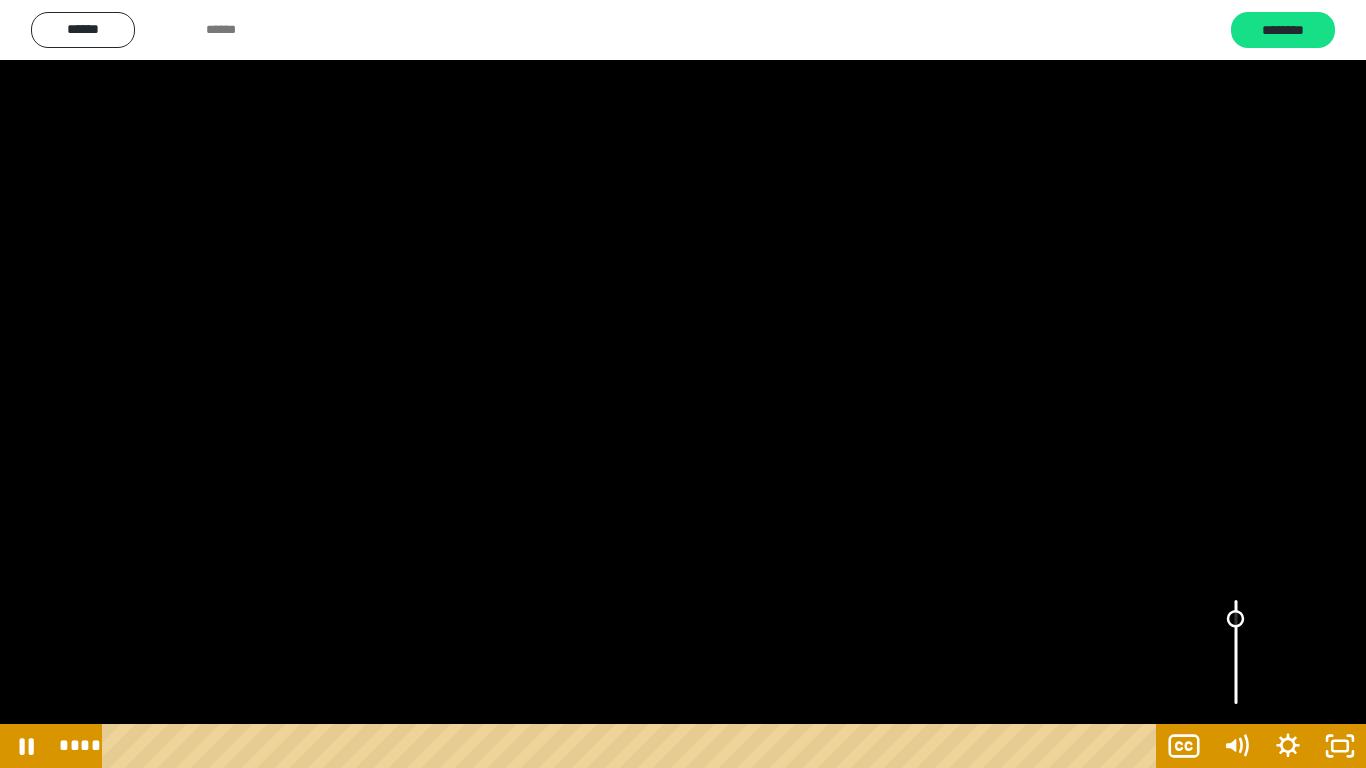 click at bounding box center [1236, 652] 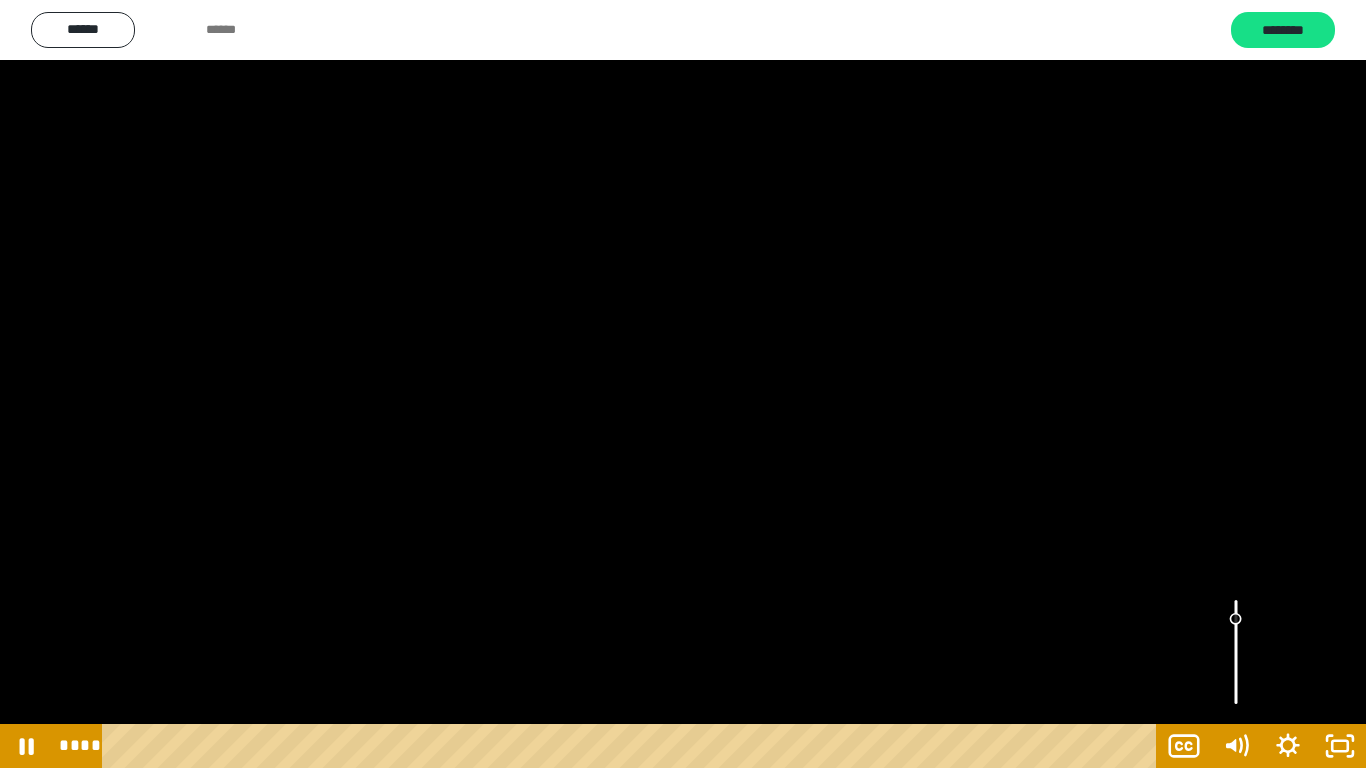 click at bounding box center (1236, 652) 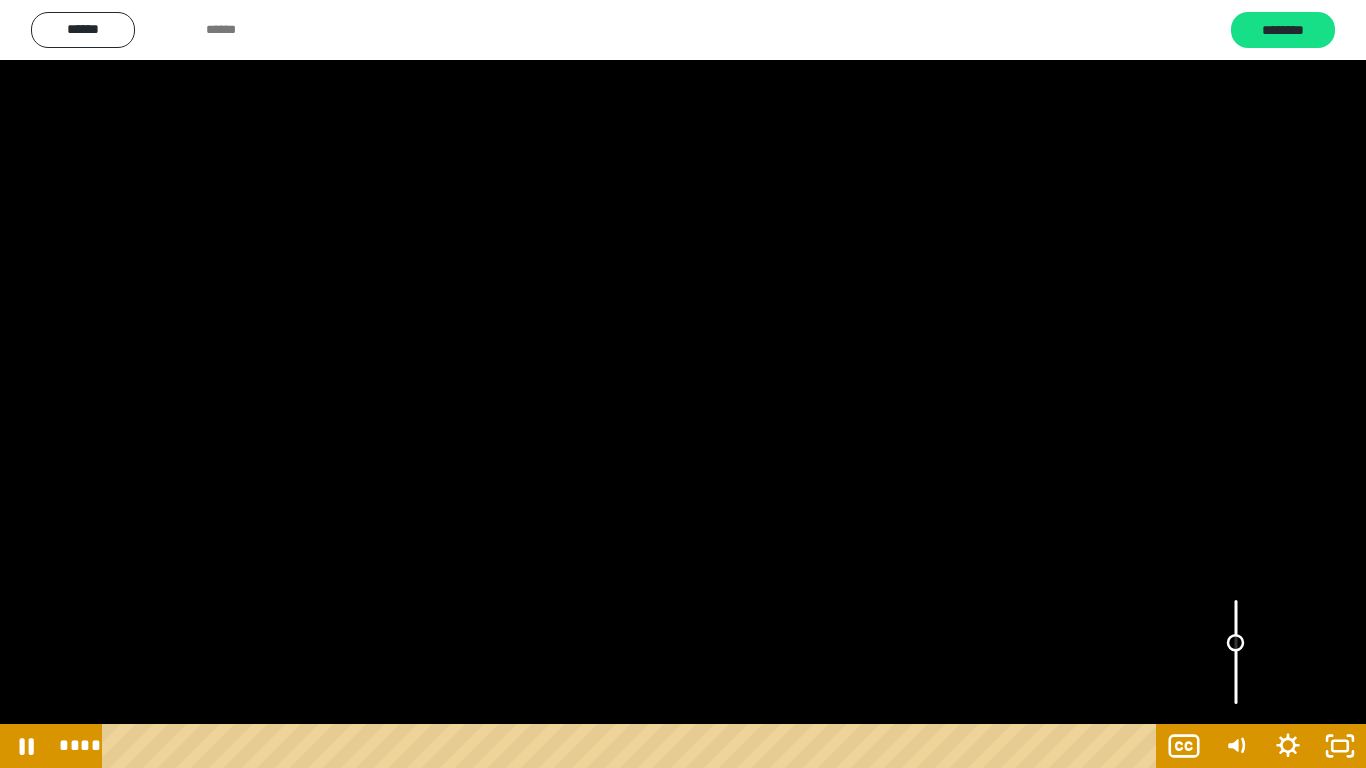 click at bounding box center [1235, 643] 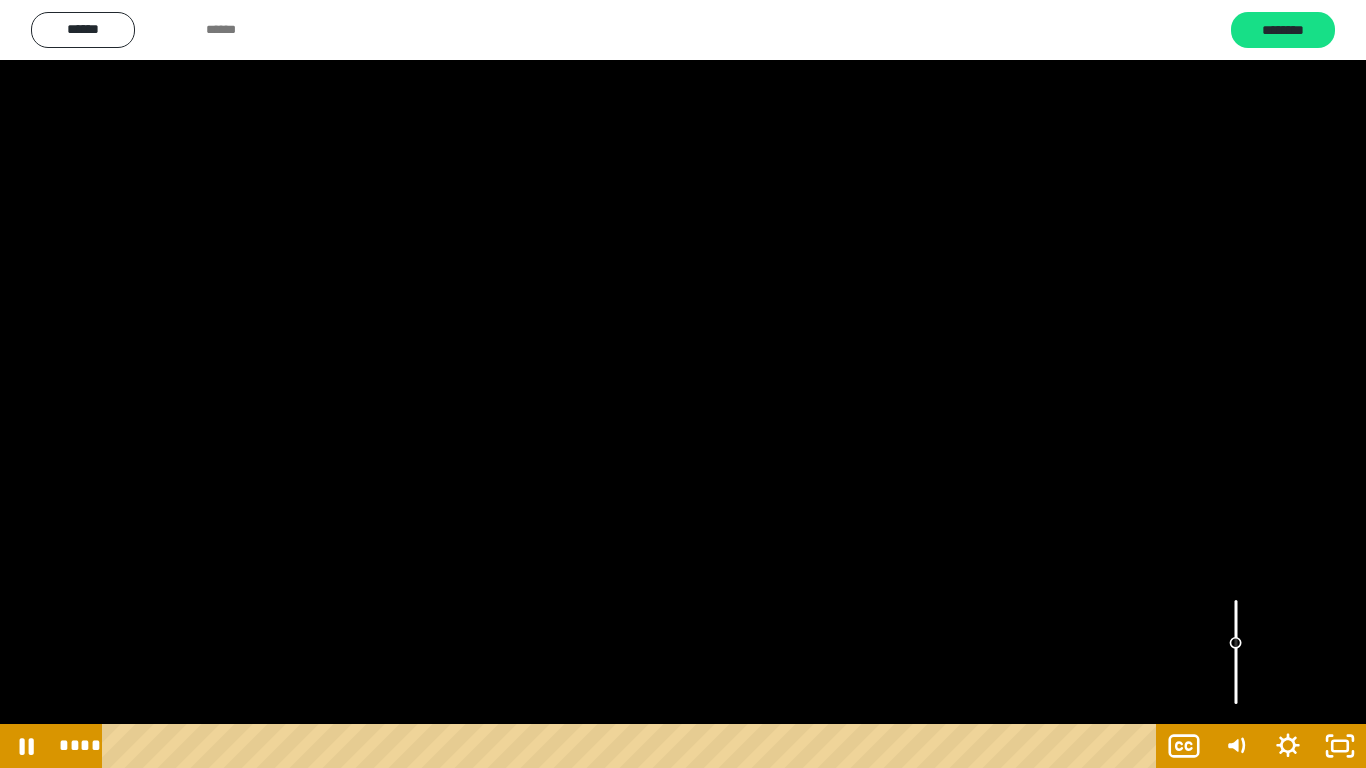 click at bounding box center [1236, 643] 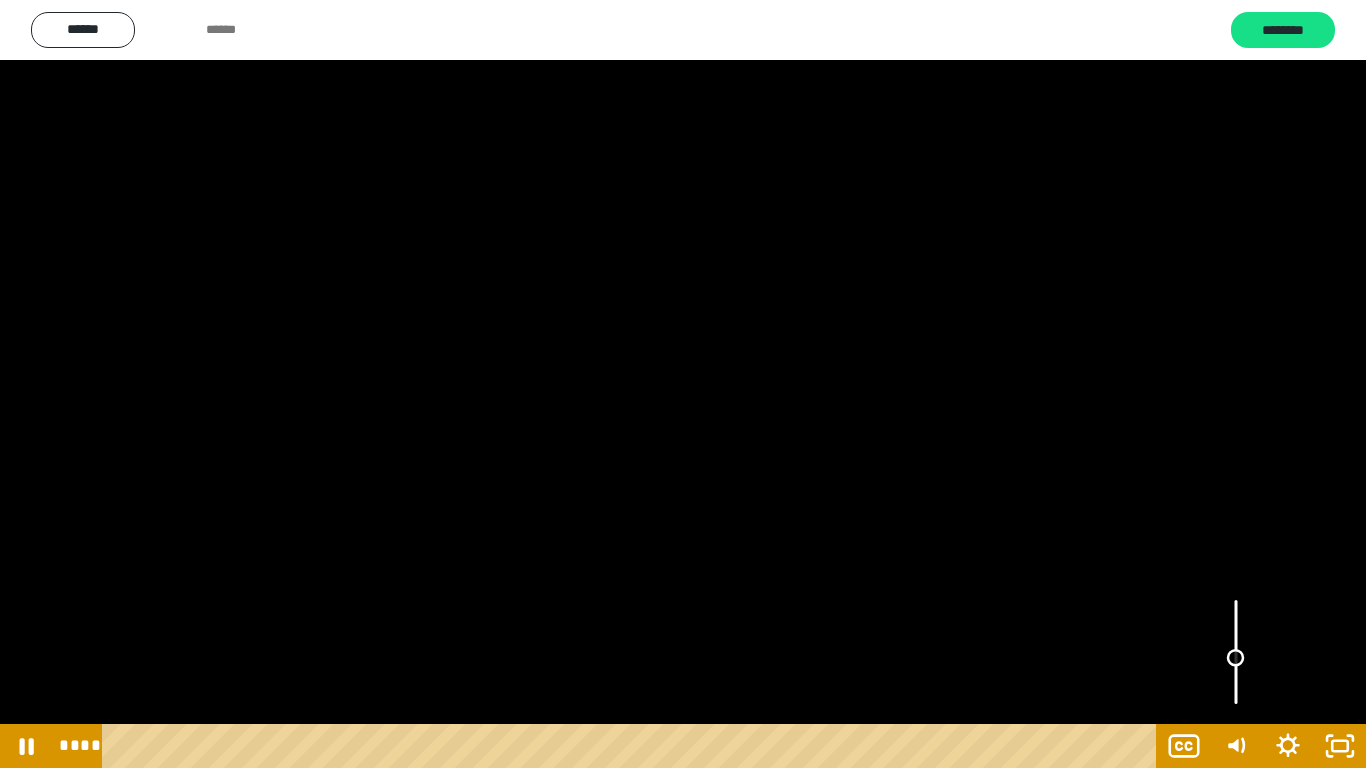 click at bounding box center [1235, 658] 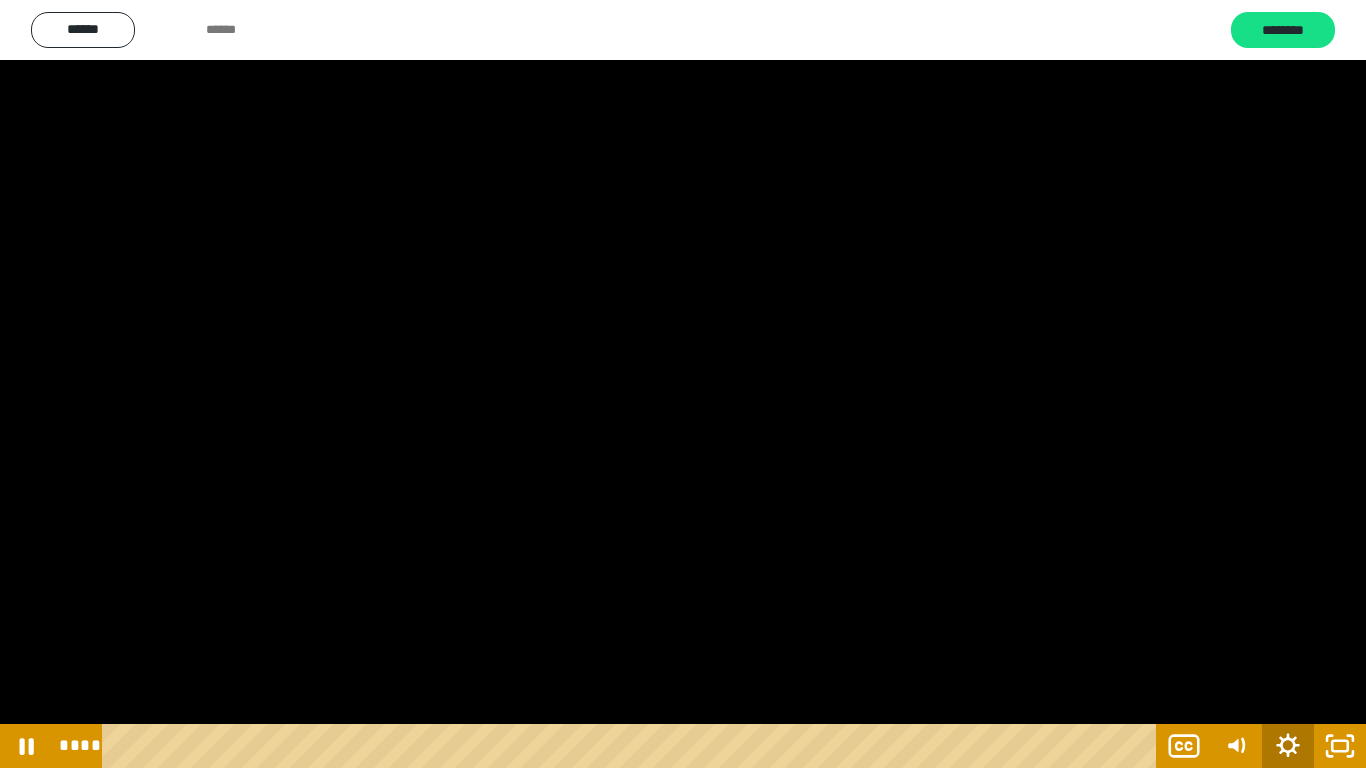 click 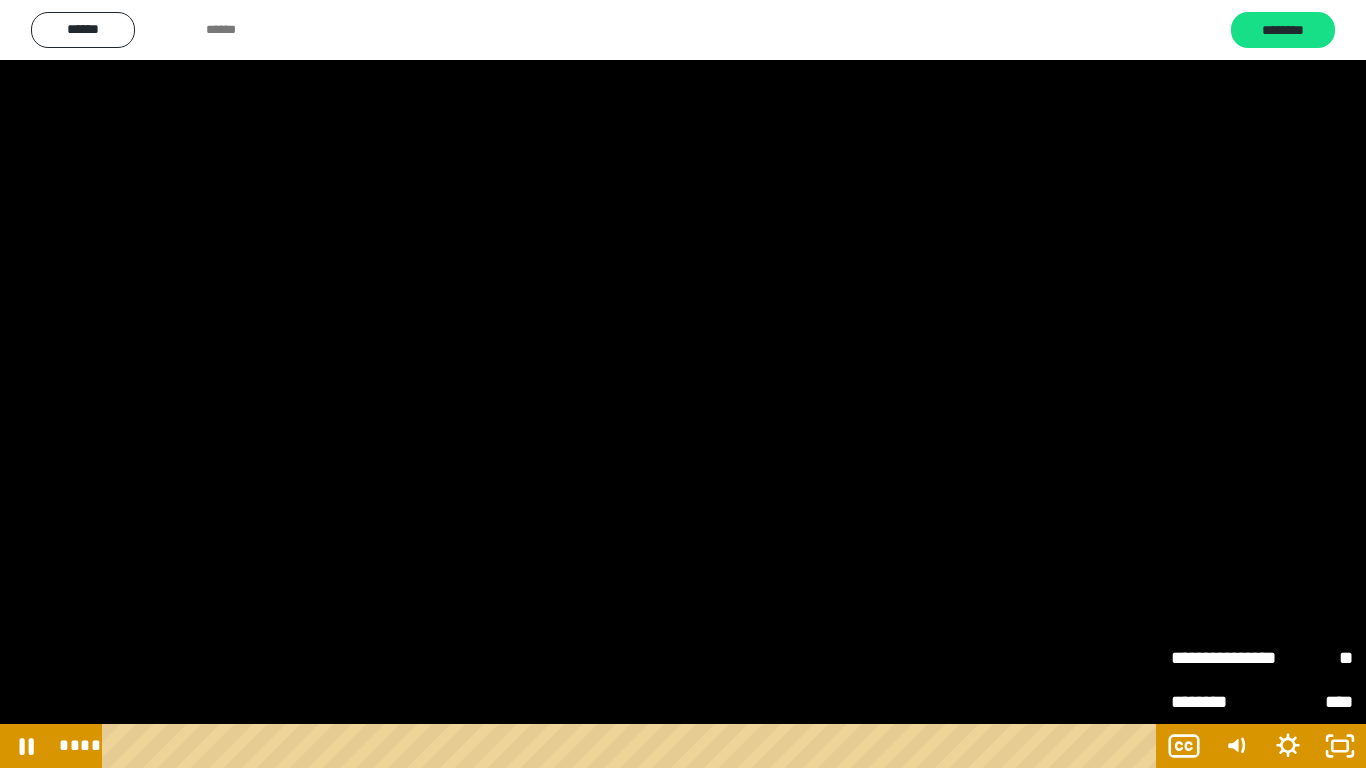 click on "**" at bounding box center [1307, 658] 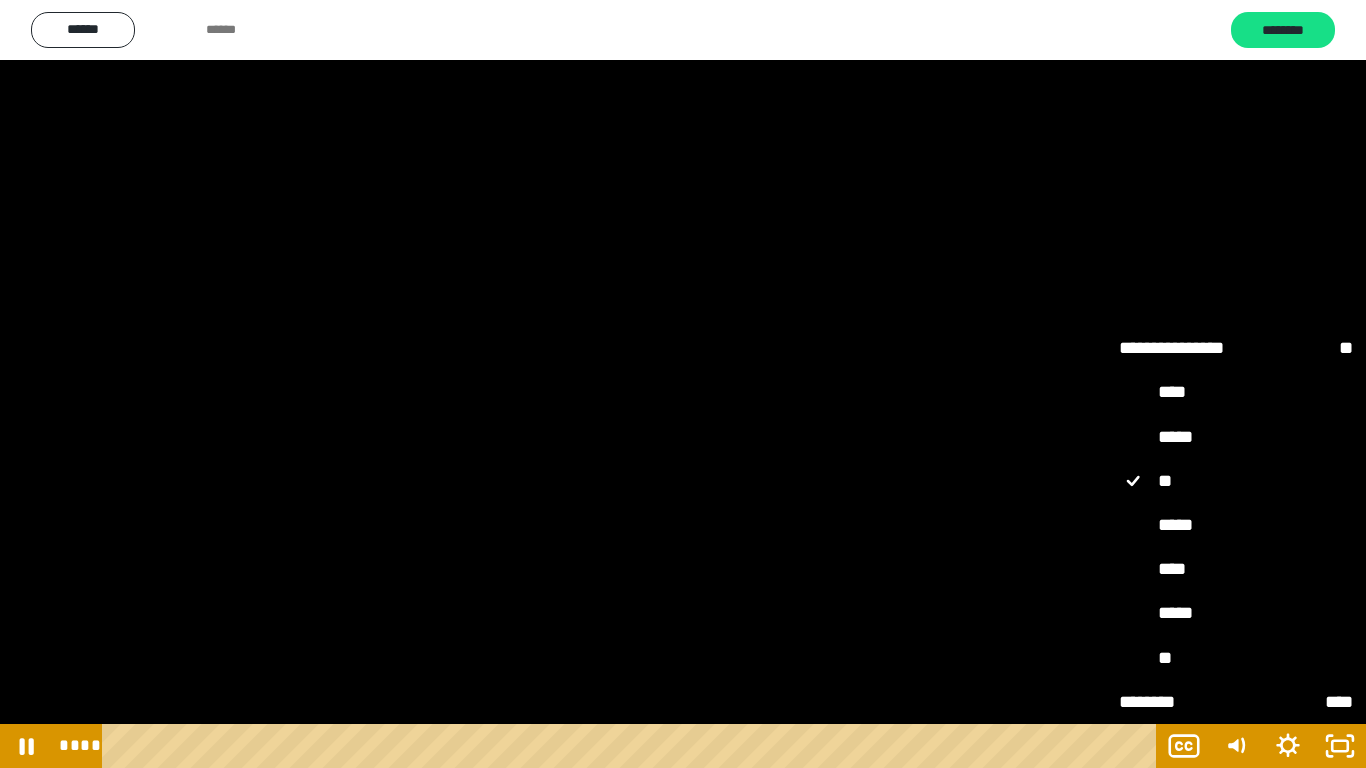 click on "****" at bounding box center (1236, 570) 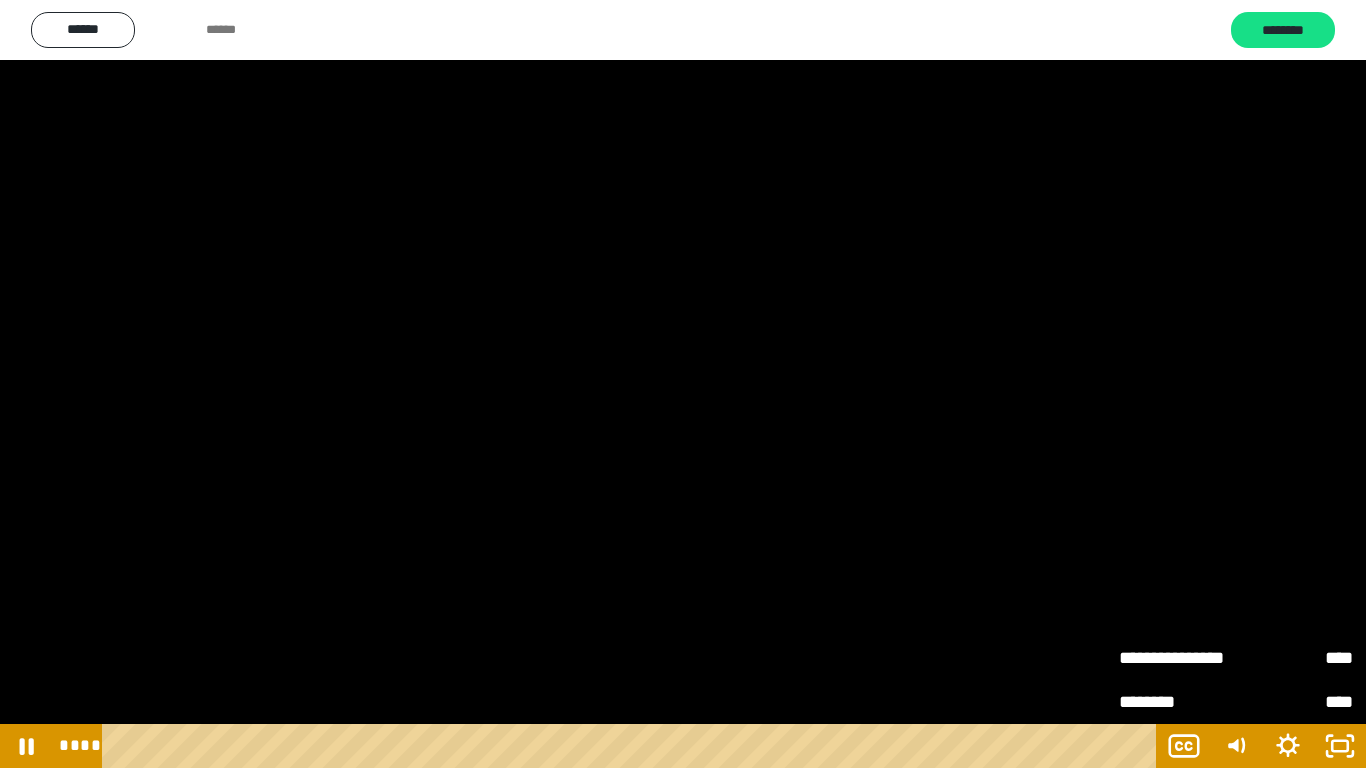 click at bounding box center (683, 384) 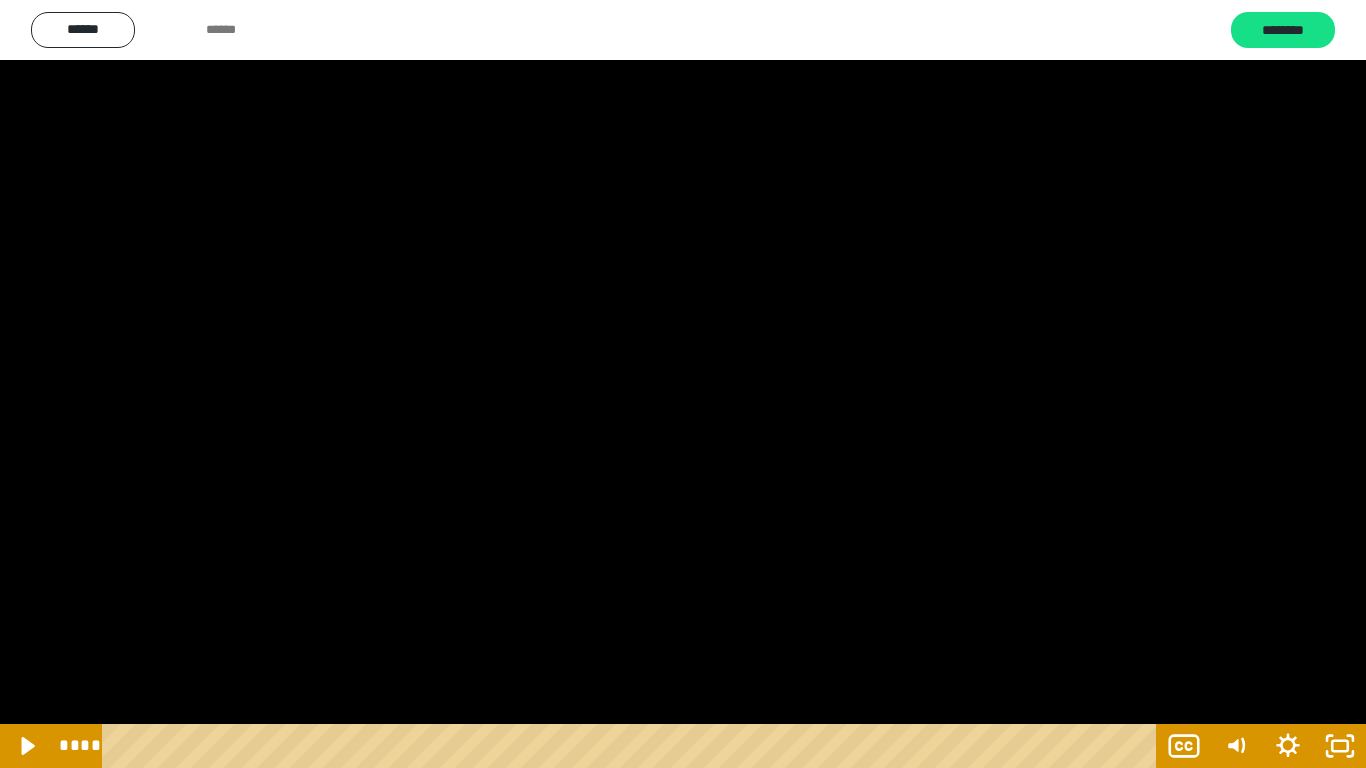 click at bounding box center (683, 384) 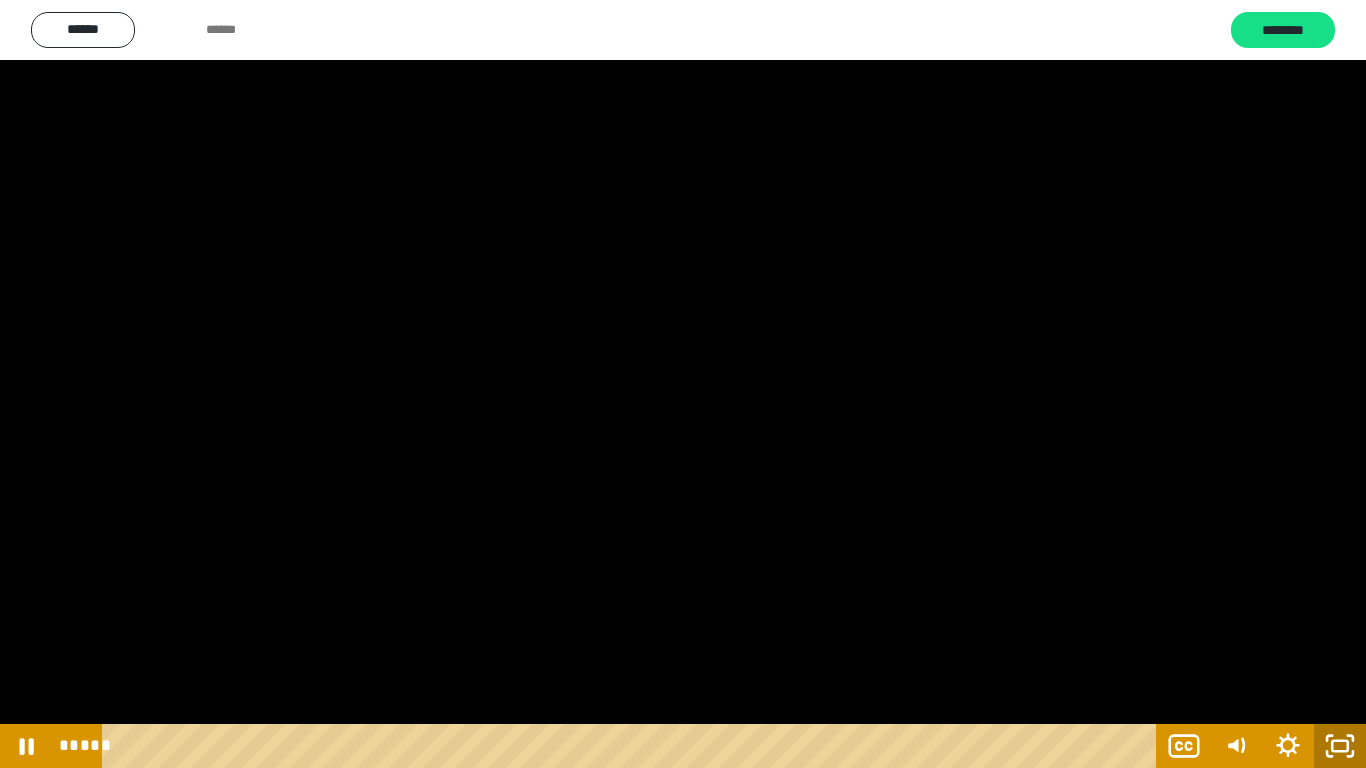 click 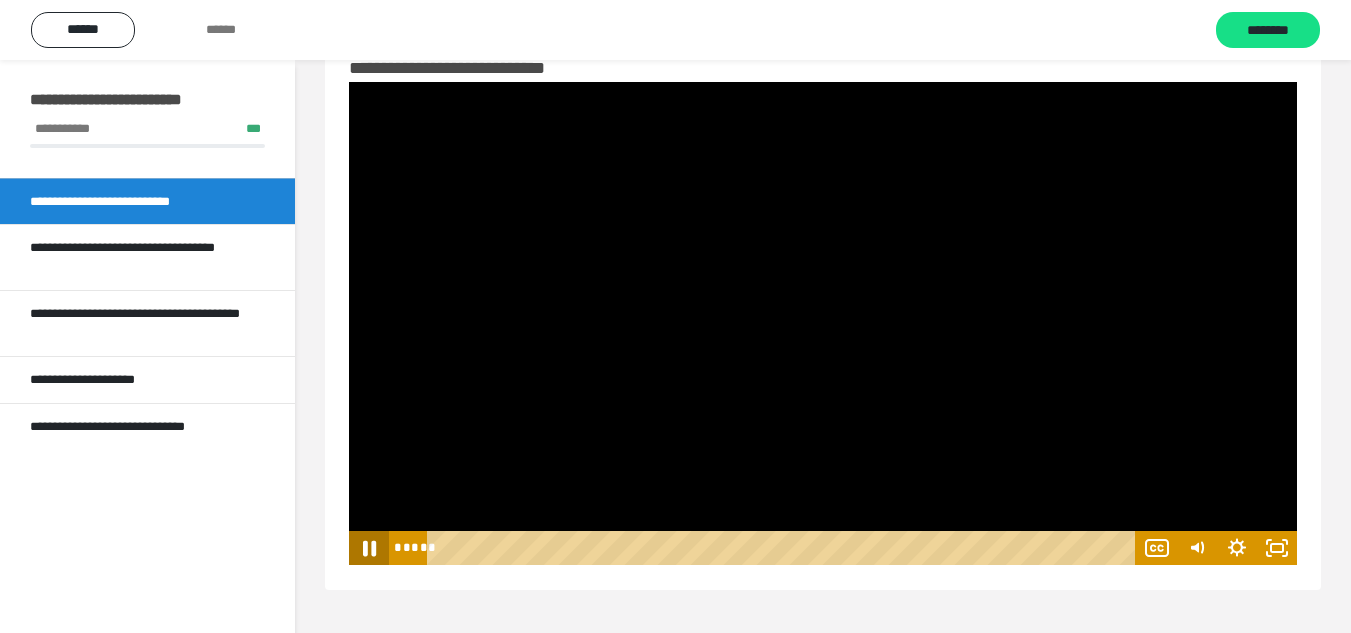 click 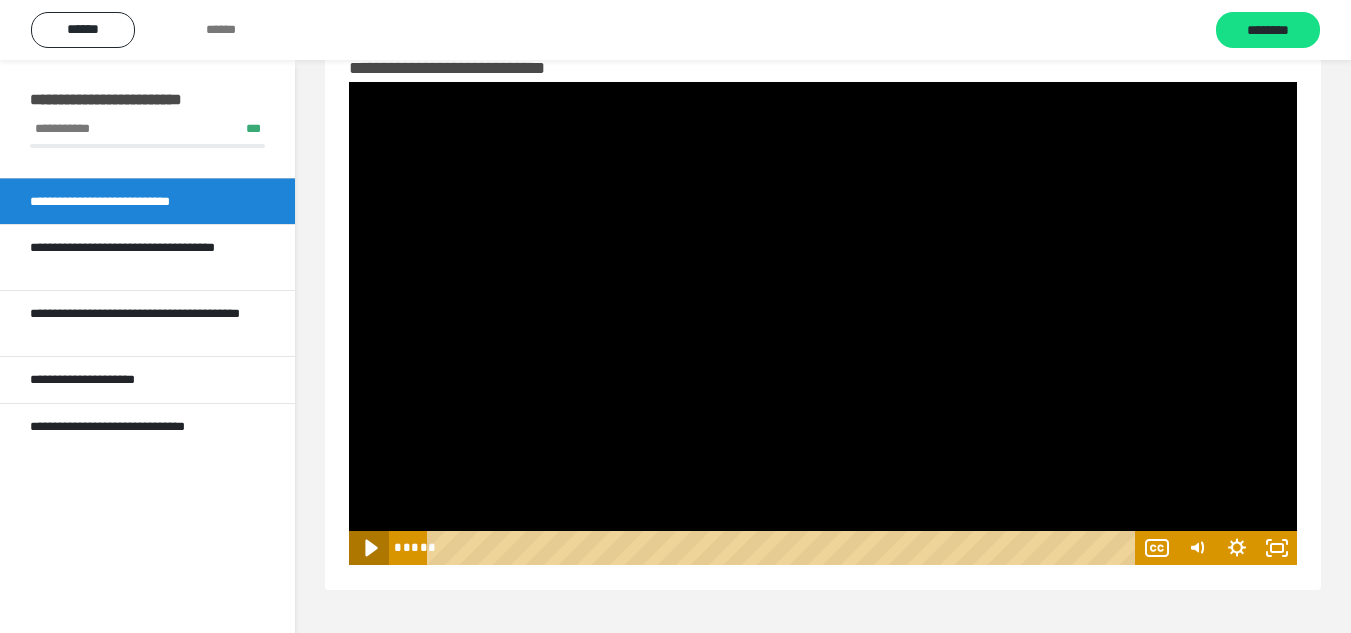 click 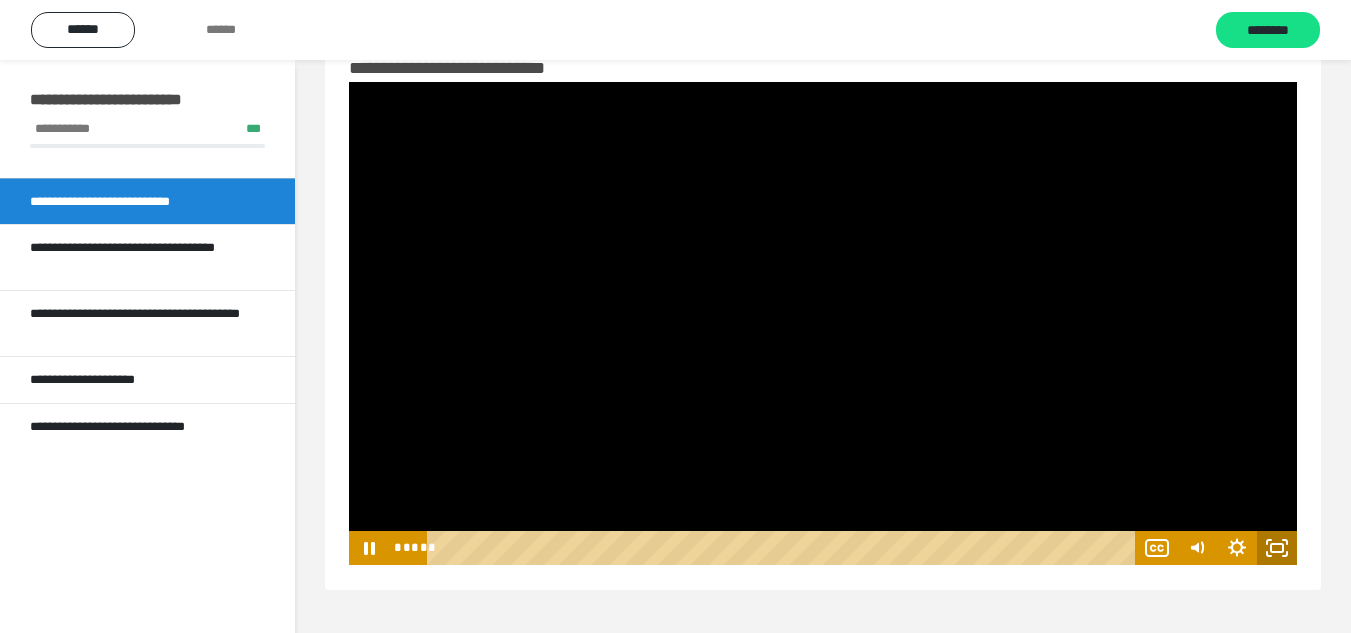 click 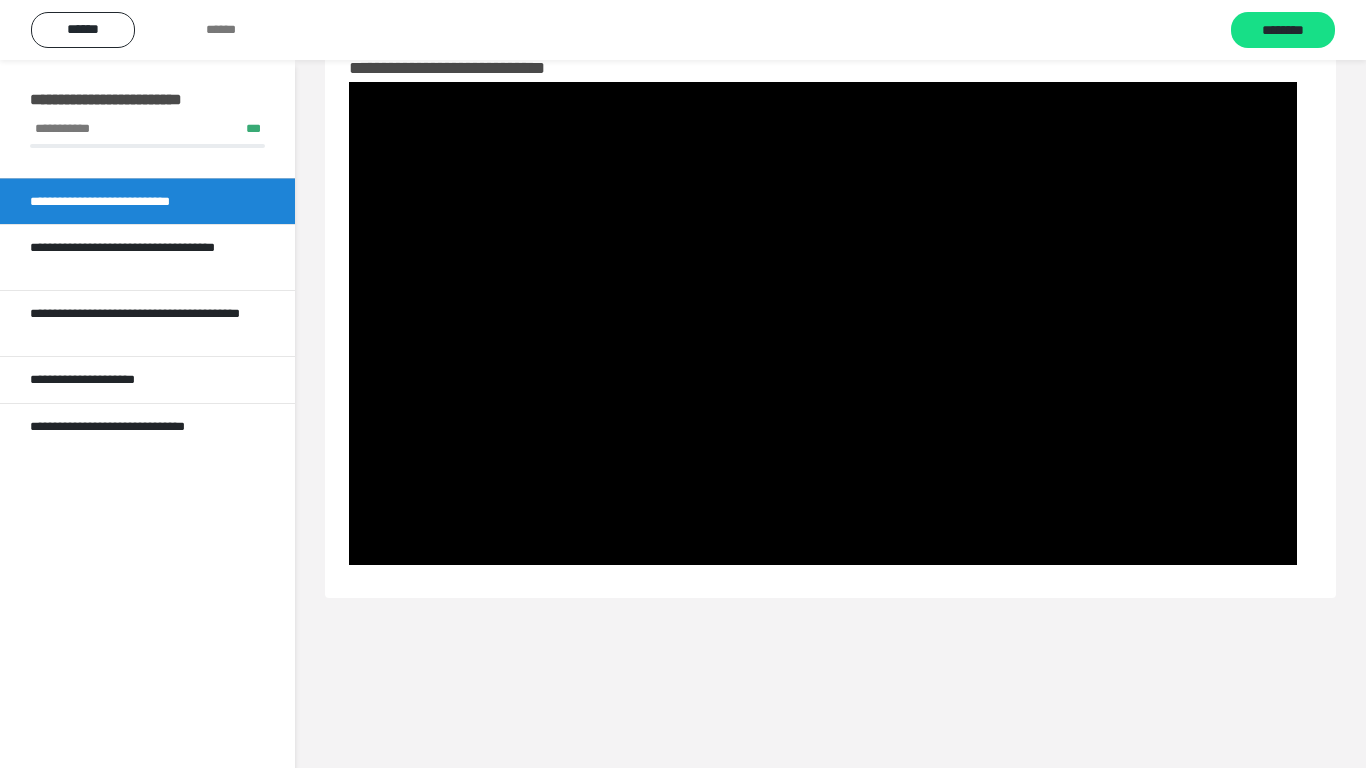 type 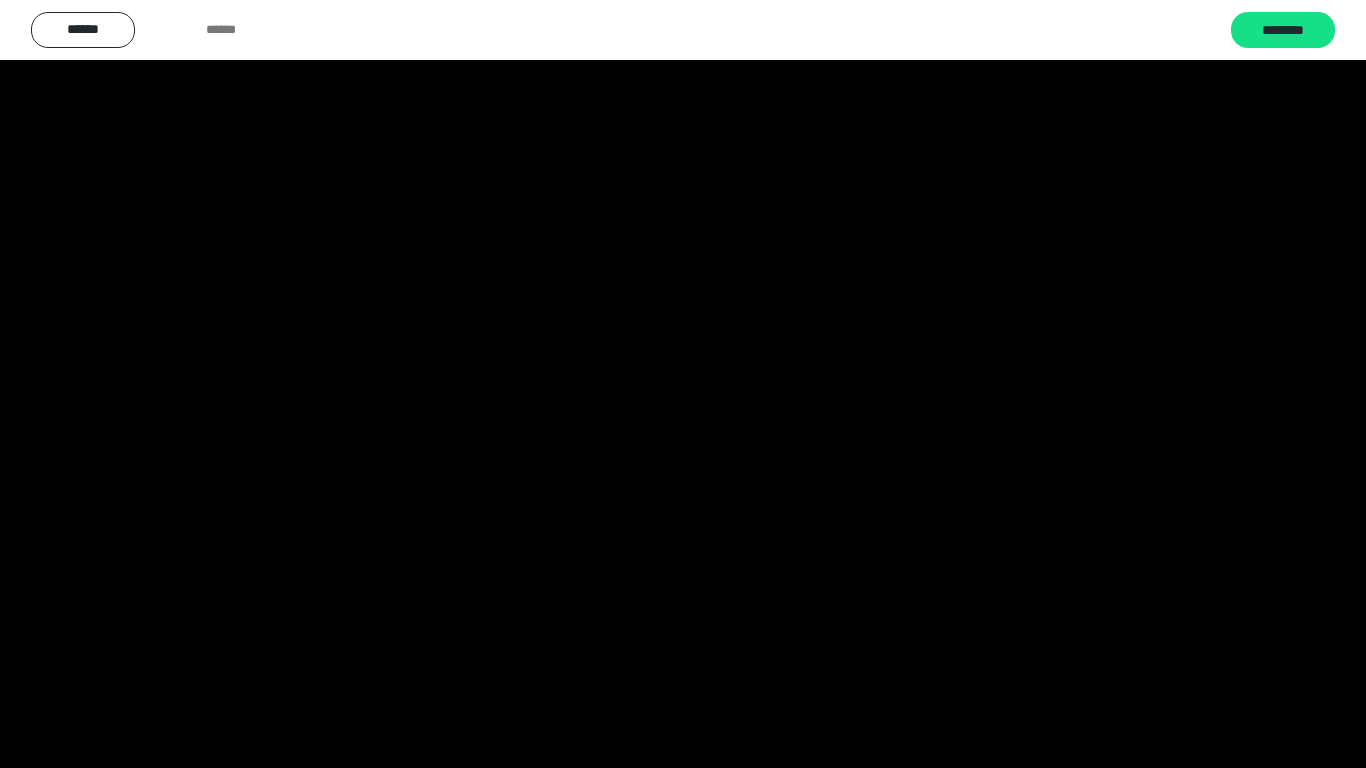 click at bounding box center [1340, 746] 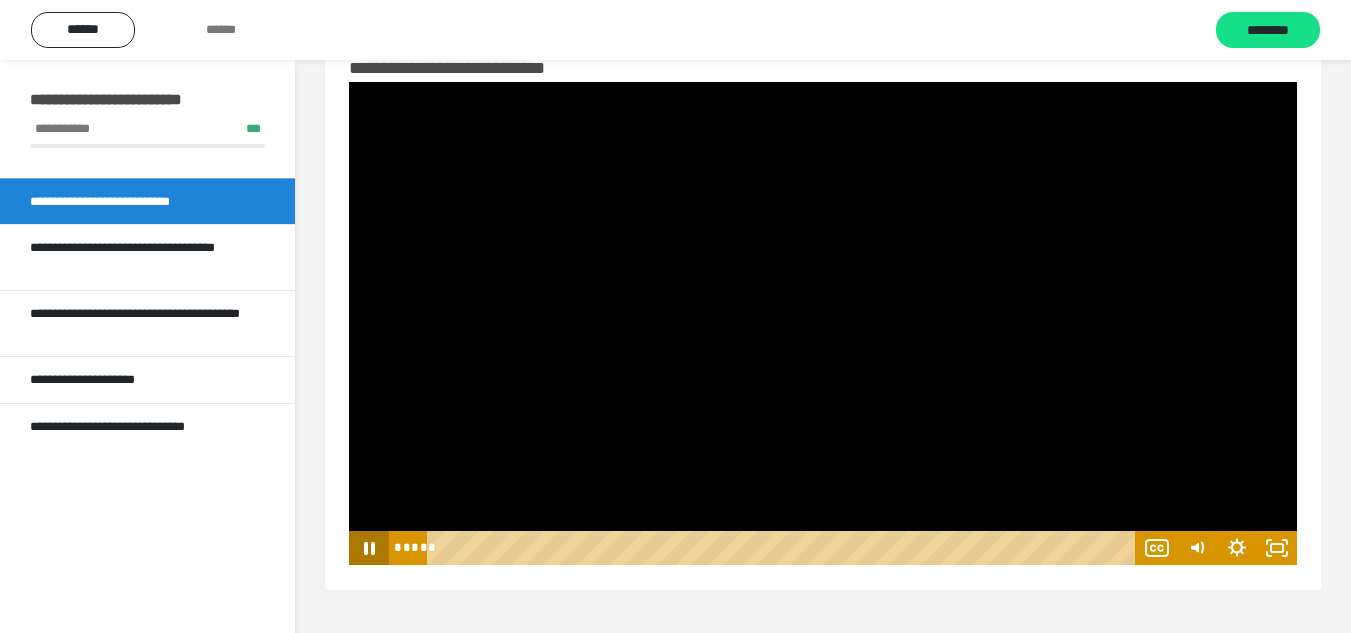 click 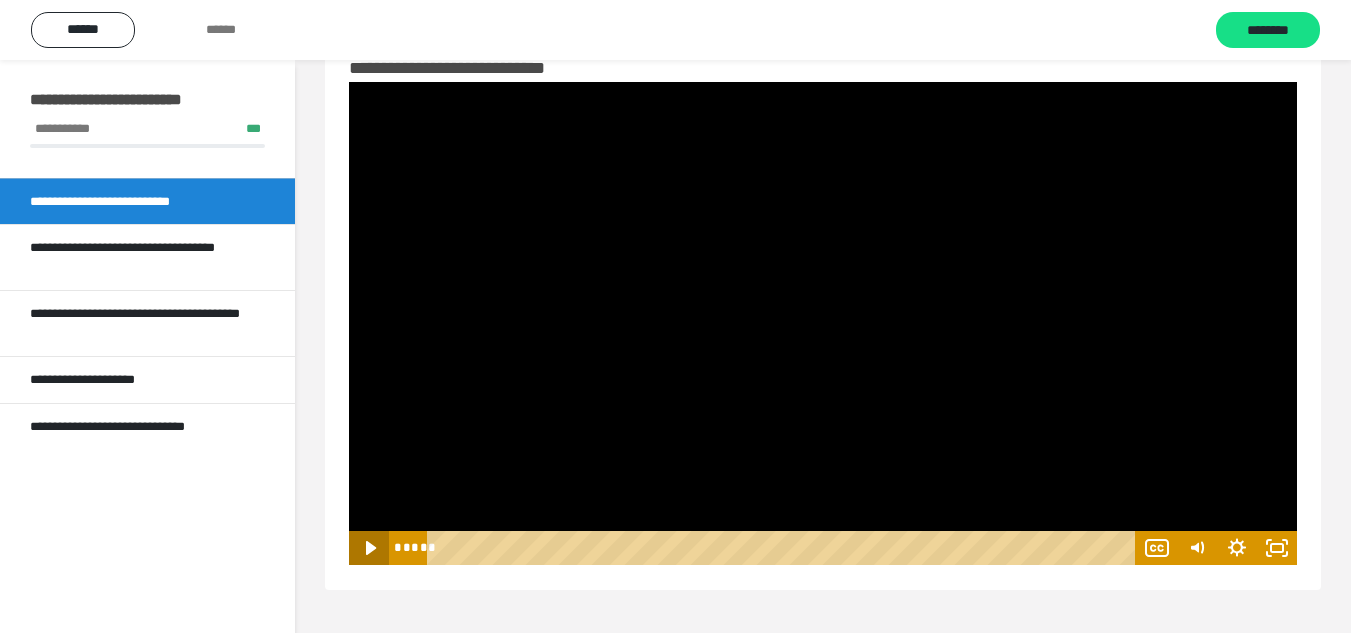 type 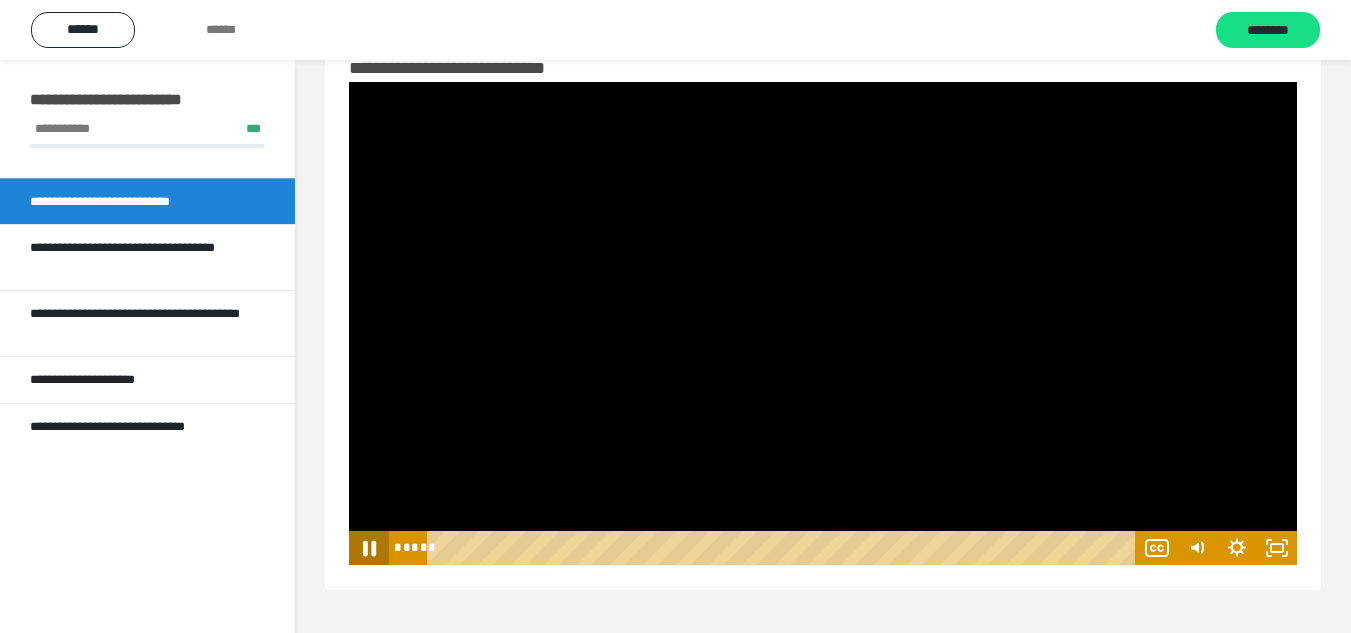 click 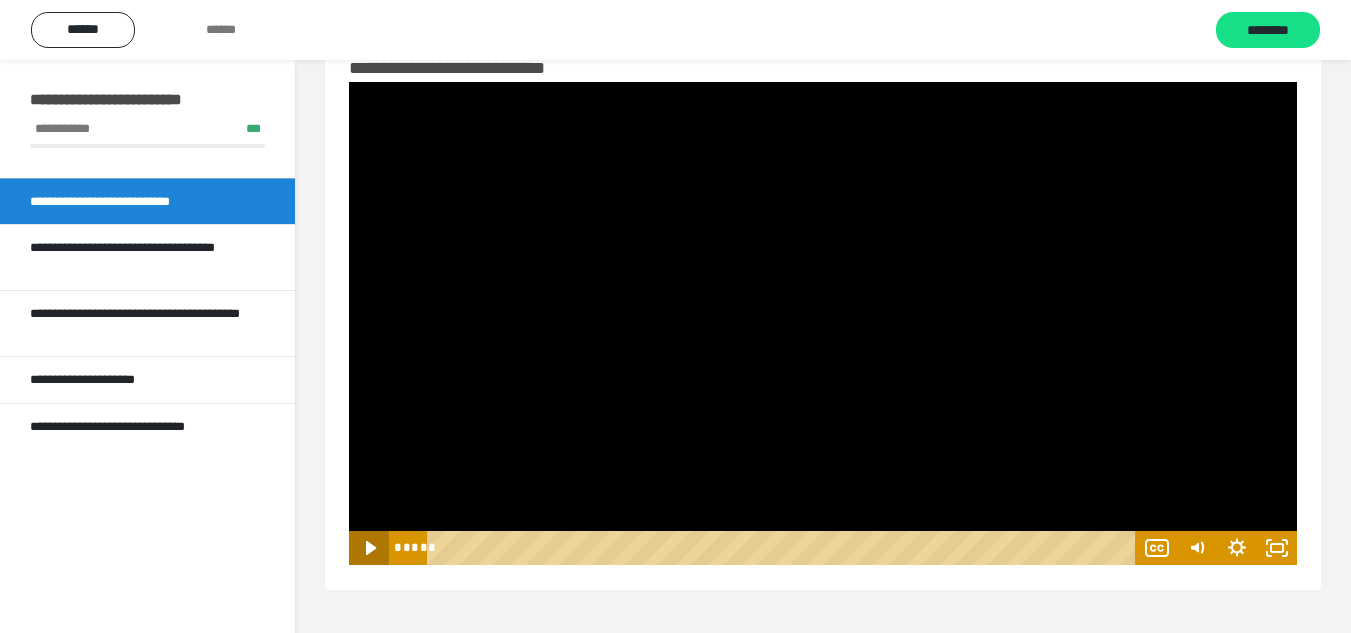 click 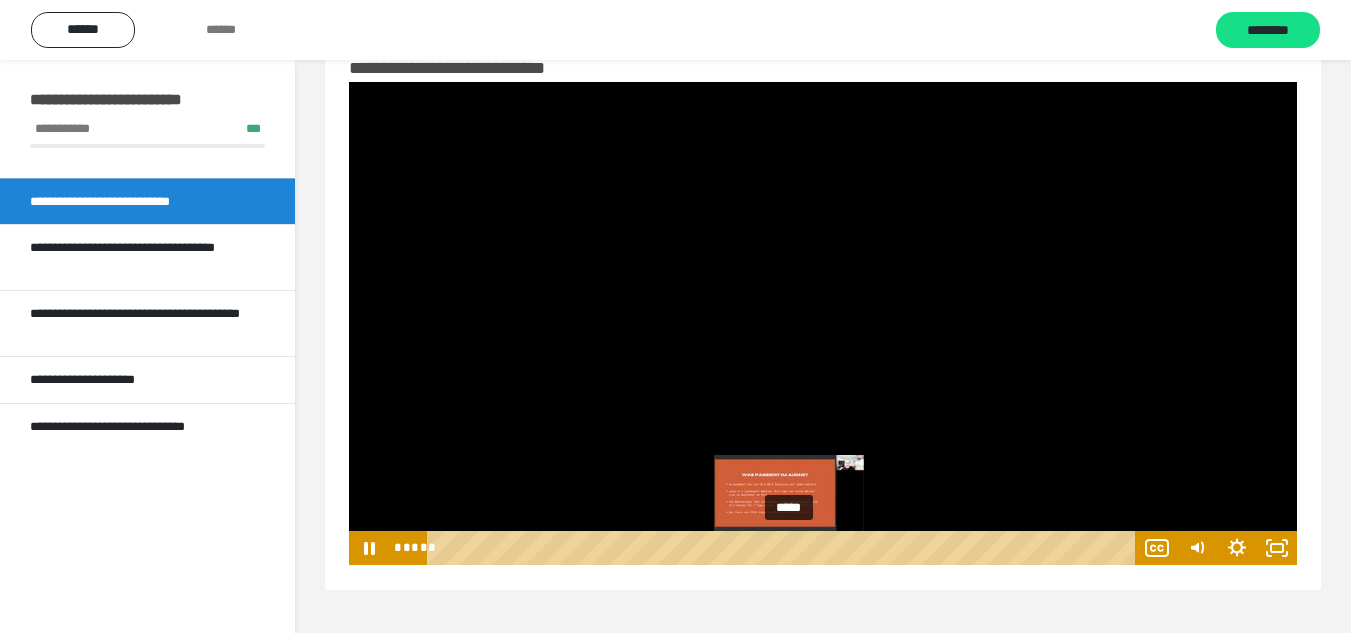 click on "*****" at bounding box center (784, 548) 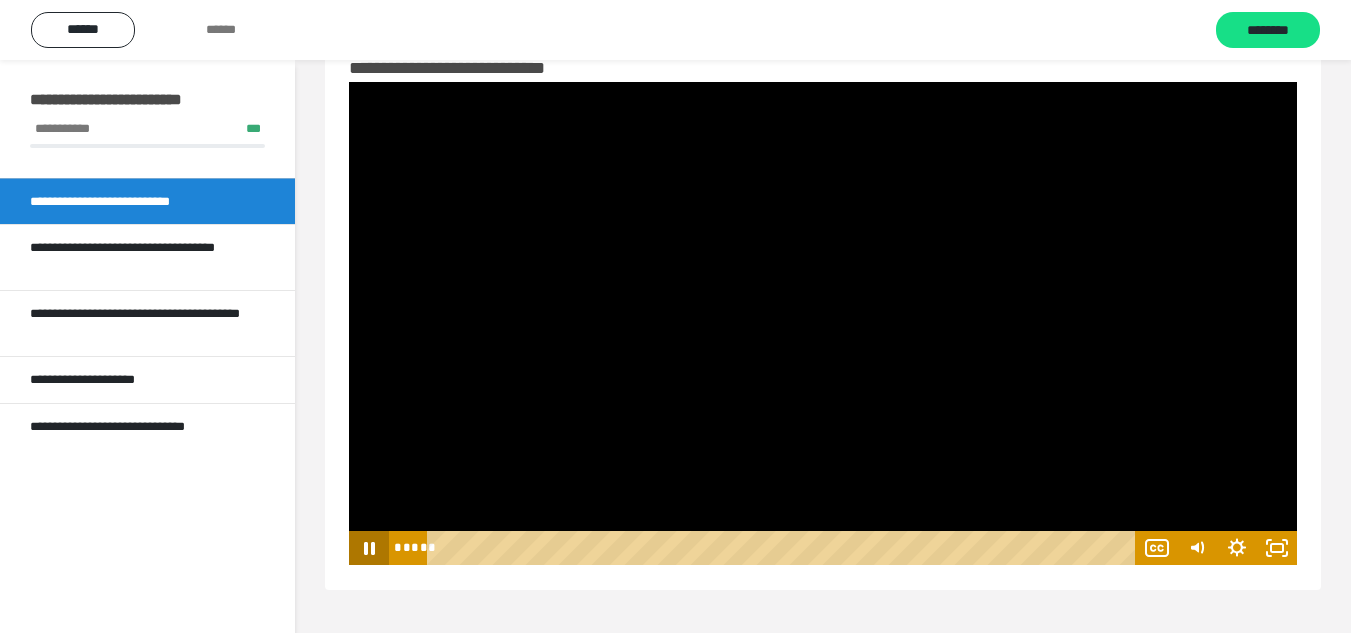 click 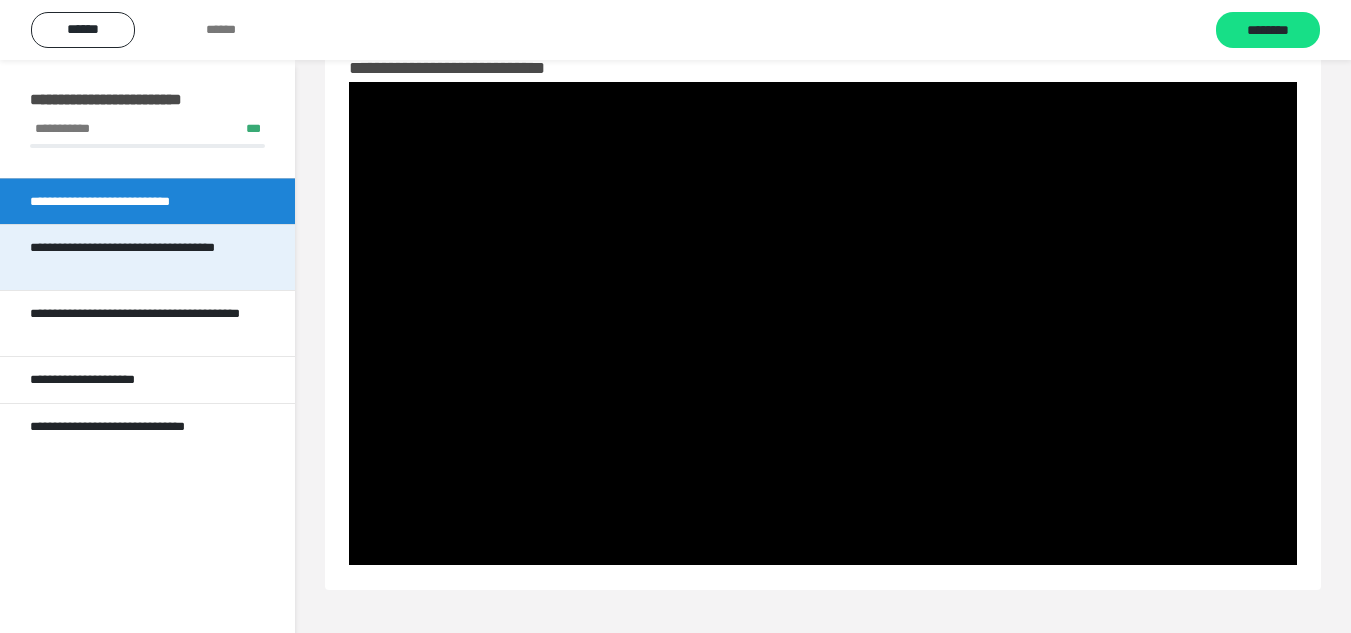 click on "**********" at bounding box center [139, 257] 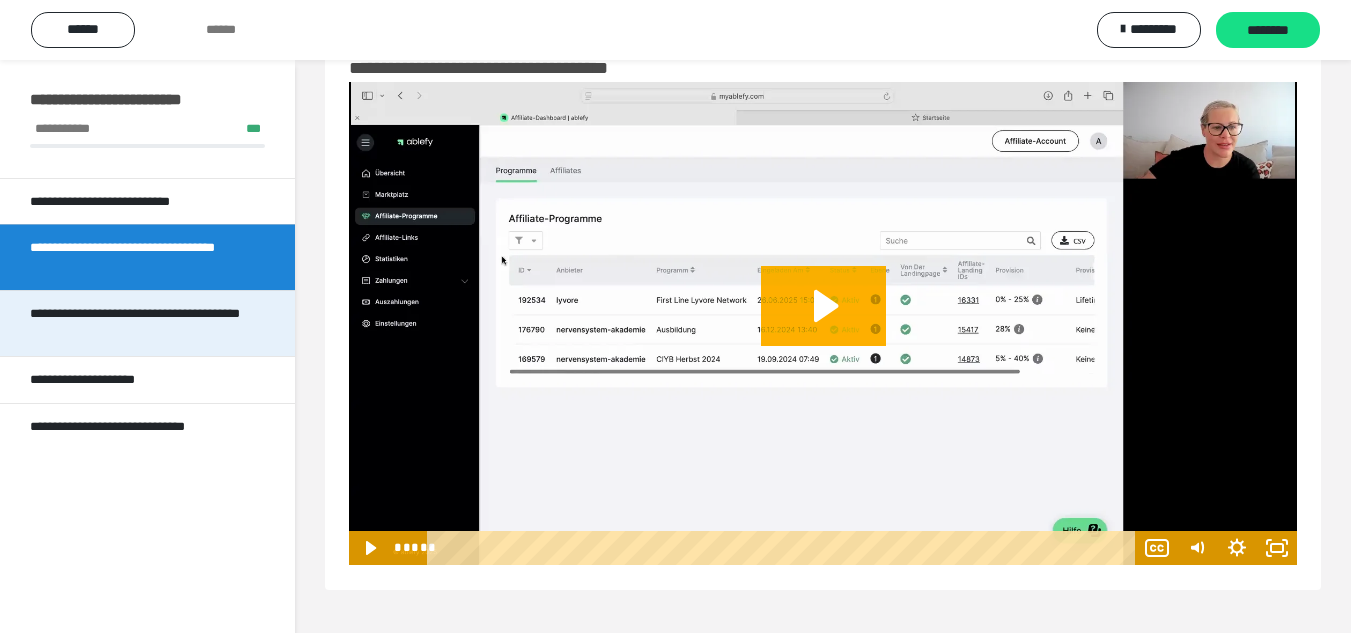 click on "**********" at bounding box center (139, 323) 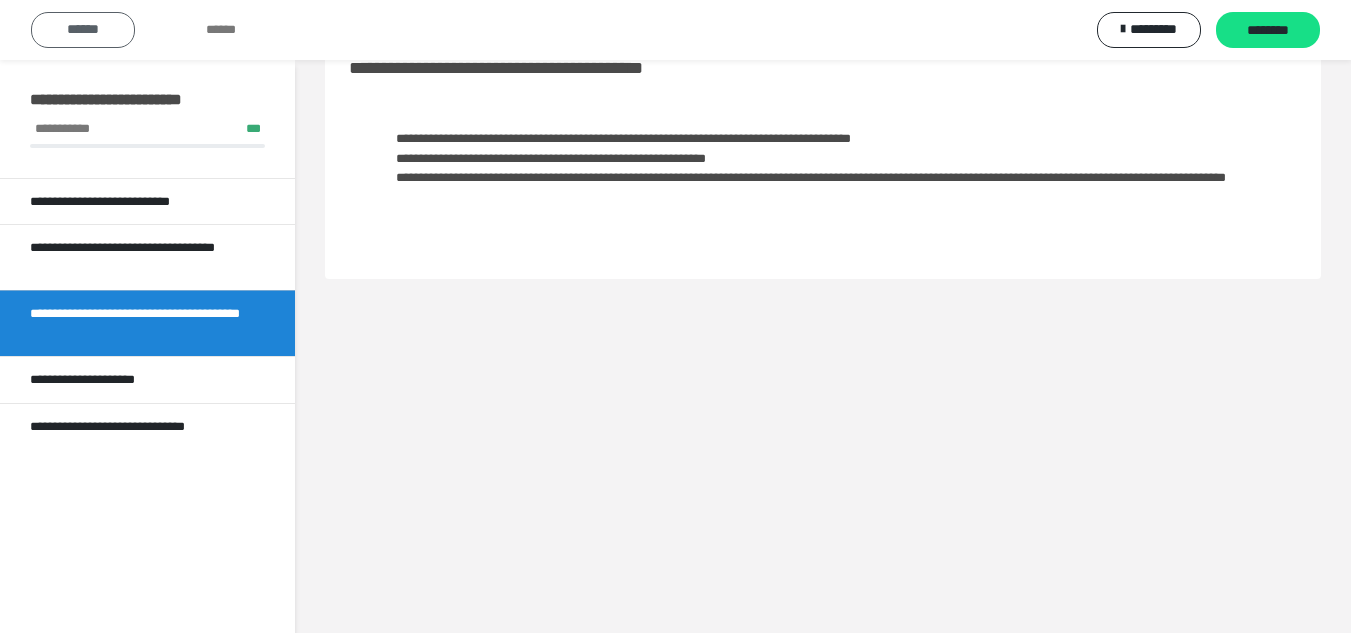 click on "******" at bounding box center [83, 30] 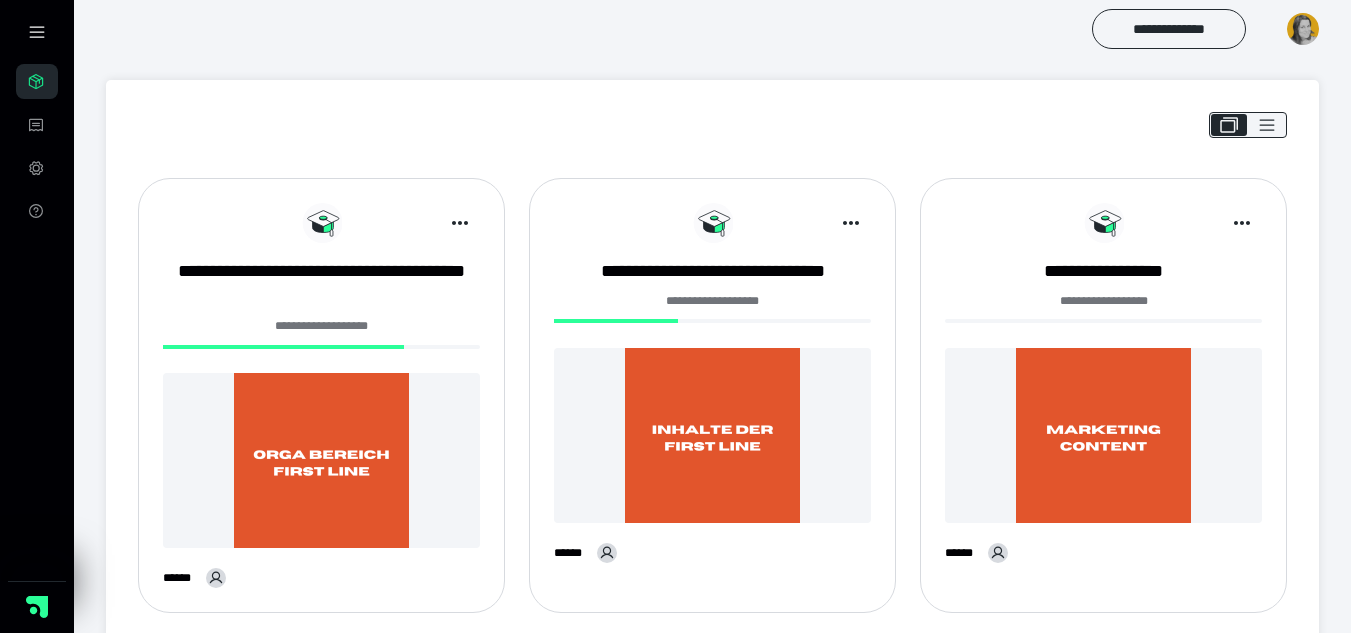 scroll, scrollTop: 0, scrollLeft: 0, axis: both 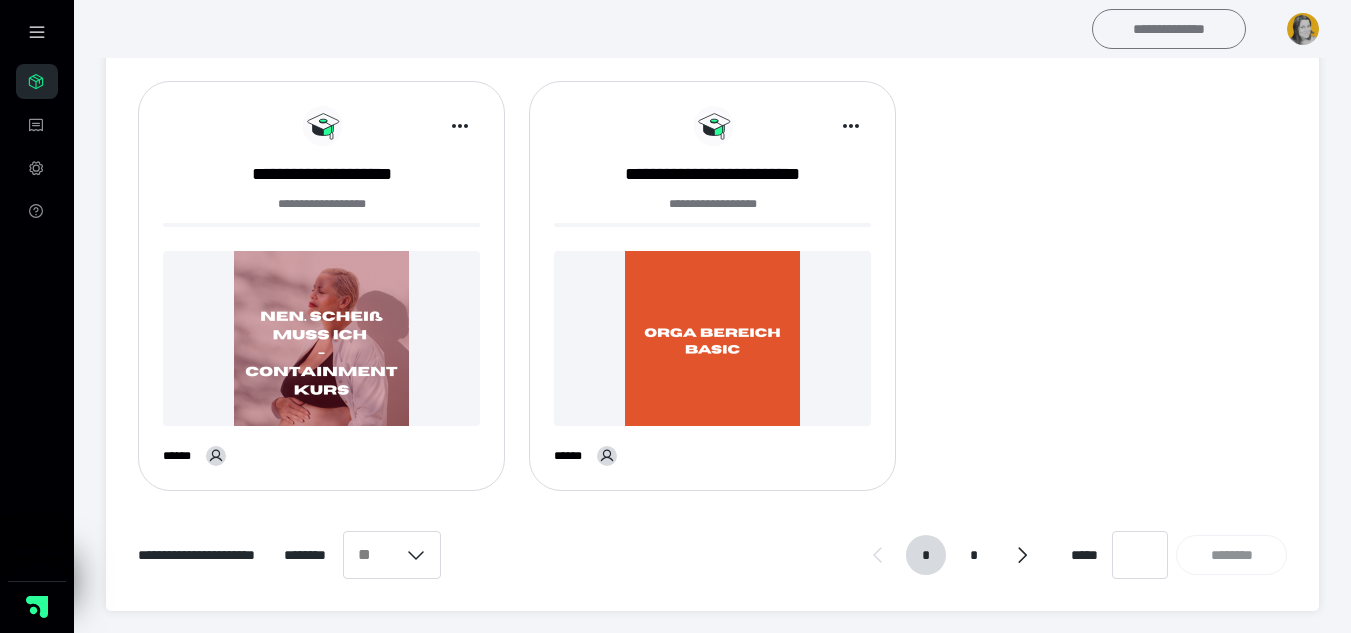 click on "**********" at bounding box center [1169, 29] 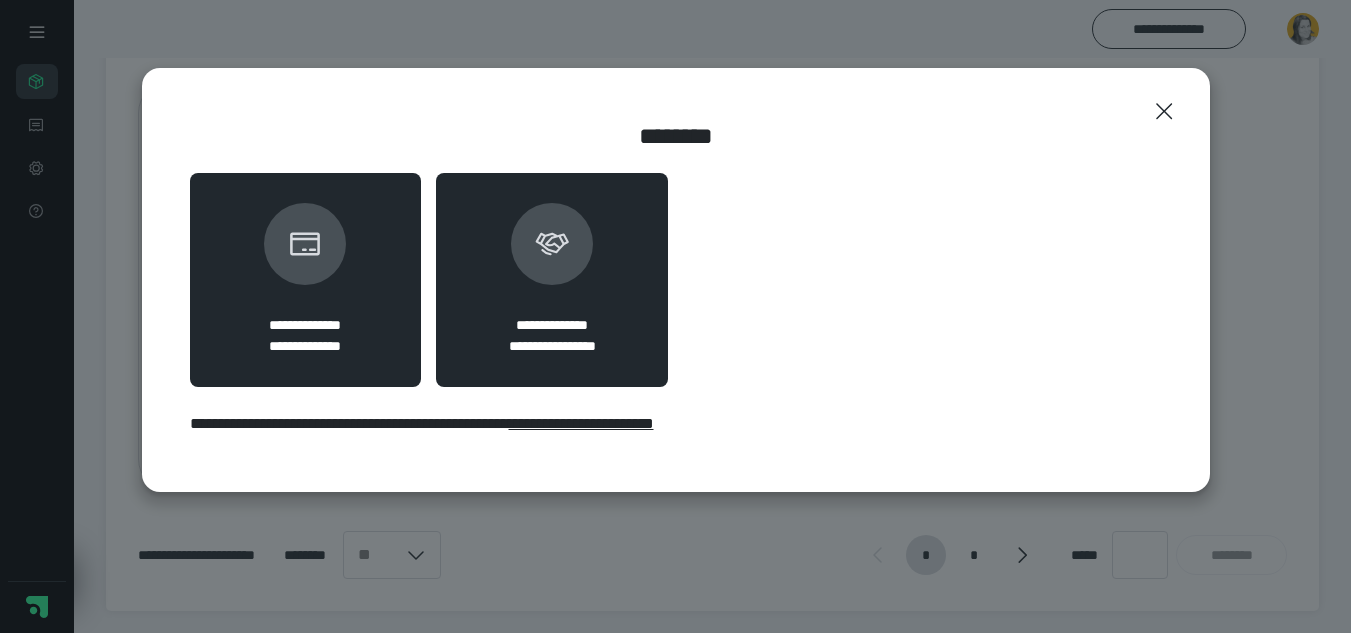 click on "**********" at bounding box center (552, 280) 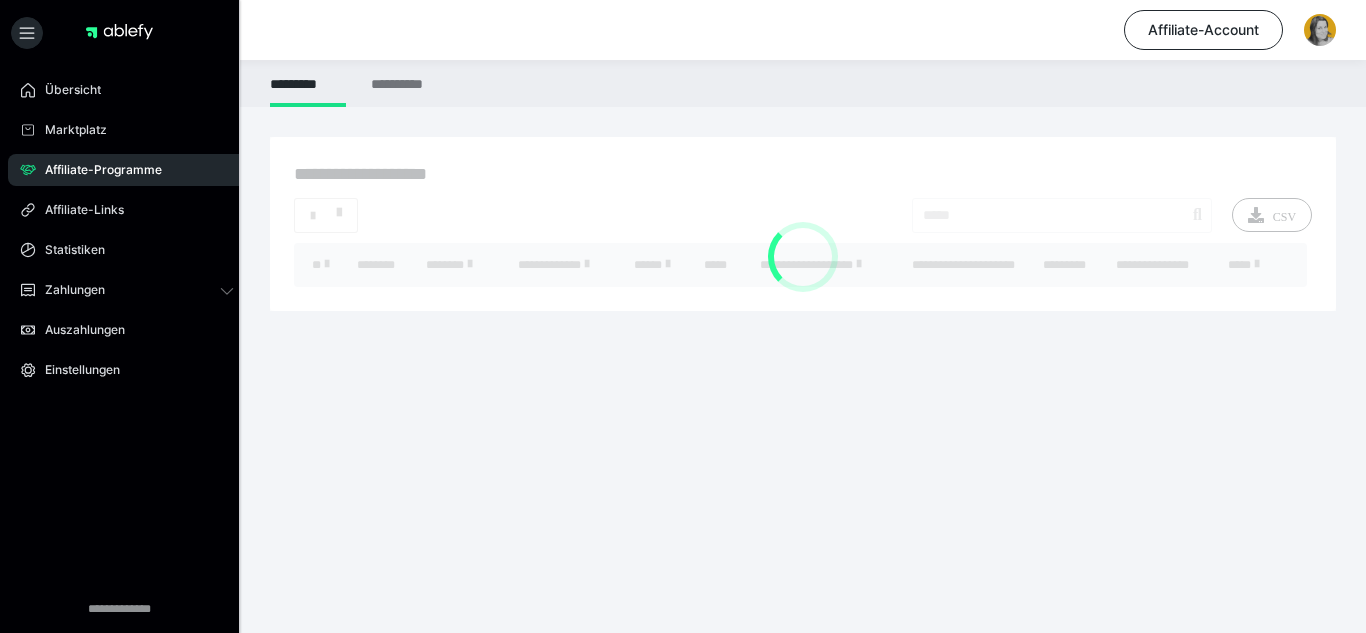scroll, scrollTop: 0, scrollLeft: 0, axis: both 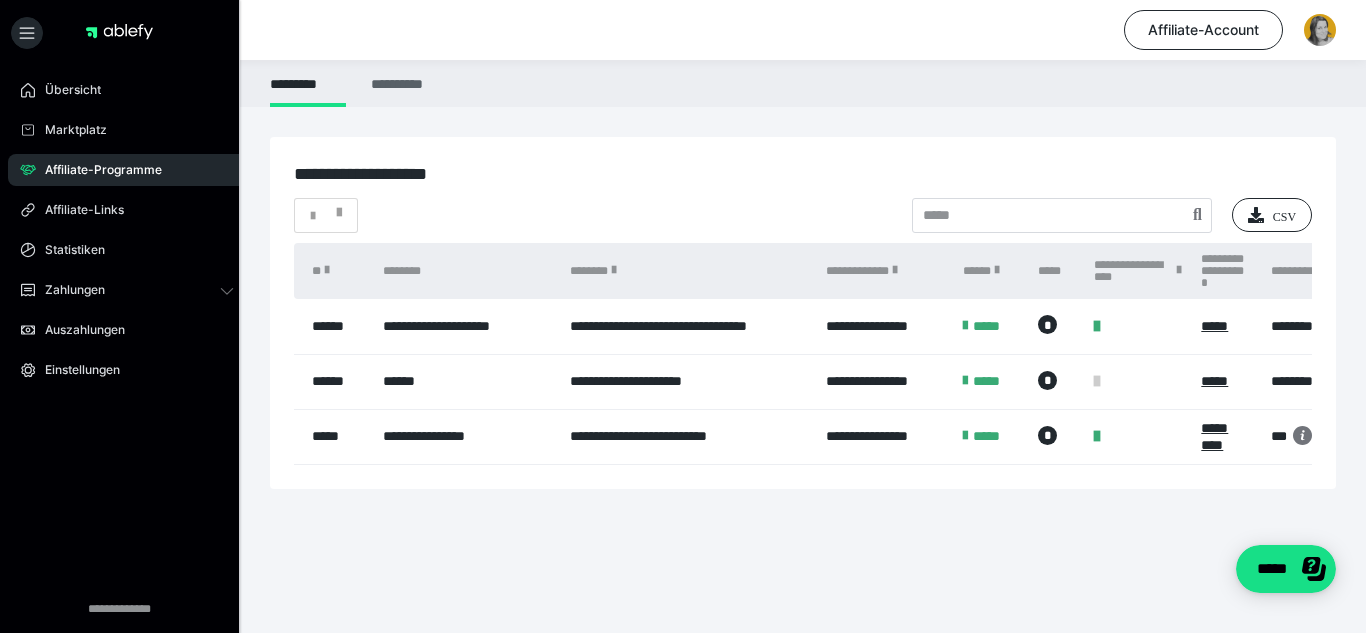 click on "**********" at bounding box center [400, 83] 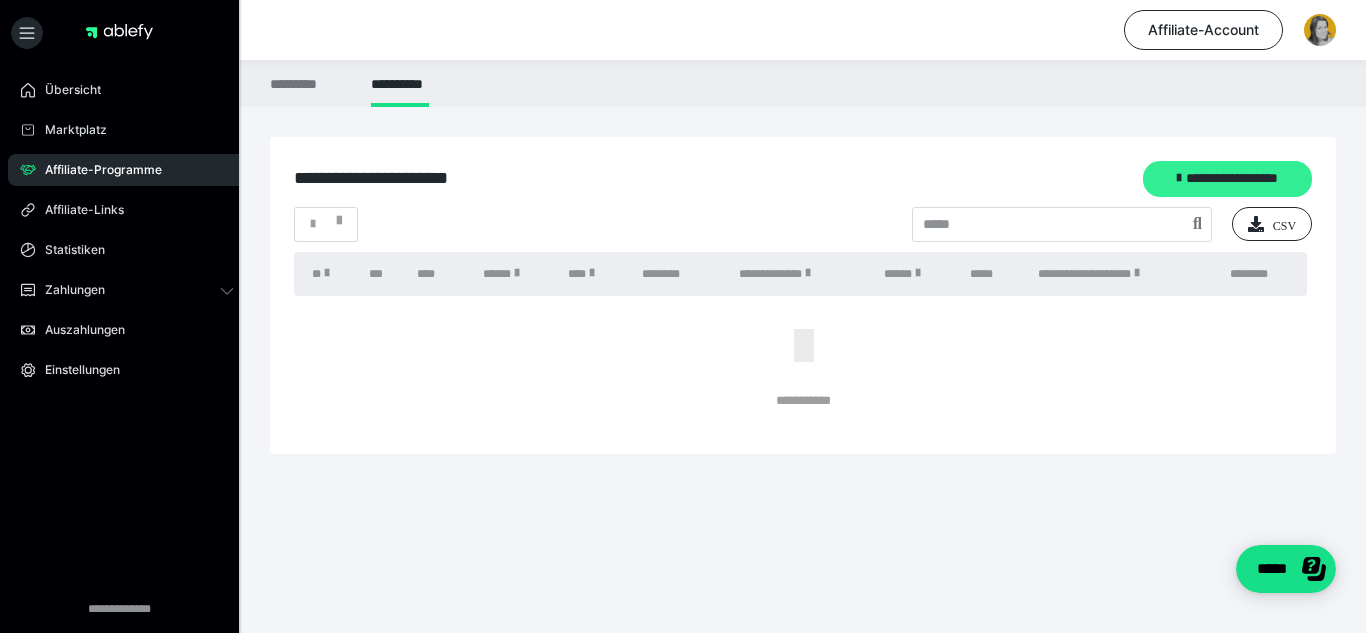 click at bounding box center [1179, 178] 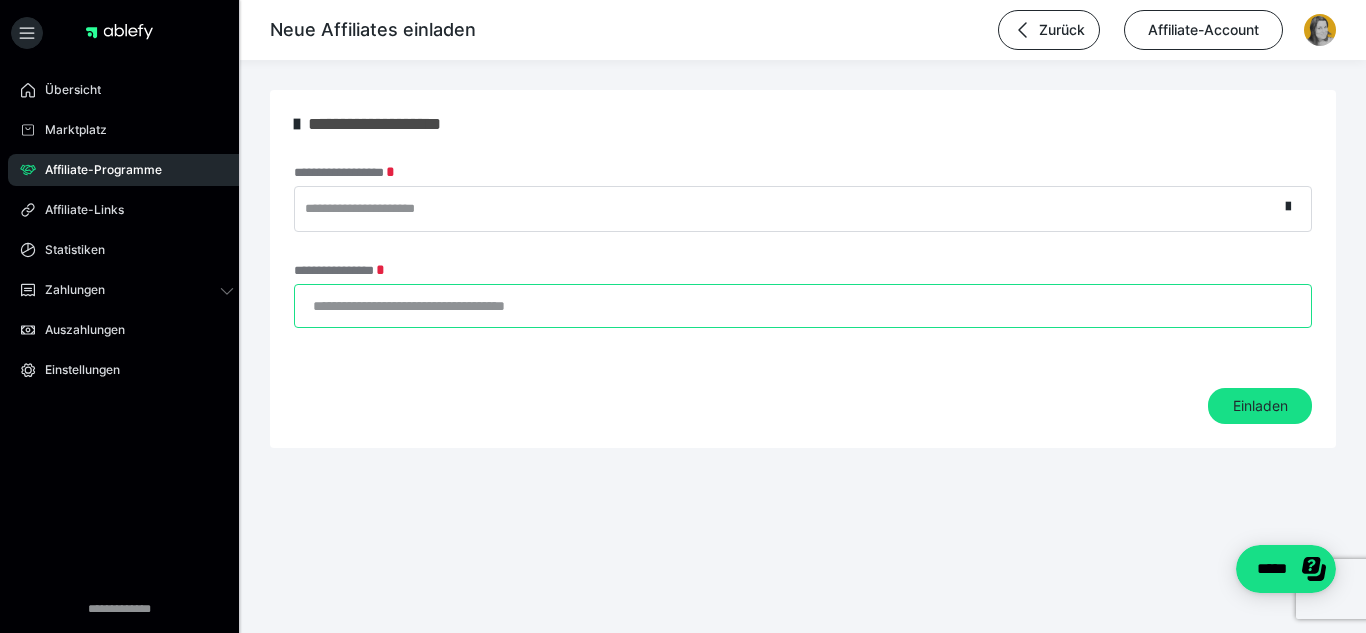 click on "**********" at bounding box center (803, 306) 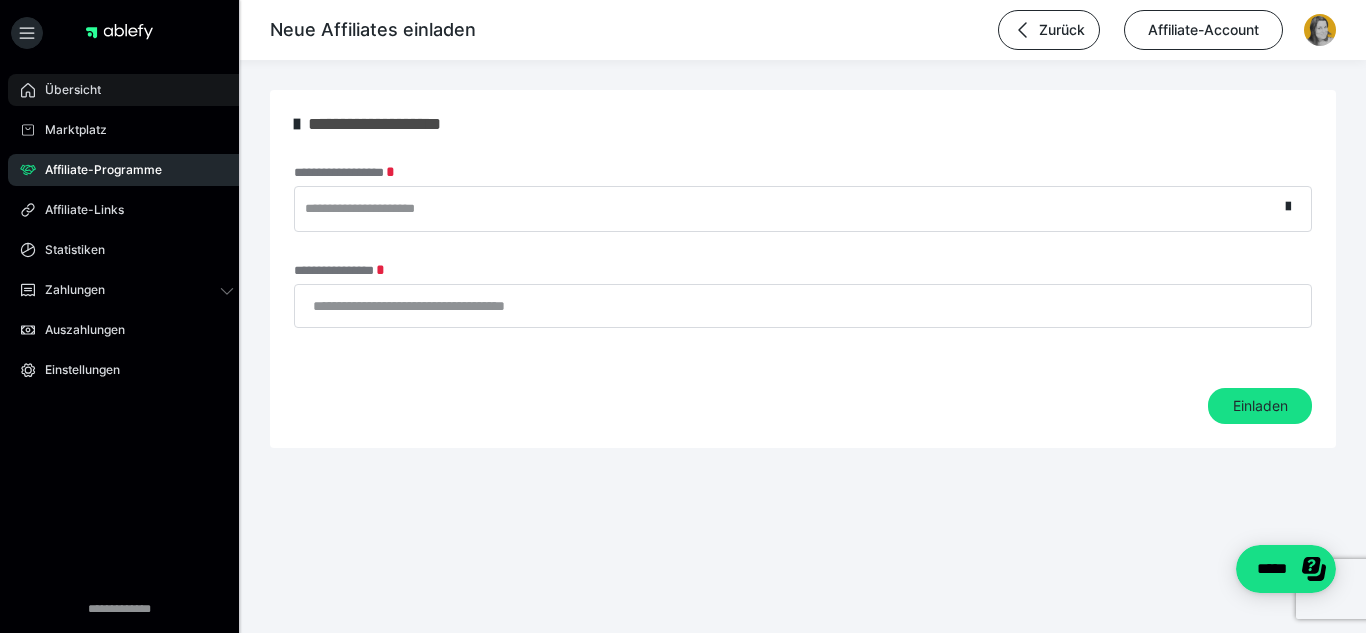 click on "Übersicht" at bounding box center (127, 90) 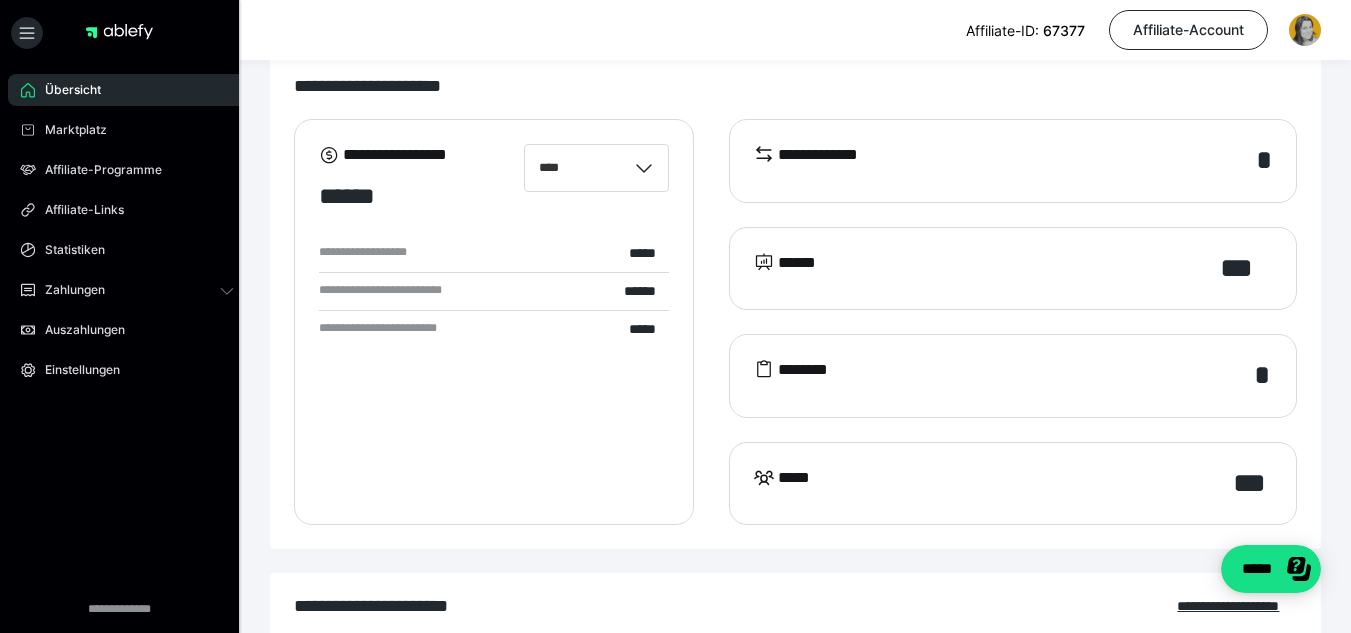 scroll, scrollTop: 33, scrollLeft: 0, axis: vertical 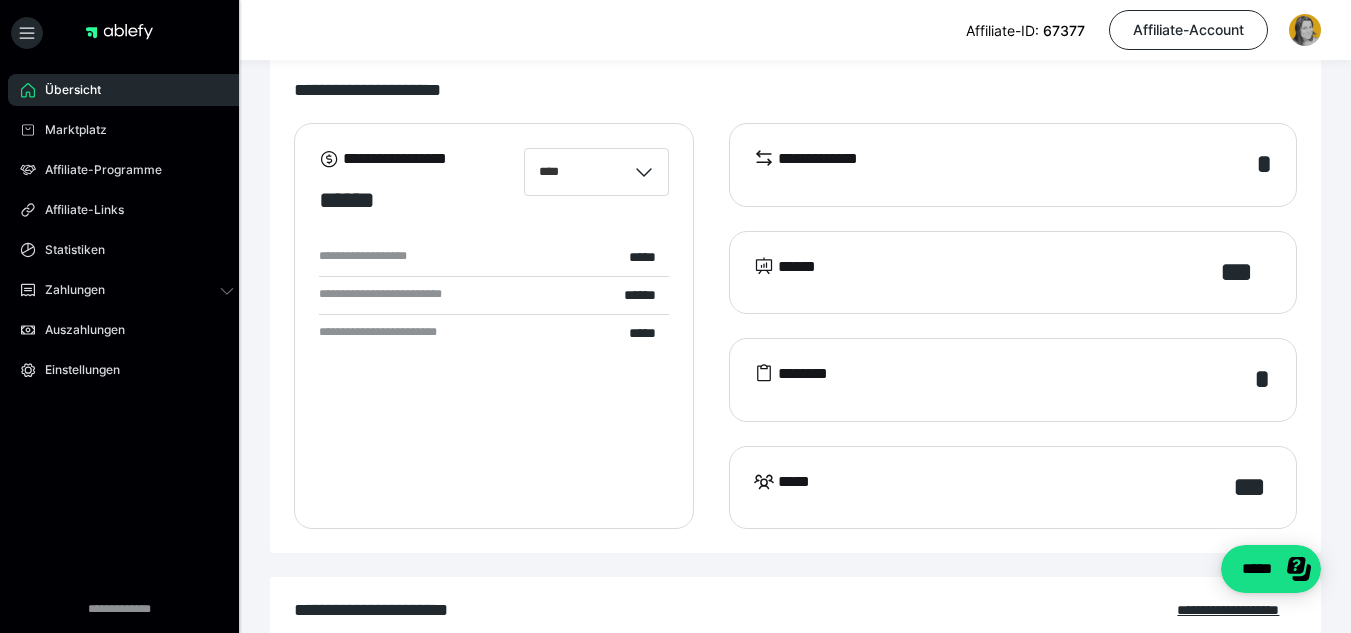 click 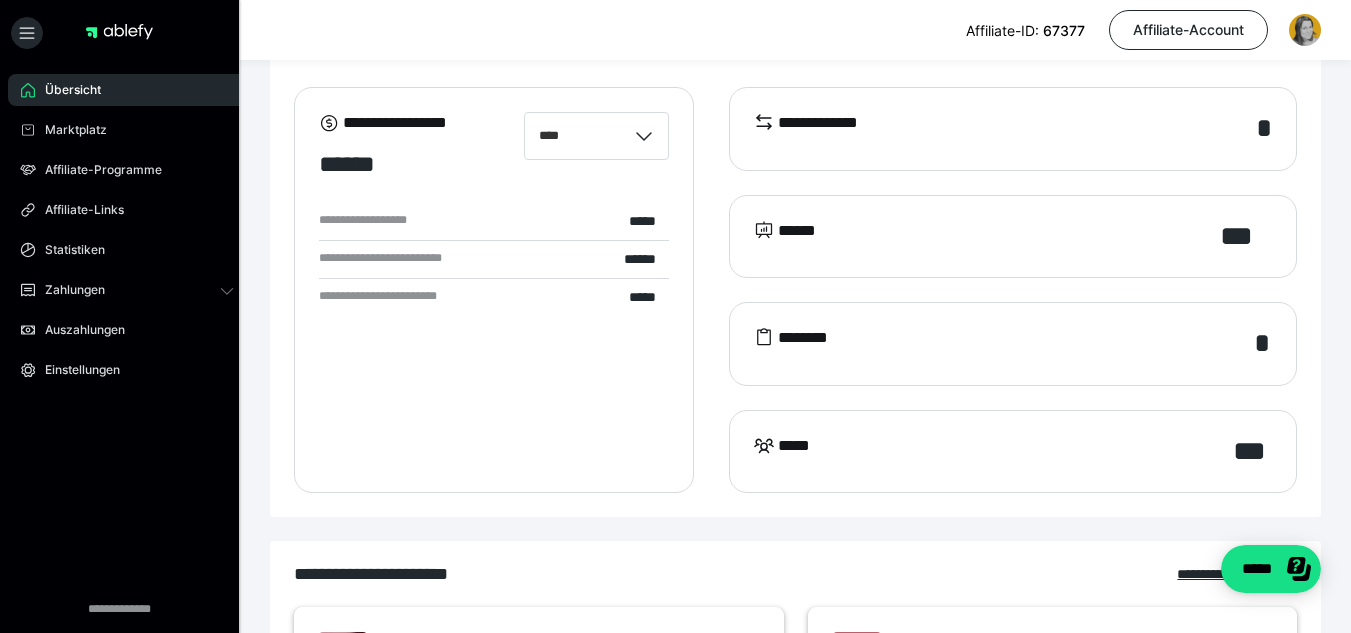 scroll, scrollTop: 0, scrollLeft: 0, axis: both 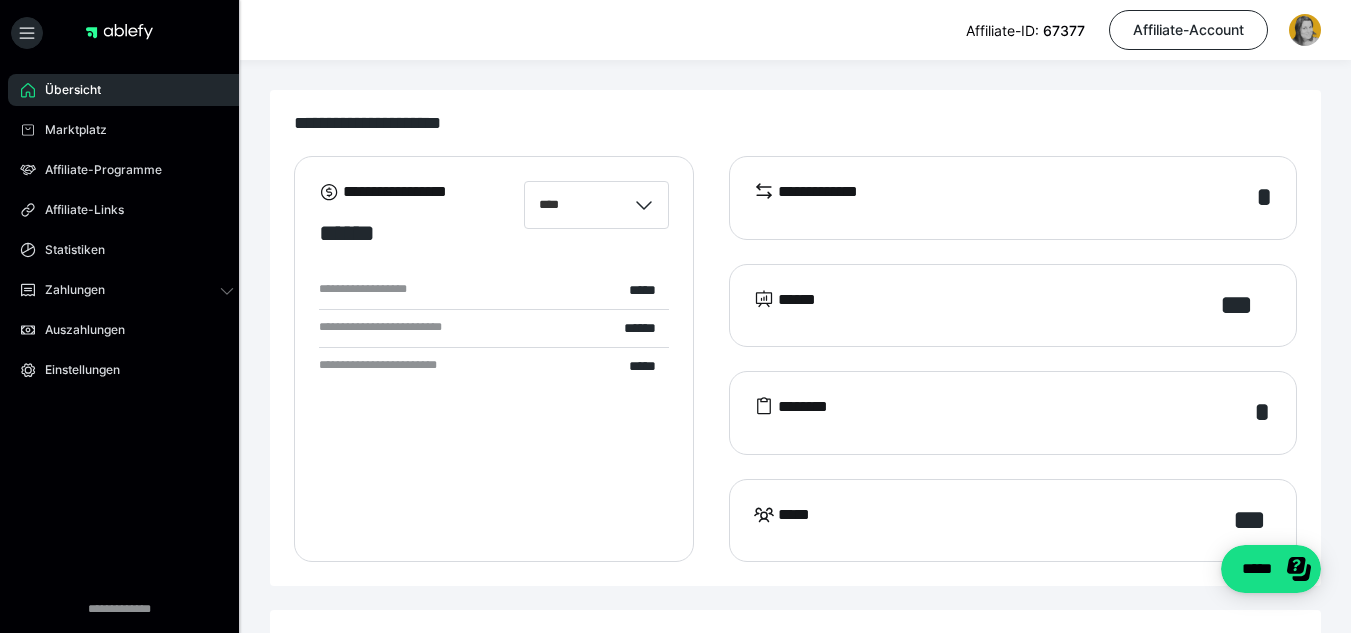 click on "*" at bounding box center (1264, 198) 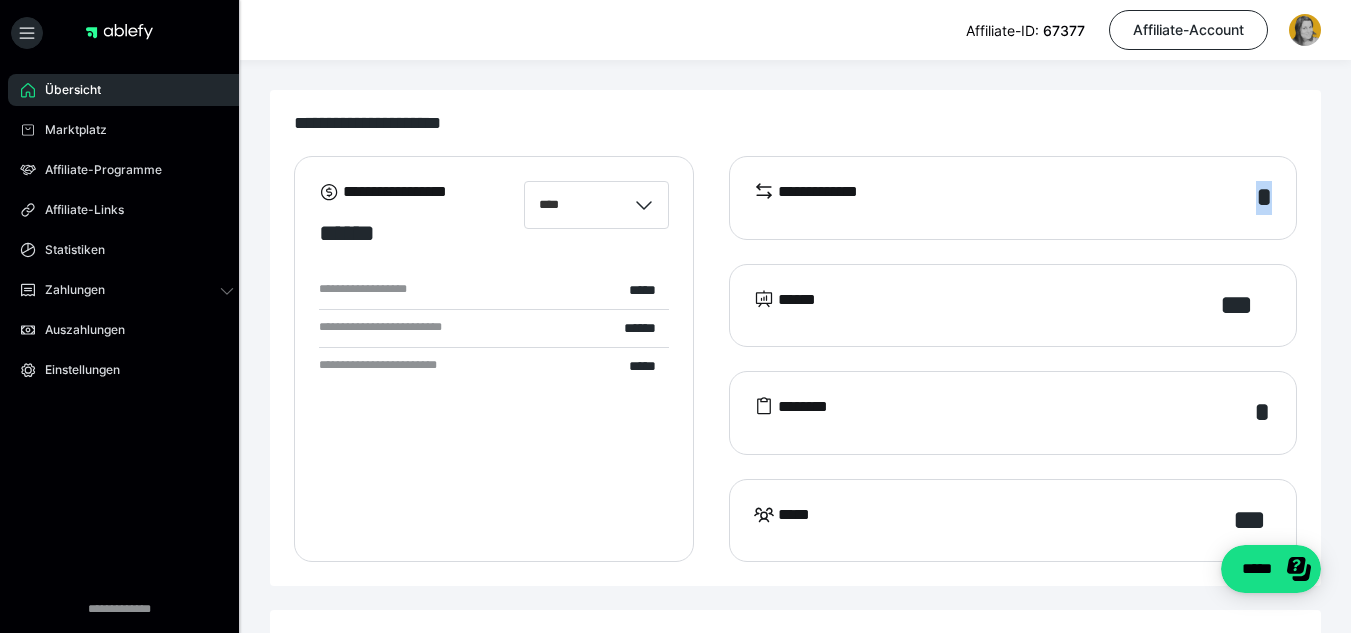 click on "*" at bounding box center [1264, 198] 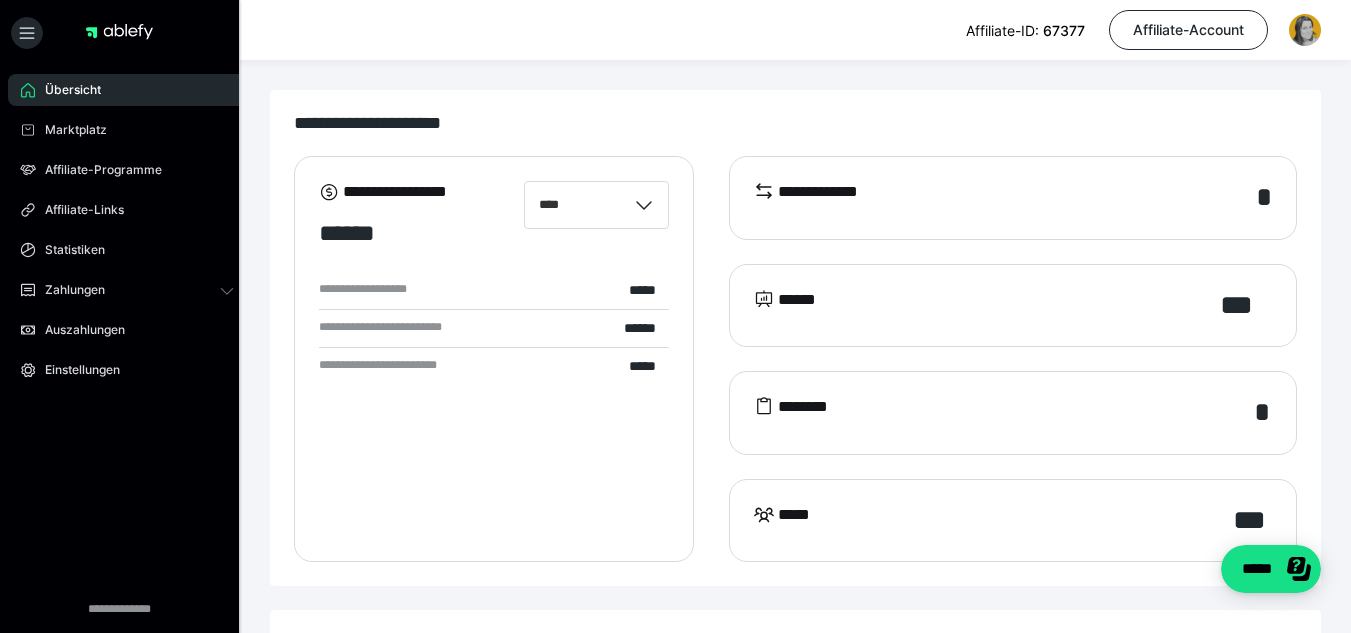 click on "**********" at bounding box center (819, 198) 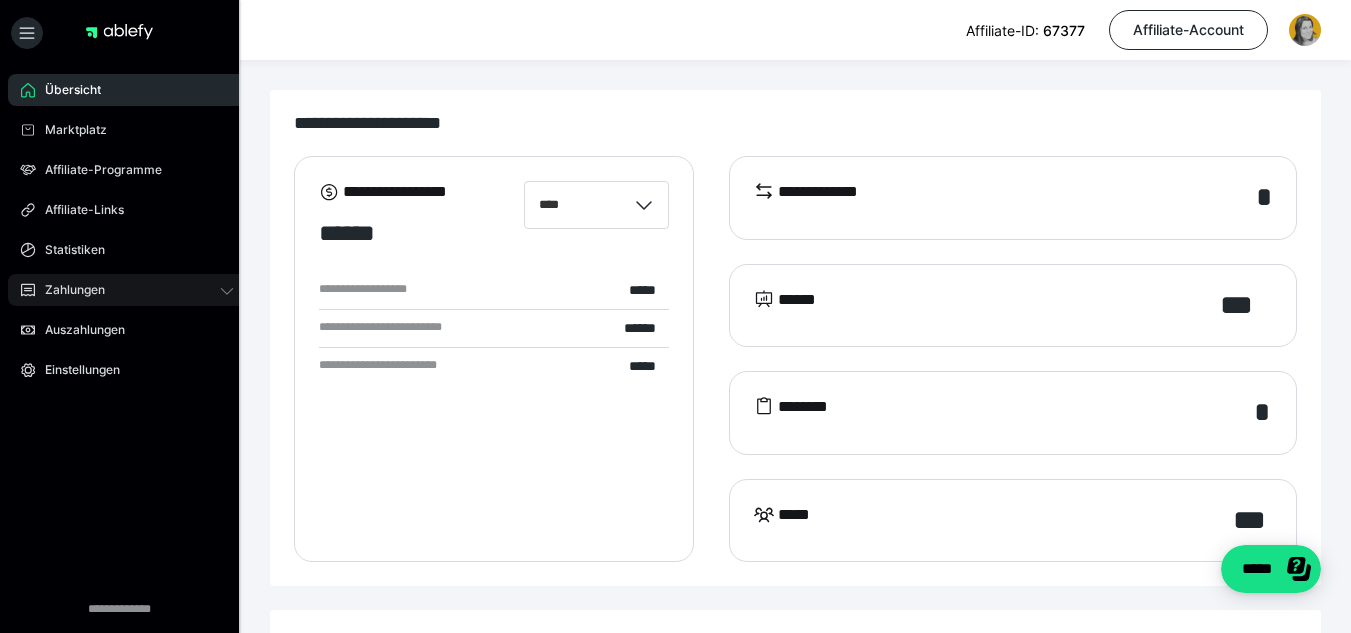 click on "Zahlungen" at bounding box center (127, 290) 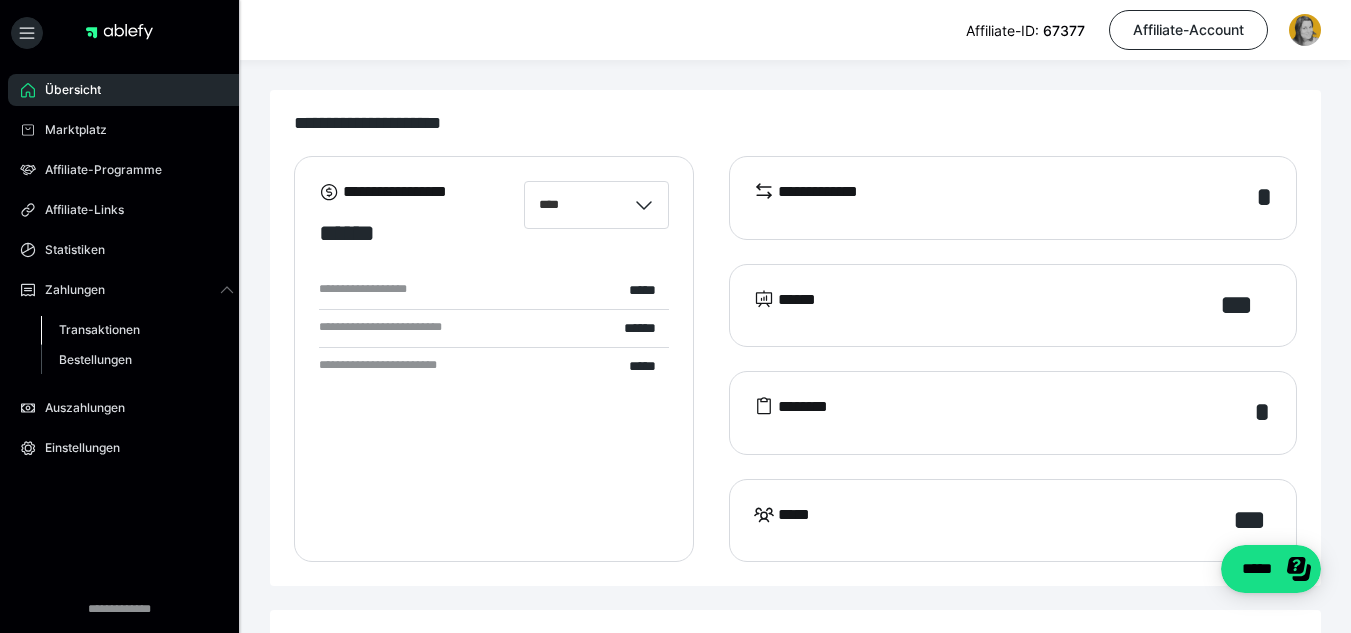 click on "Transaktionen" at bounding box center (99, 329) 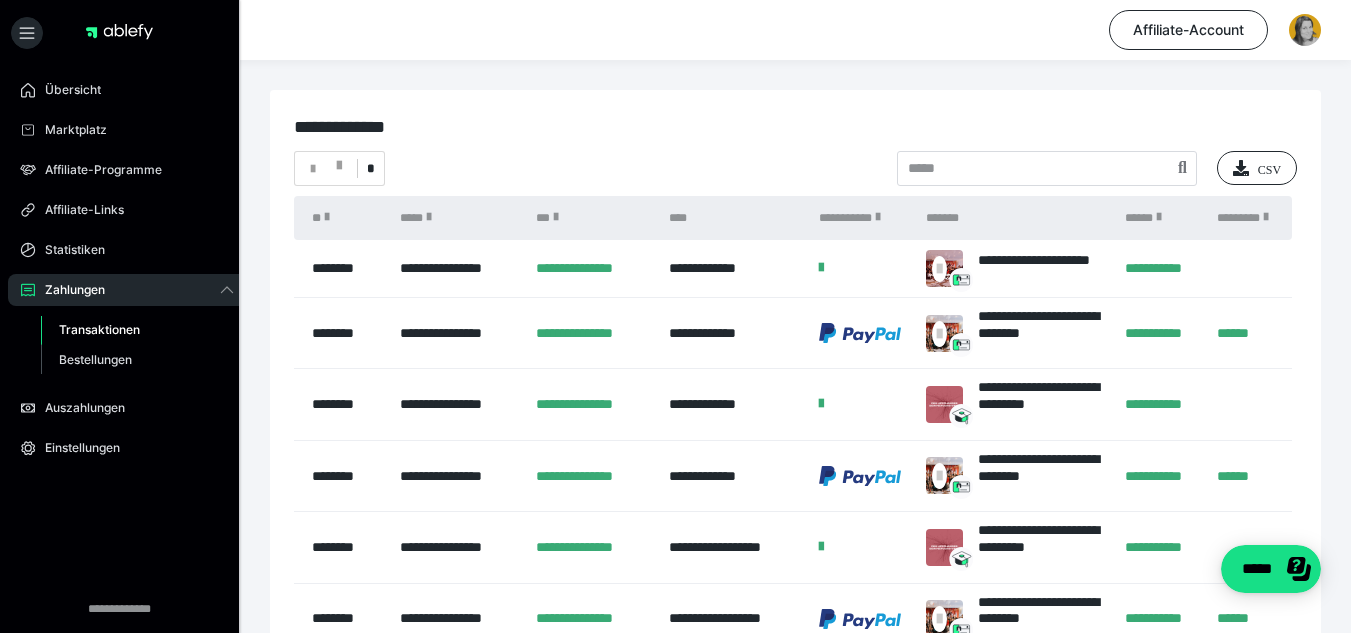 click on "**********" at bounding box center [702, 268] 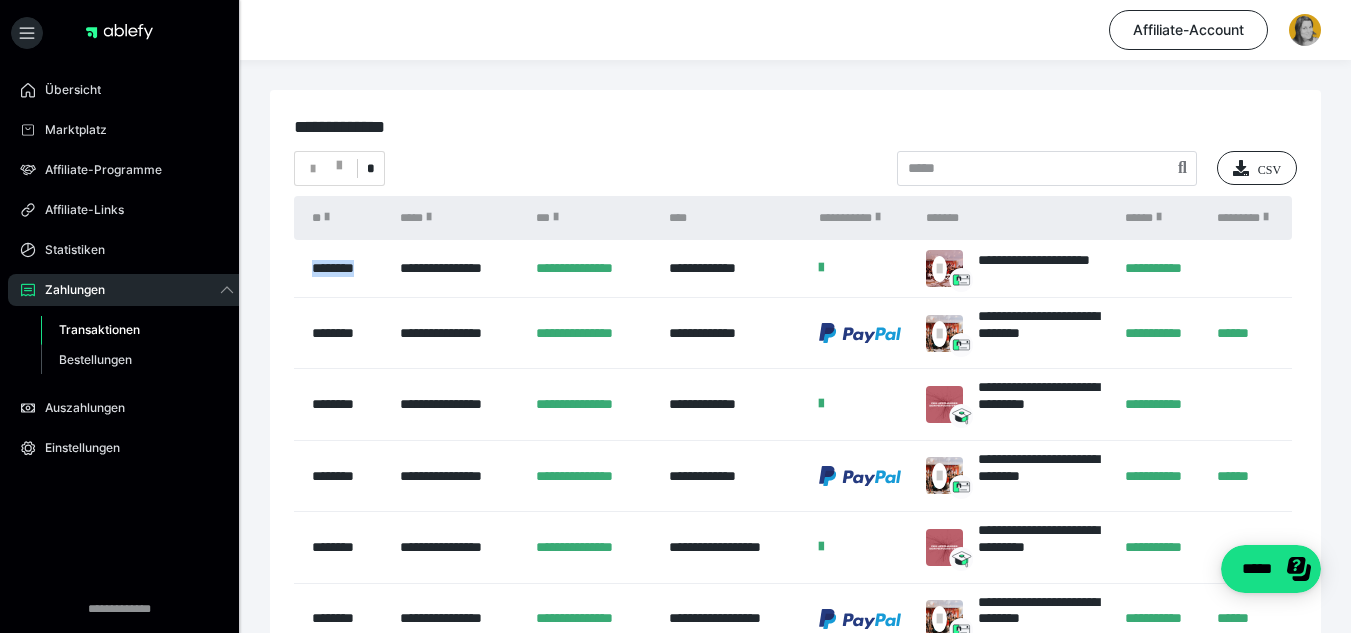click on "********" at bounding box center [342, 269] 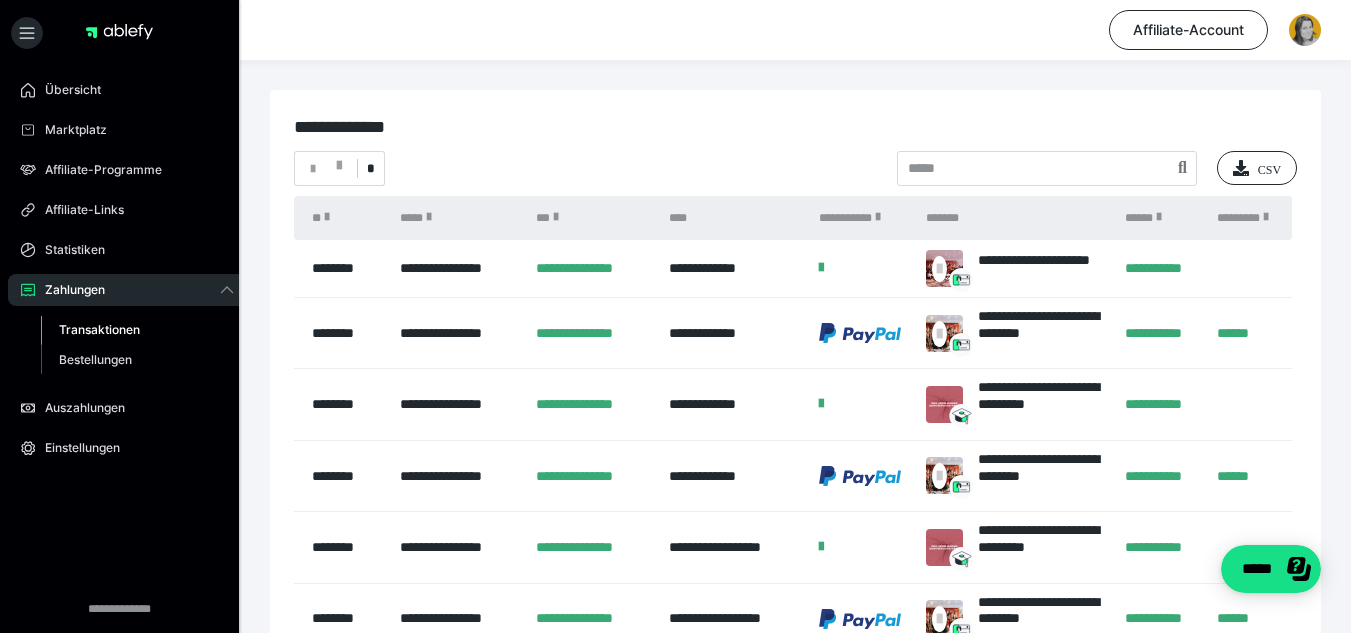 click on "**********" at bounding box center (702, 268) 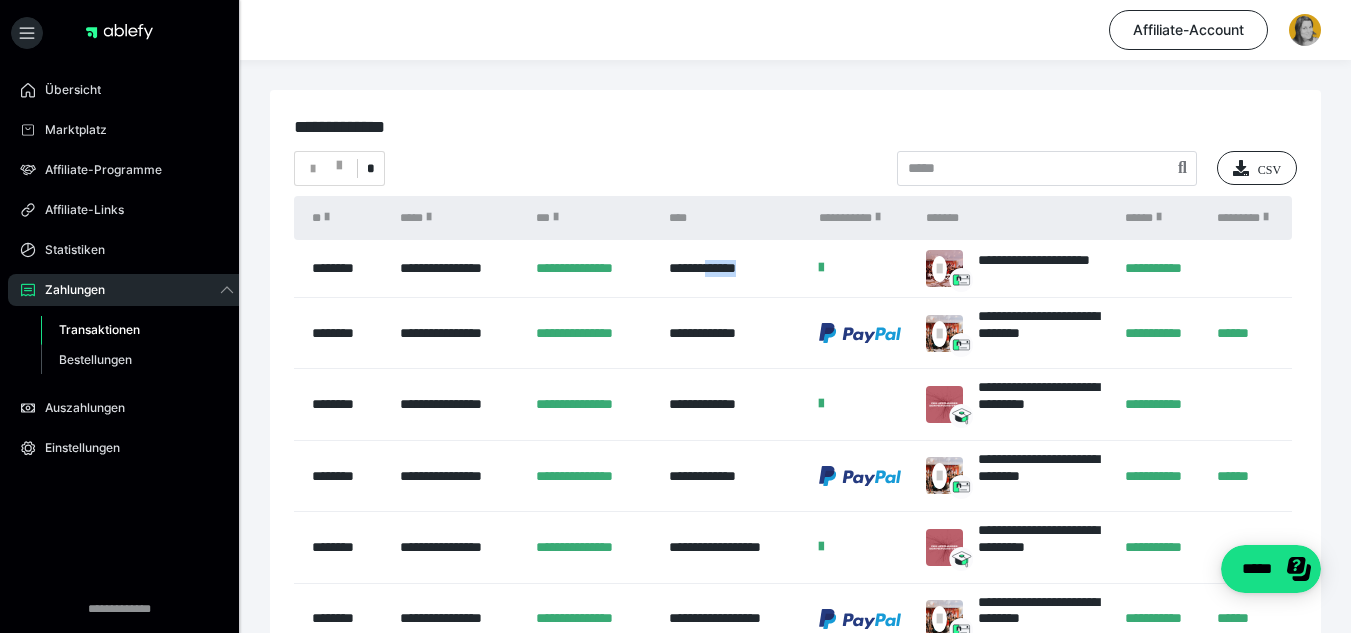 click on "**********" at bounding box center (702, 268) 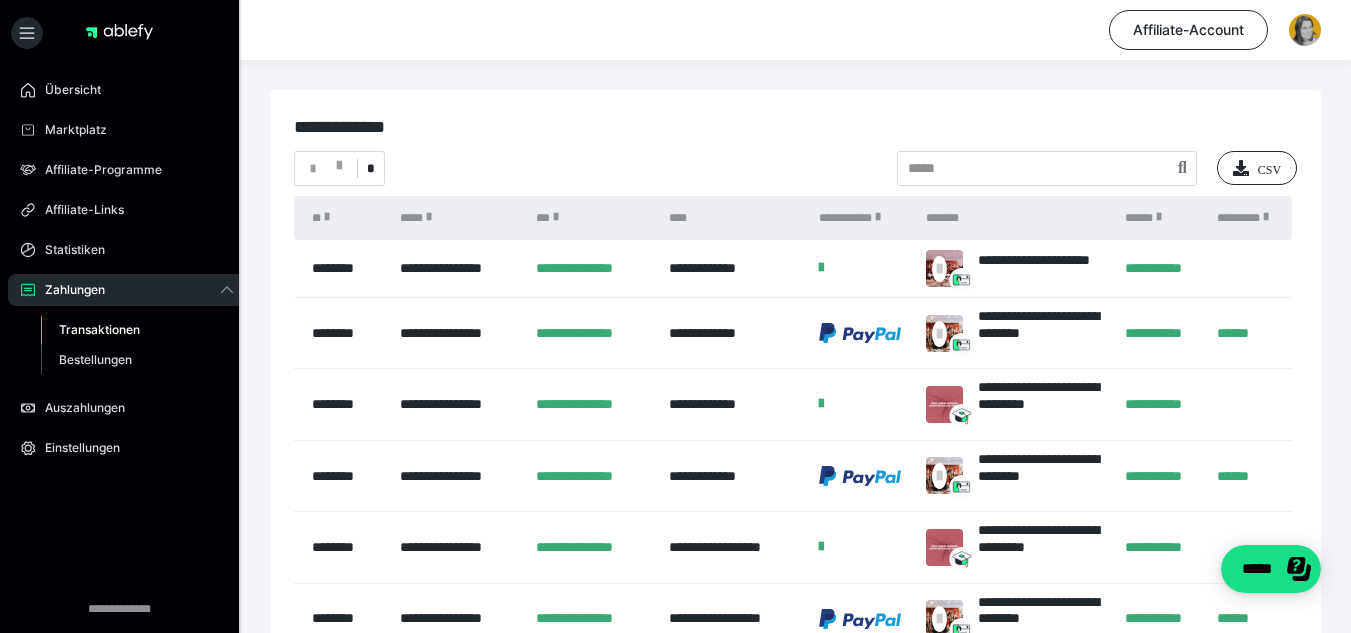 click at bounding box center (821, 268) 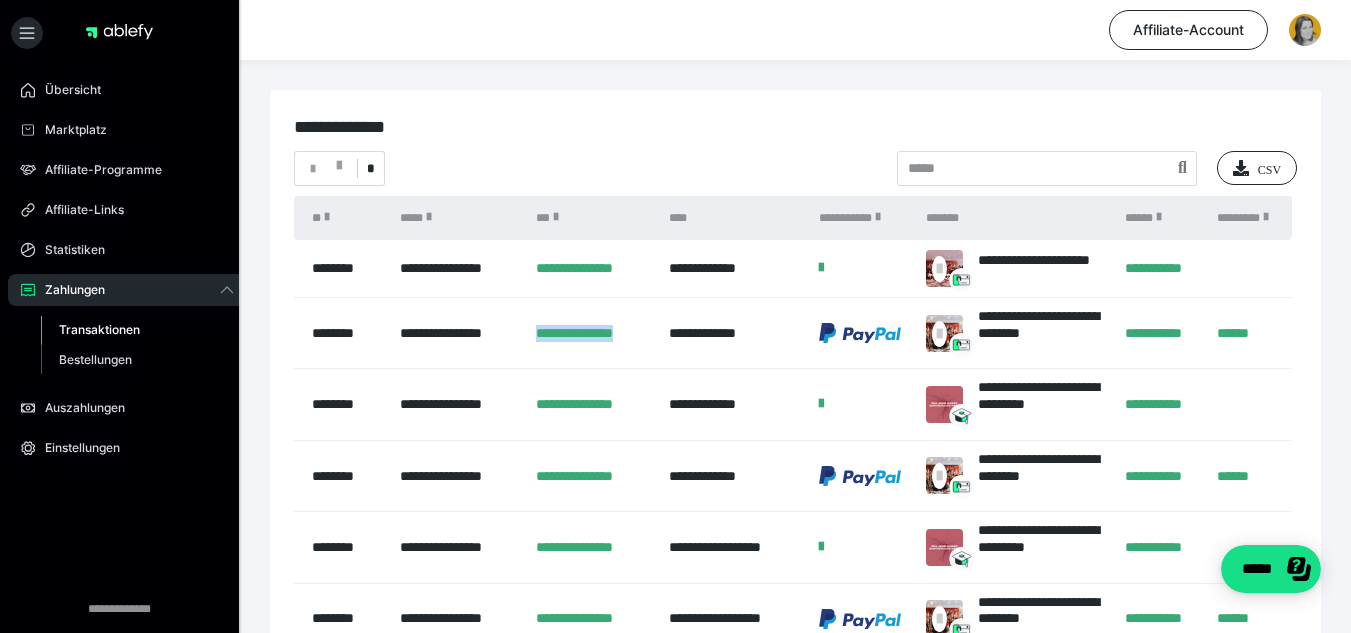 click on "**********" at bounding box center [592, 333] 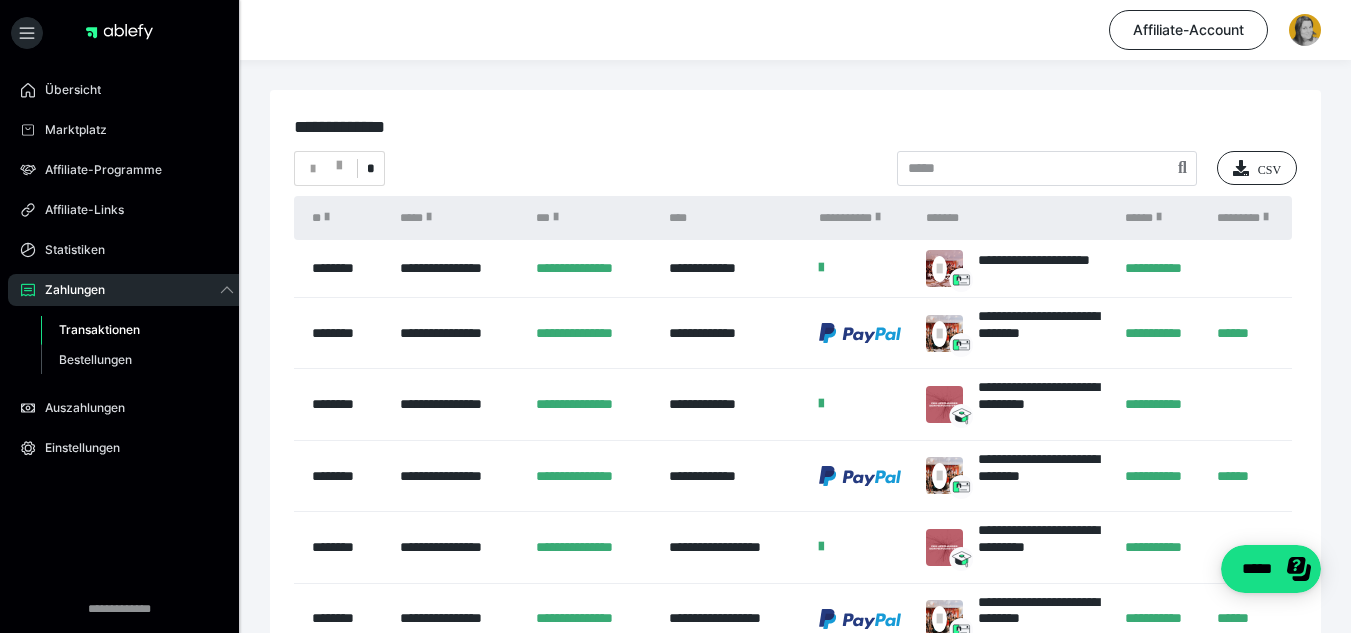 click on "******" at bounding box center (1249, 333) 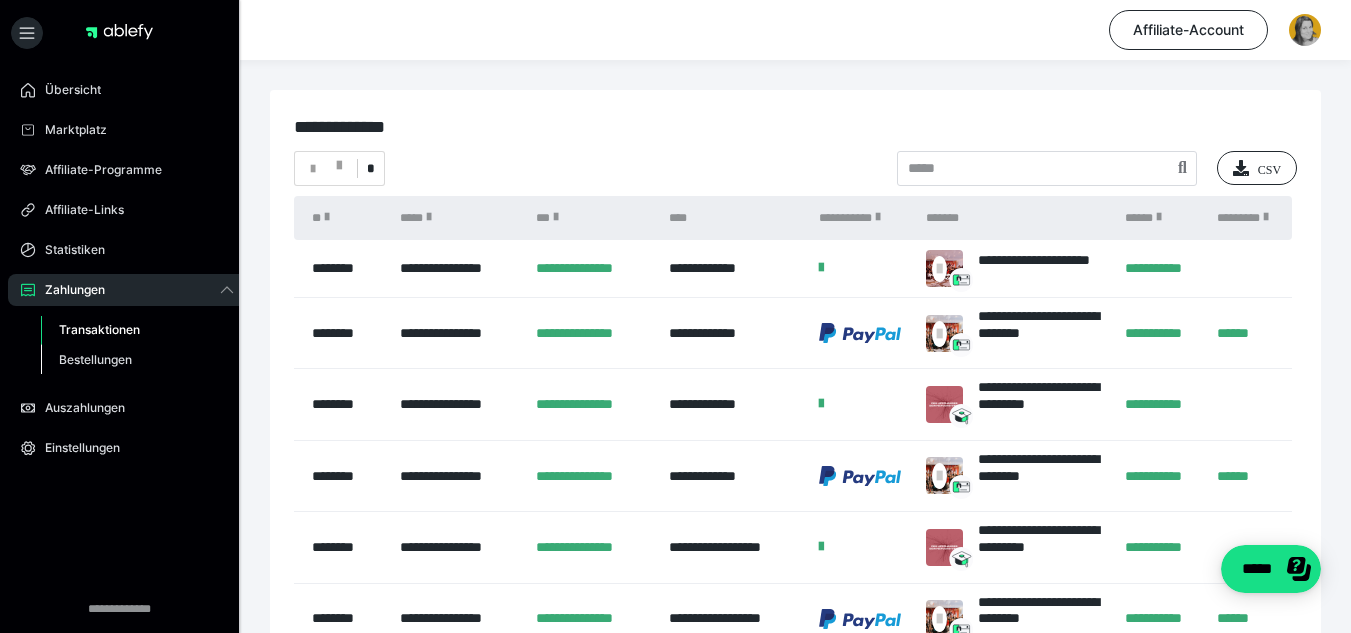 click on "Bestellungen" at bounding box center (95, 359) 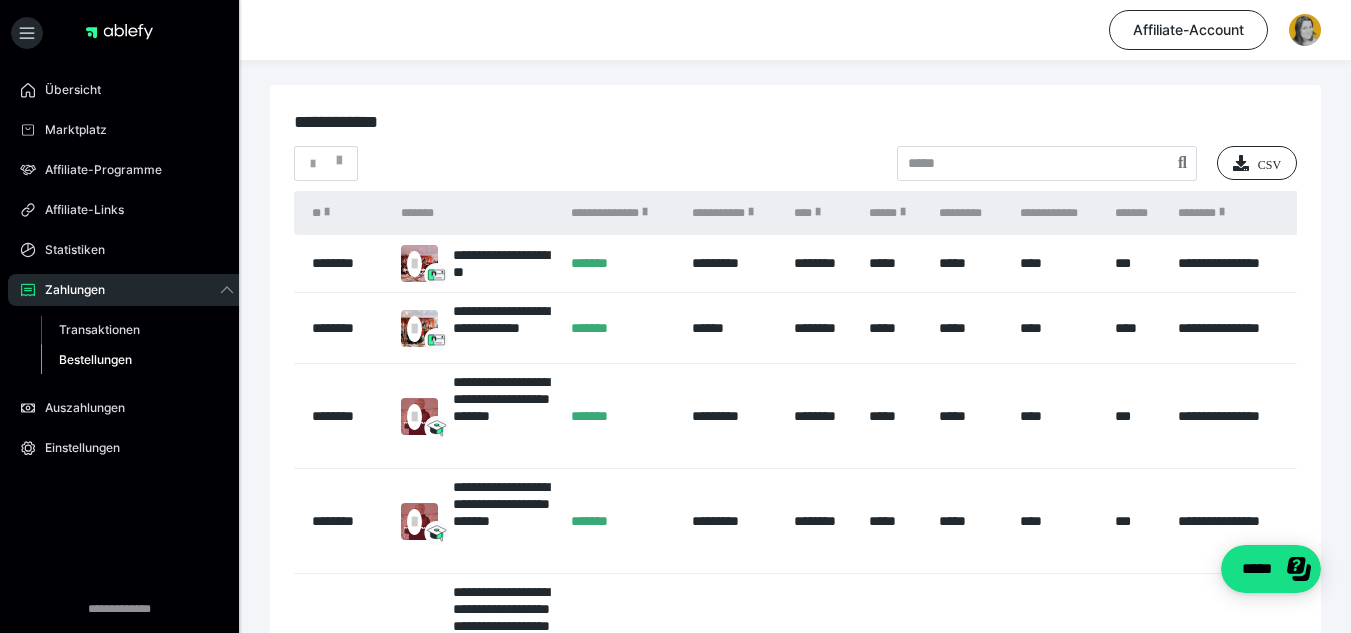 scroll, scrollTop: 0, scrollLeft: 0, axis: both 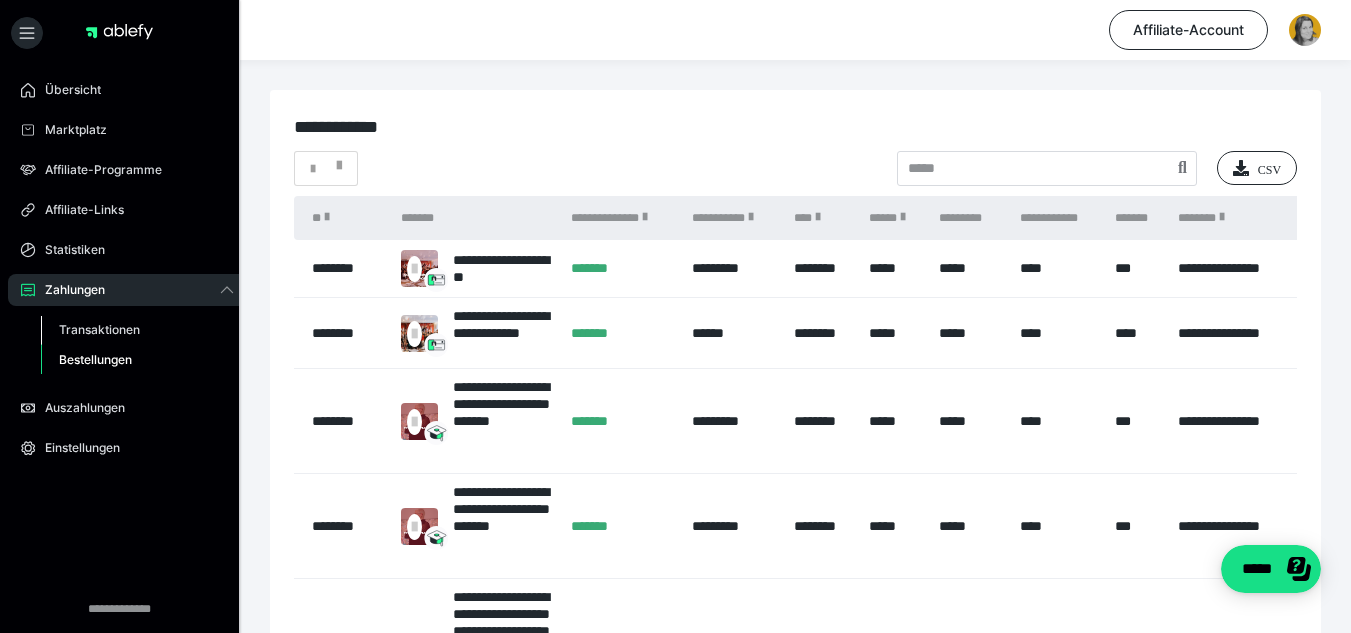 click on "Transaktionen" at bounding box center (99, 329) 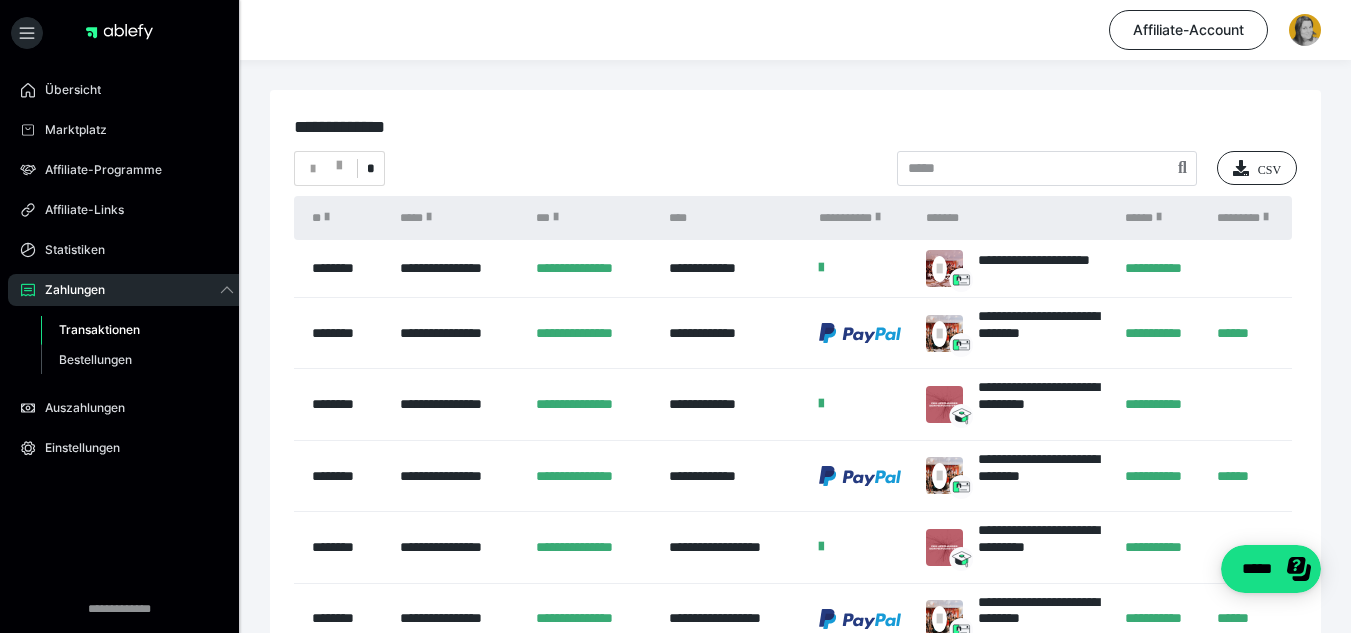 click on "**********" at bounding box center [592, 269] 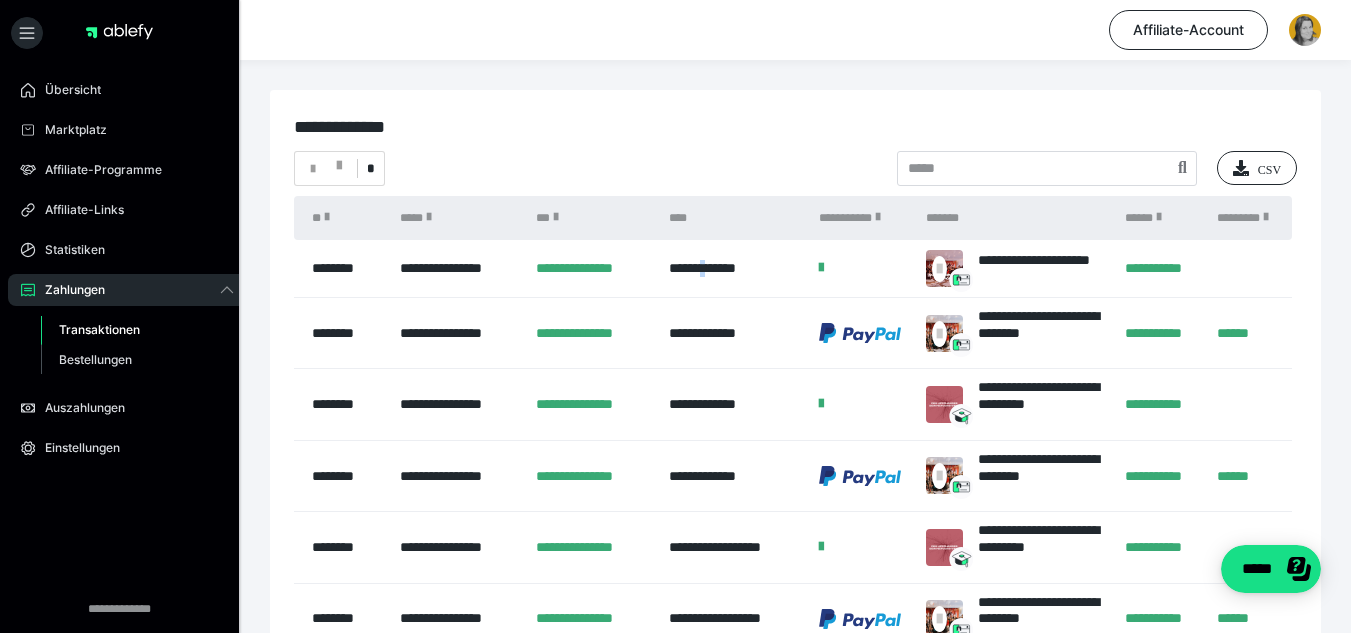 click on "**********" at bounding box center (702, 268) 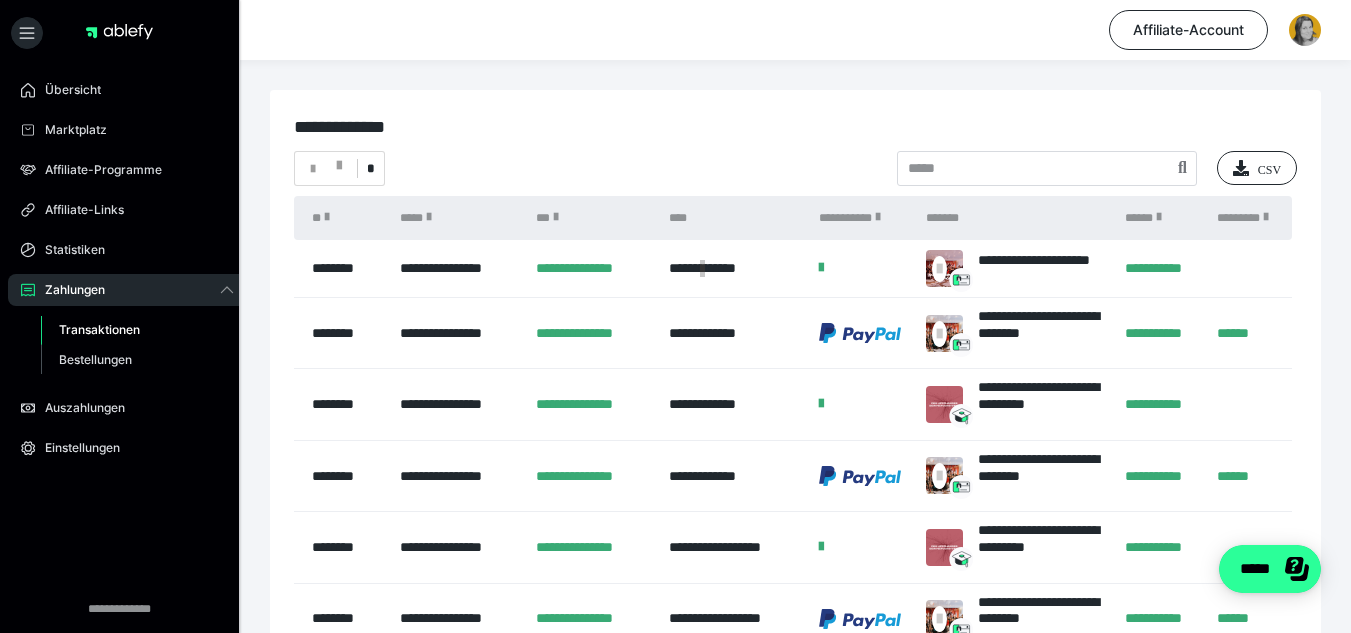 click on "*****" 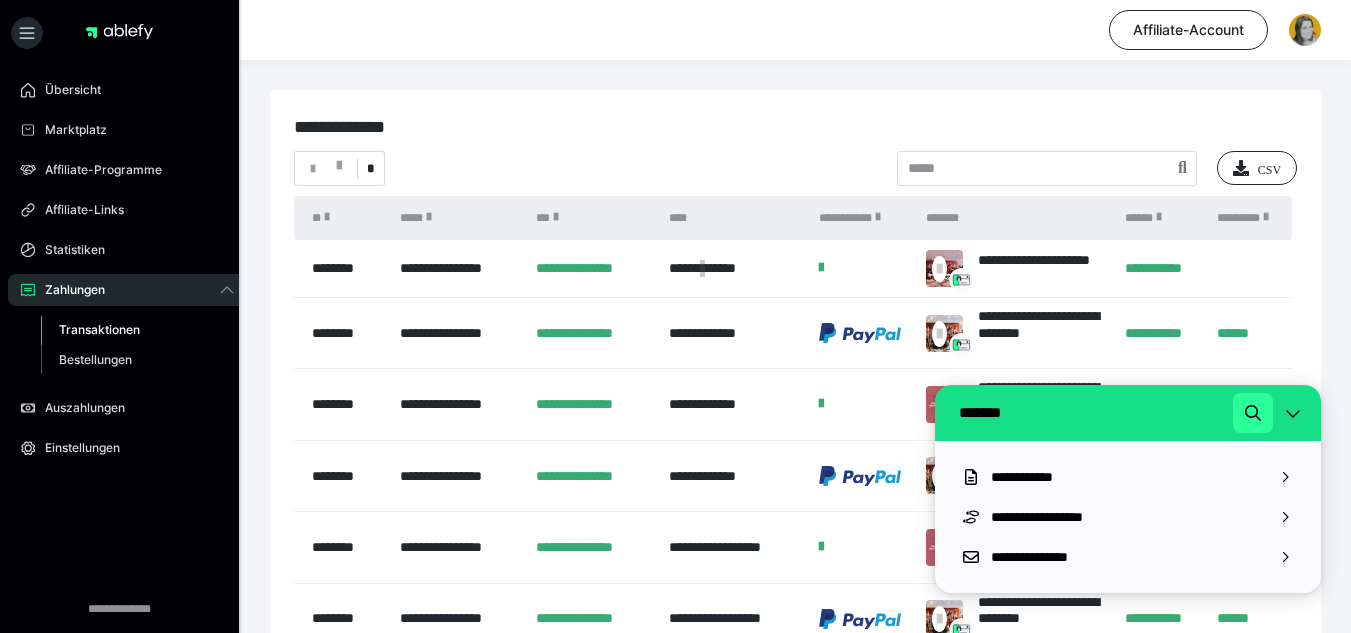click 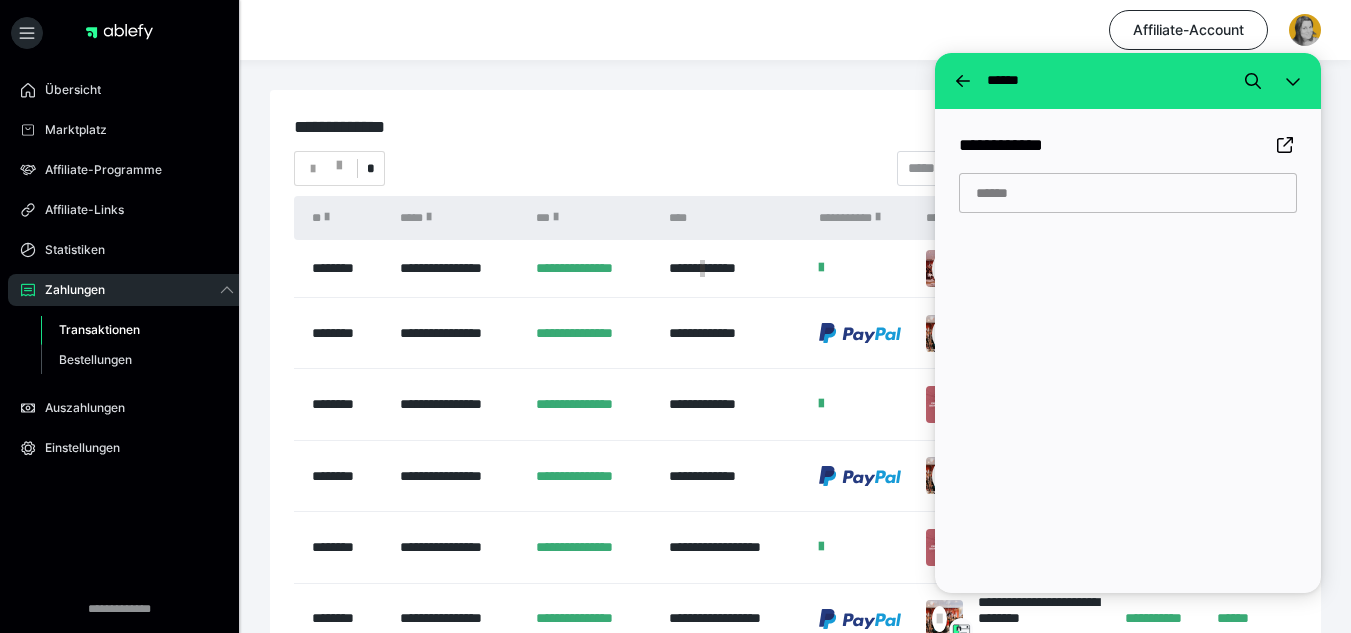 click at bounding box center [1128, 193] 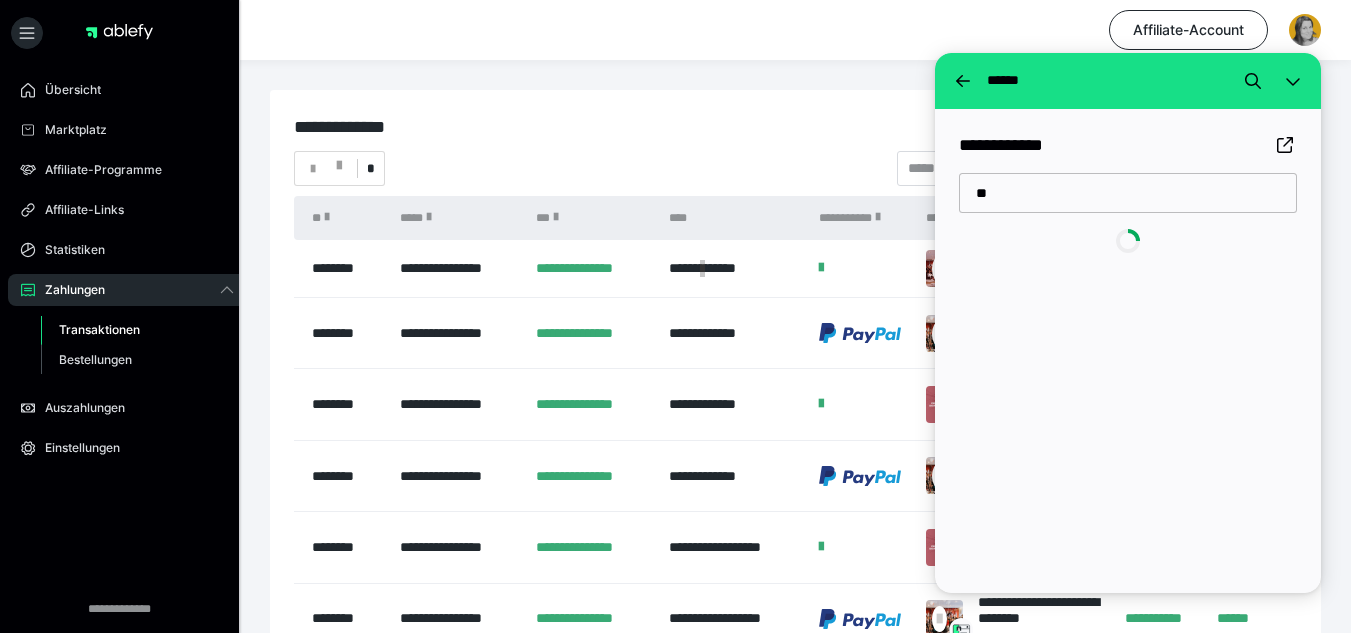 type on "*" 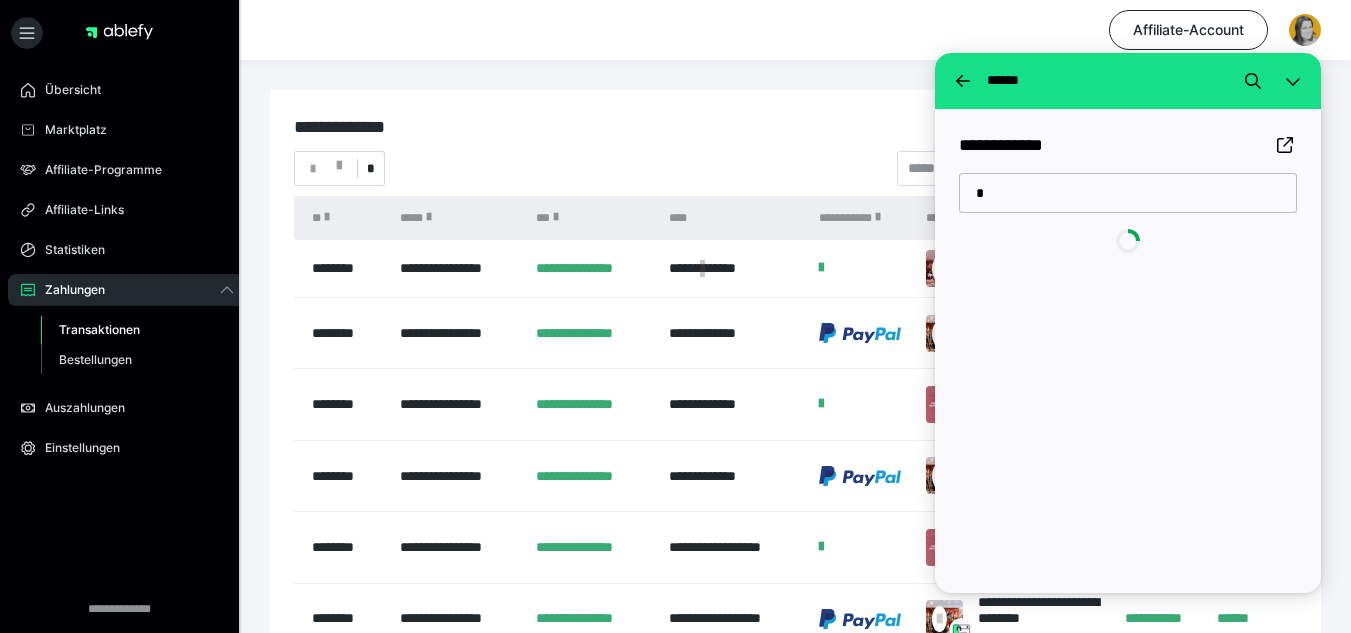 type 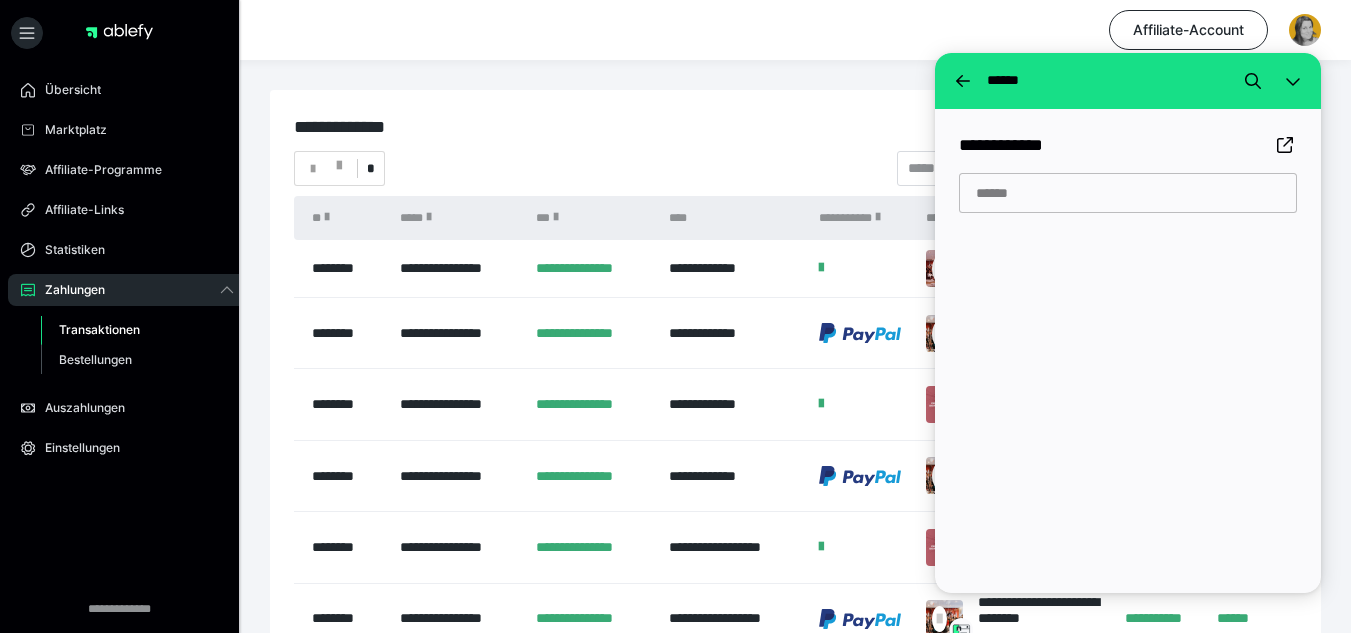 click on "* CSV" at bounding box center [795, 168] 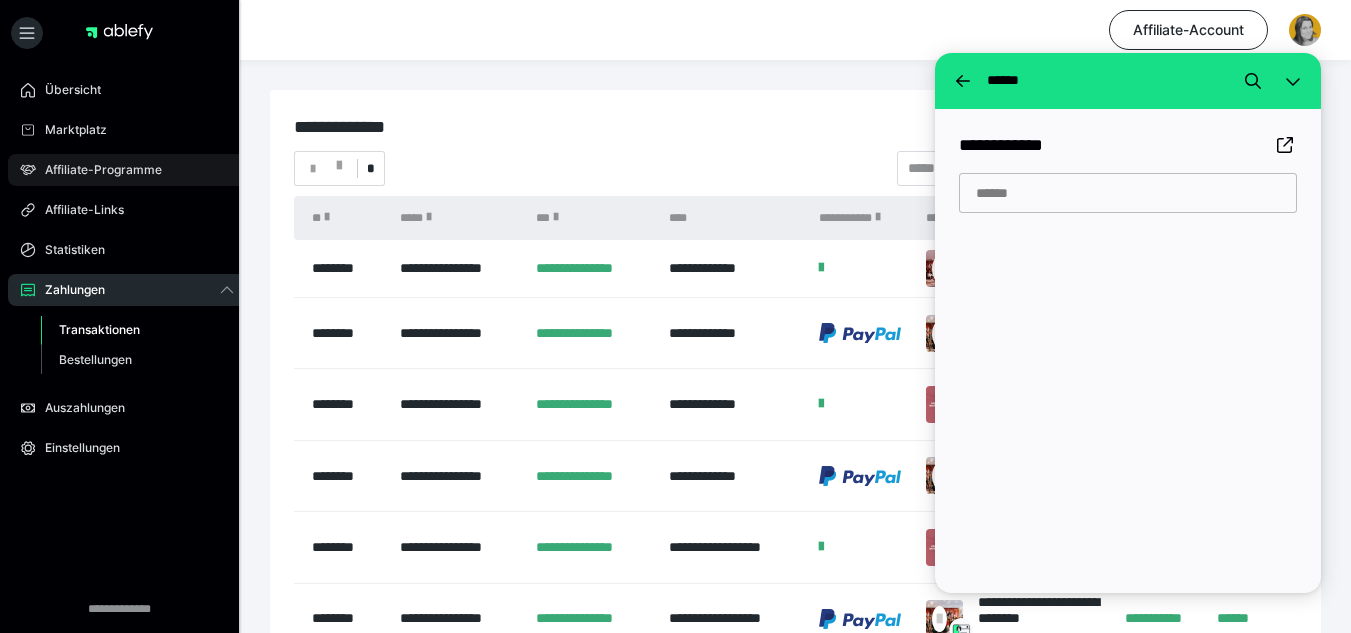click on "Affiliate-Programme" at bounding box center (96, 170) 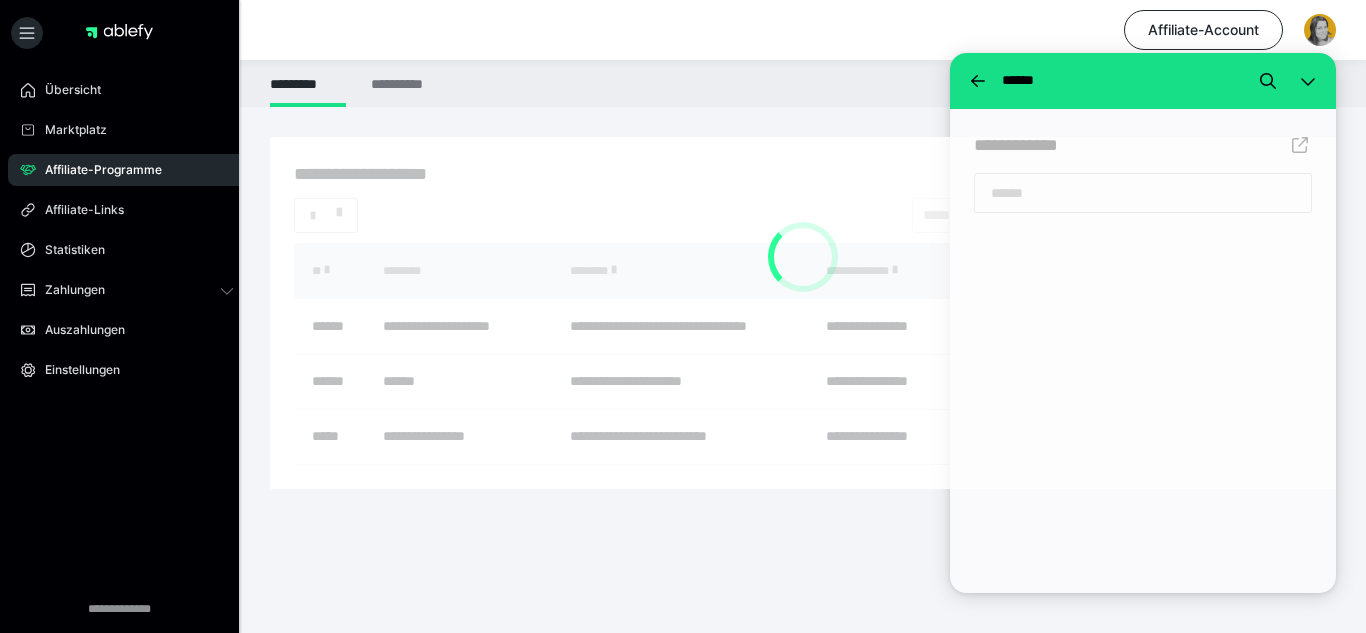 click on "**********" at bounding box center [923, 83] 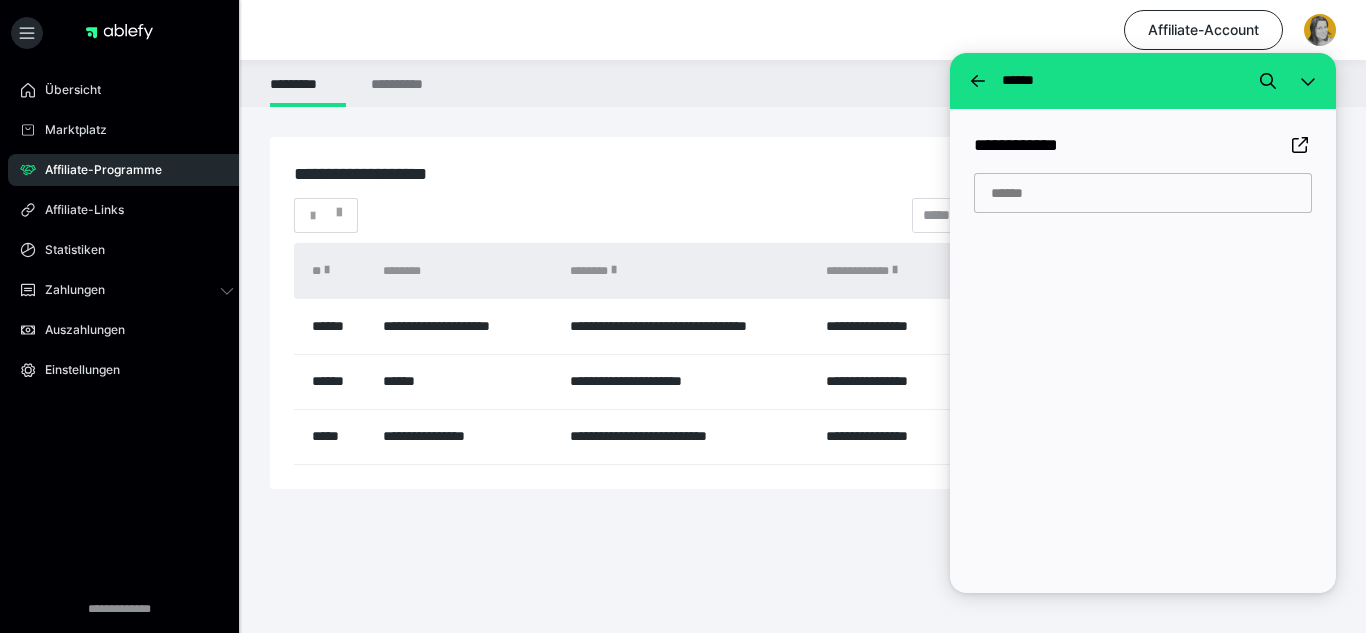 click on "Affiliate-Programme" at bounding box center [96, 170] 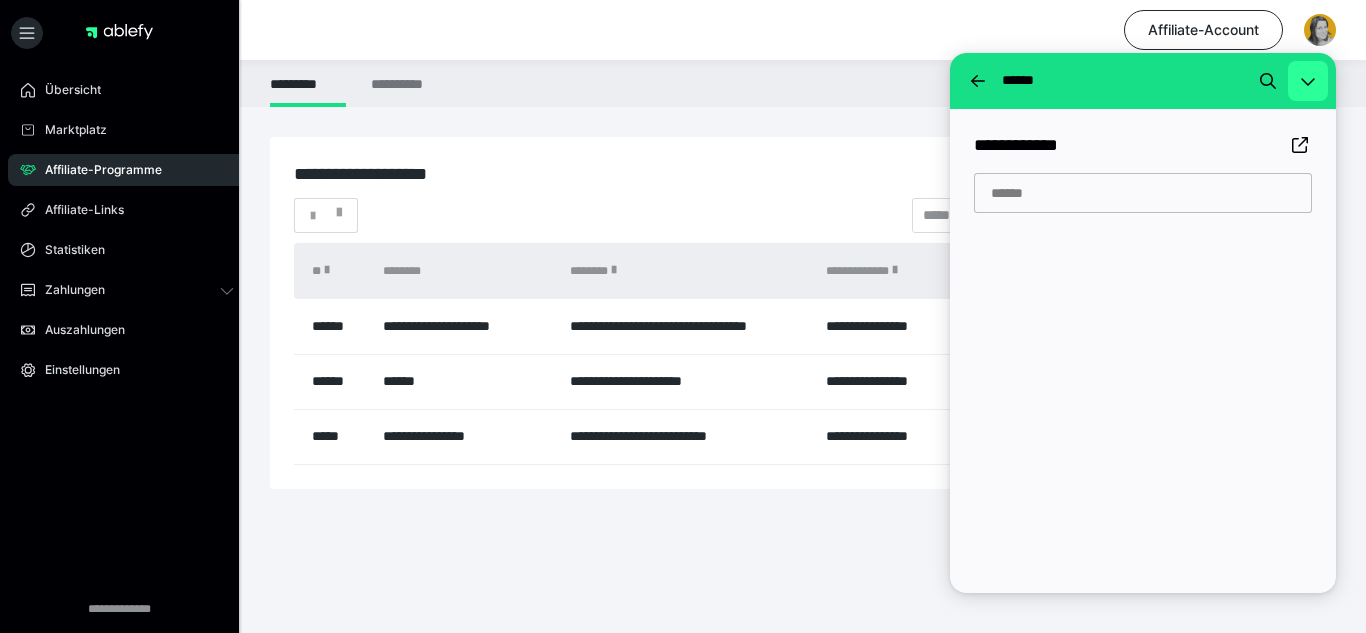 click 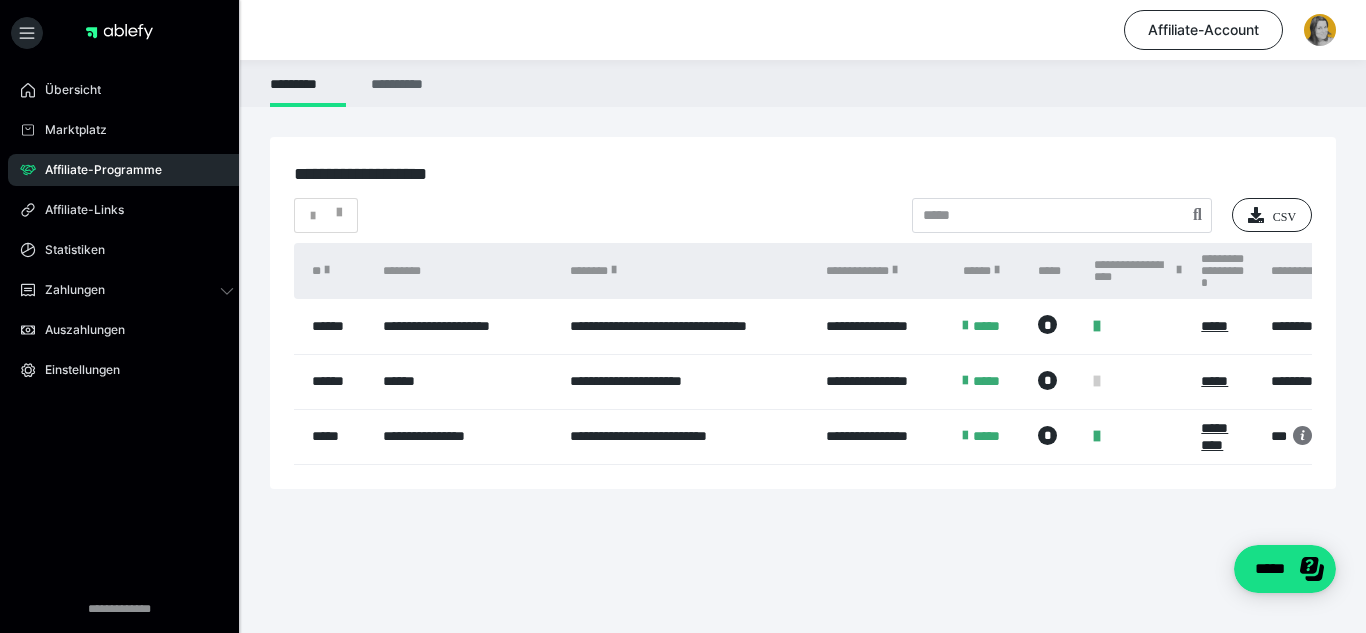 click on "**********" at bounding box center (400, 83) 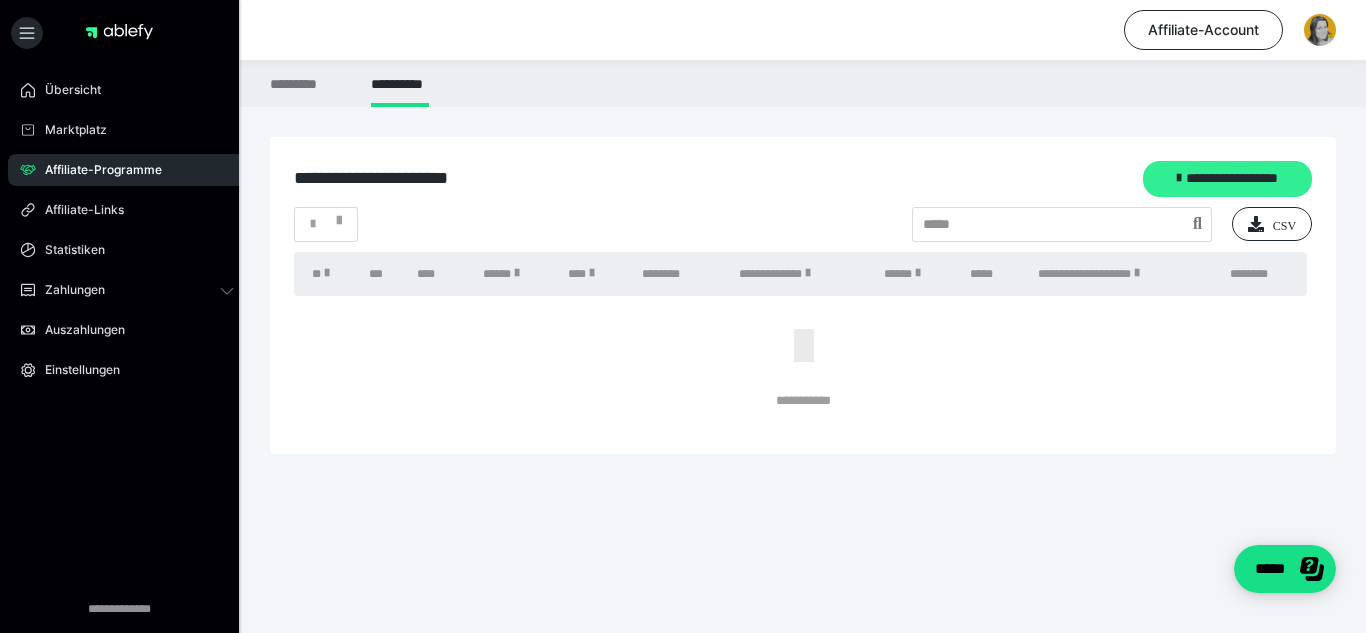 click on "**********" at bounding box center (1227, 179) 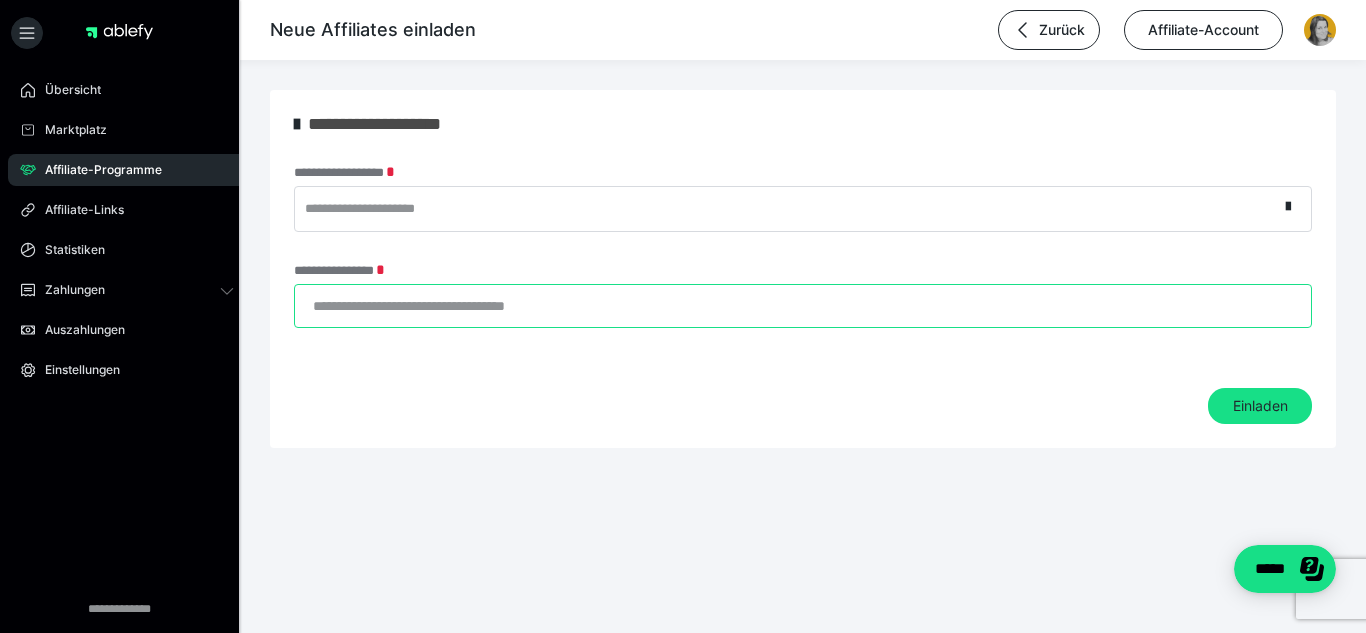 click on "**********" at bounding box center (803, 306) 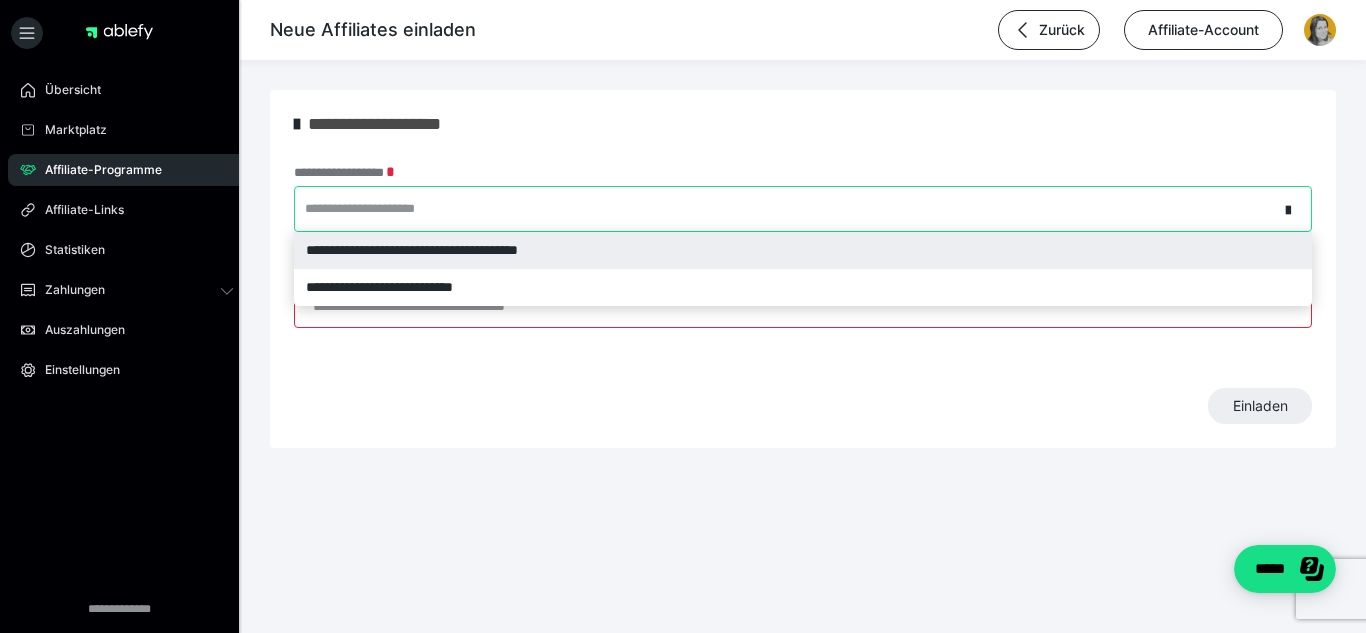 click on "**********" at bounding box center [786, 209] 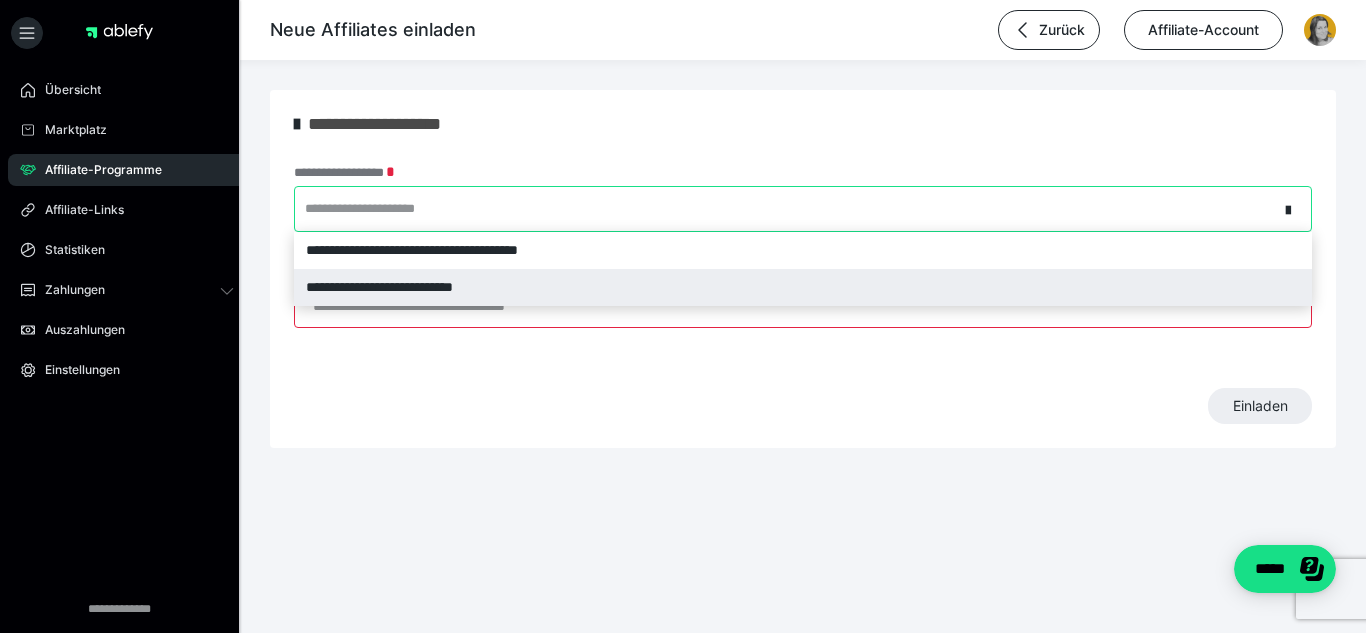 click on "**********" at bounding box center (803, 287) 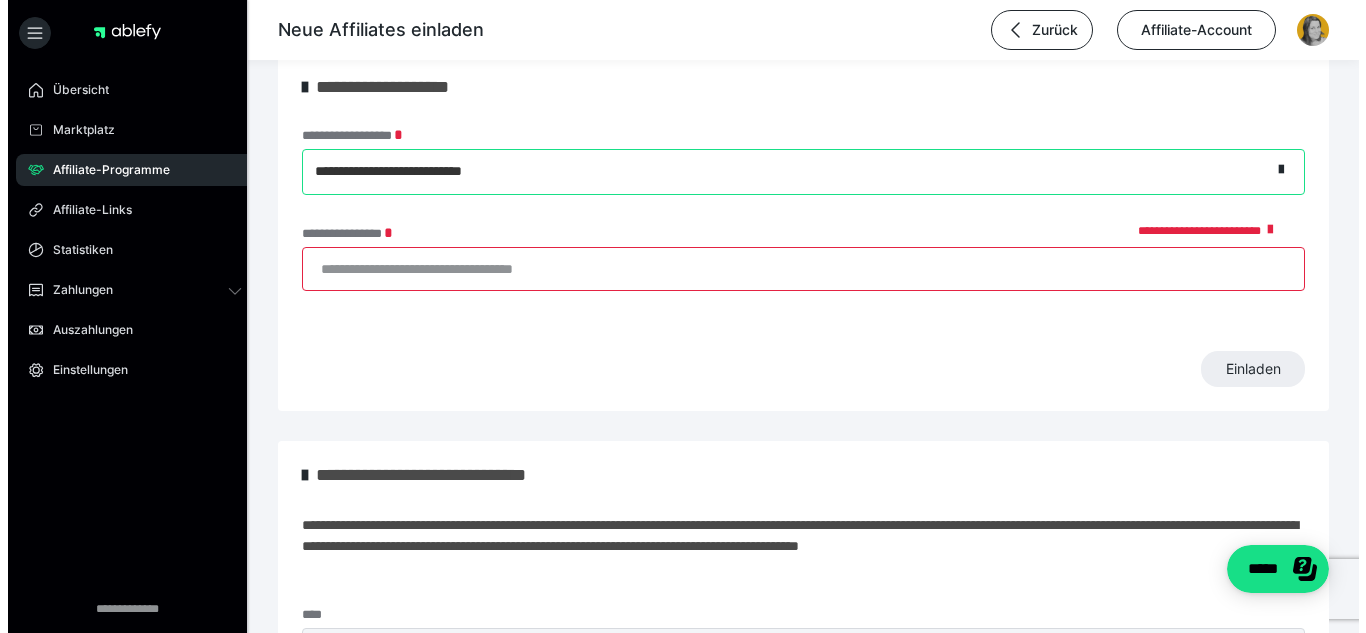 scroll, scrollTop: 0, scrollLeft: 0, axis: both 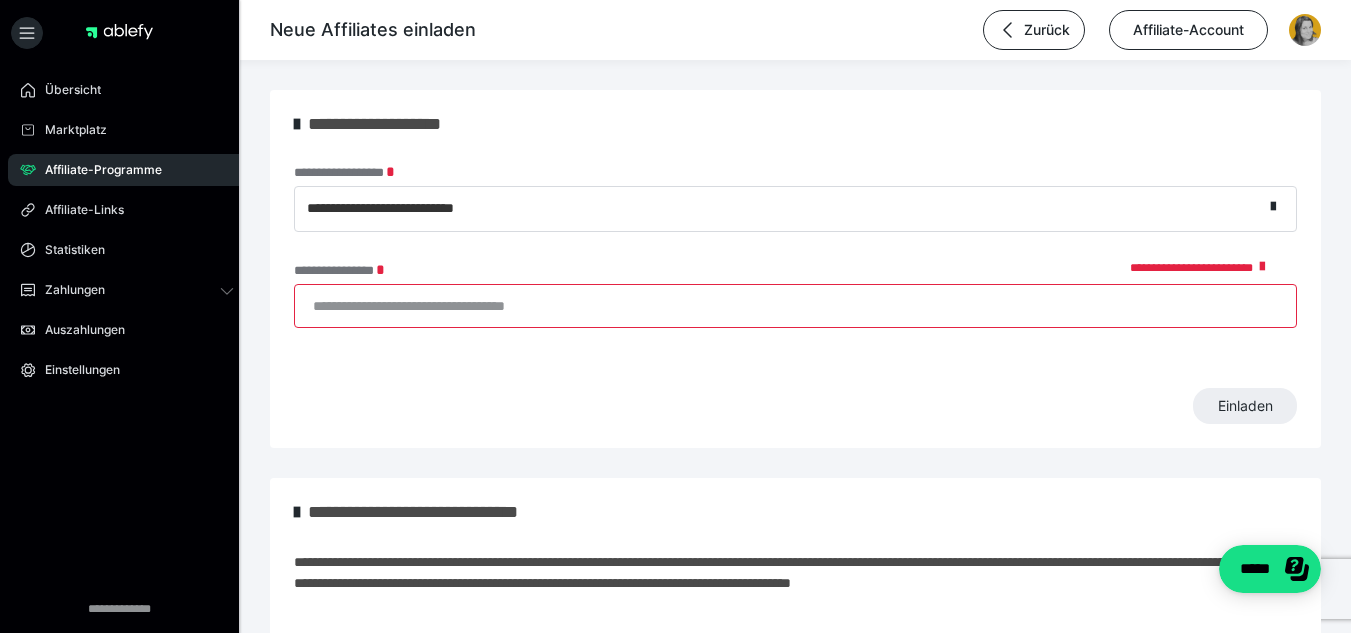 click on "**********" at bounding box center (795, 306) 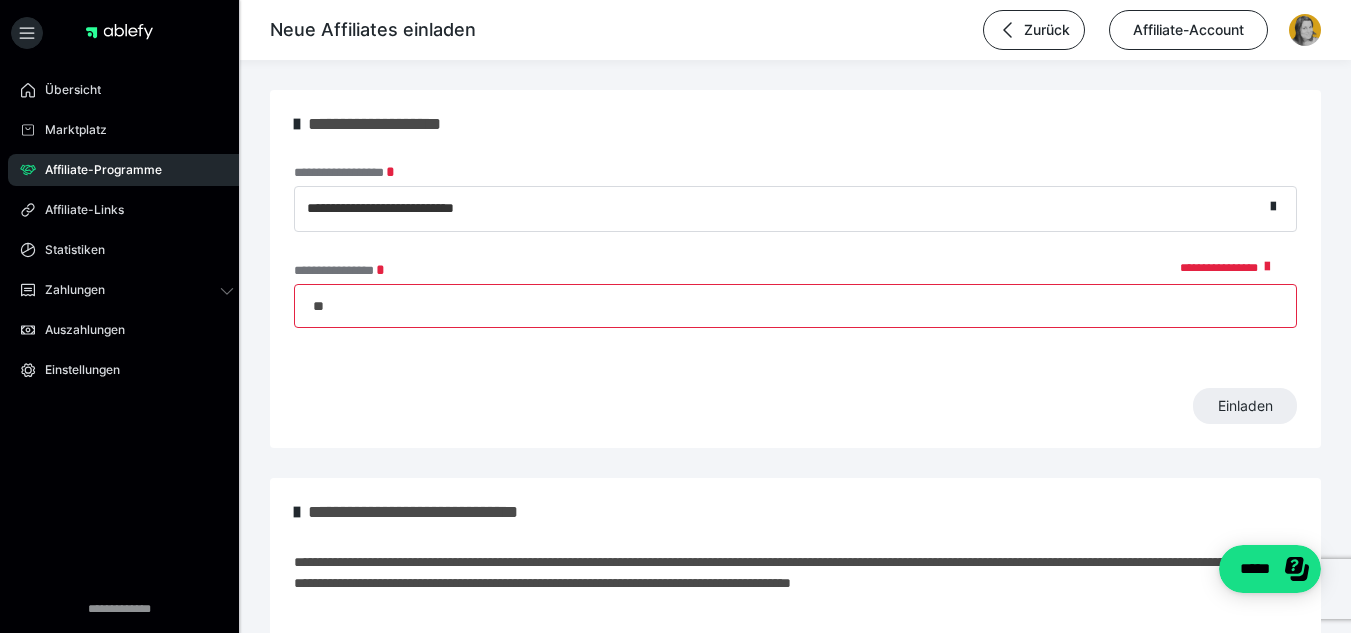 type on "*" 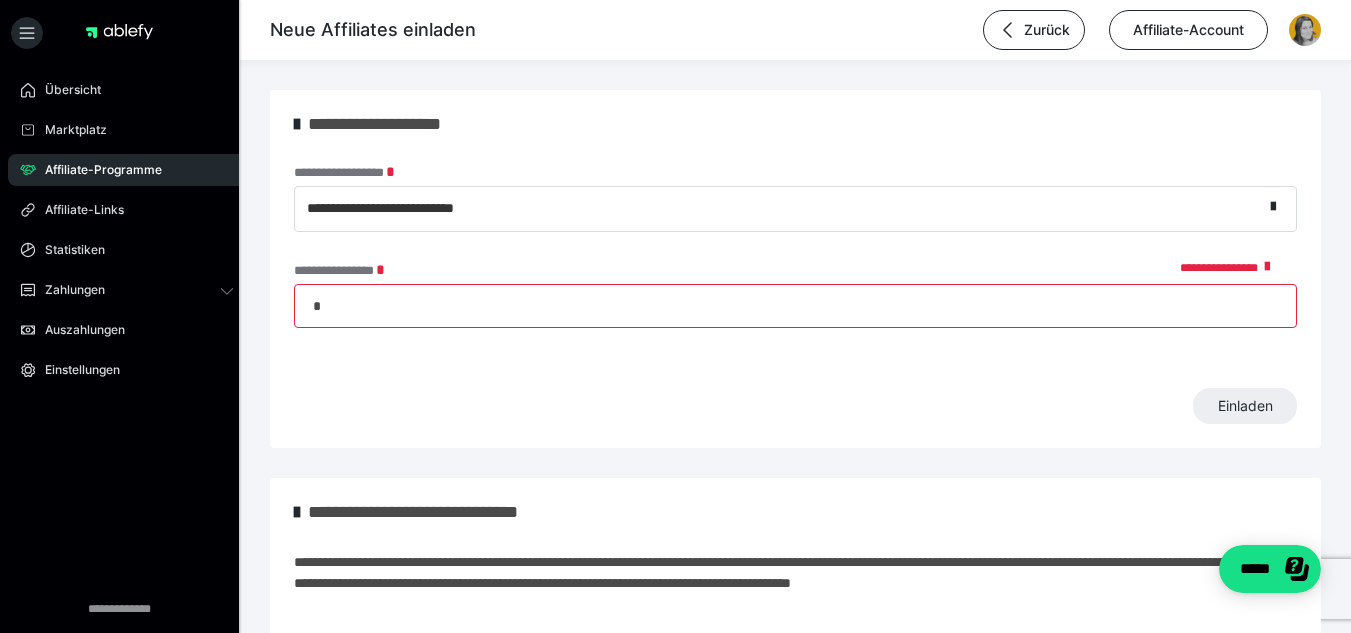 type 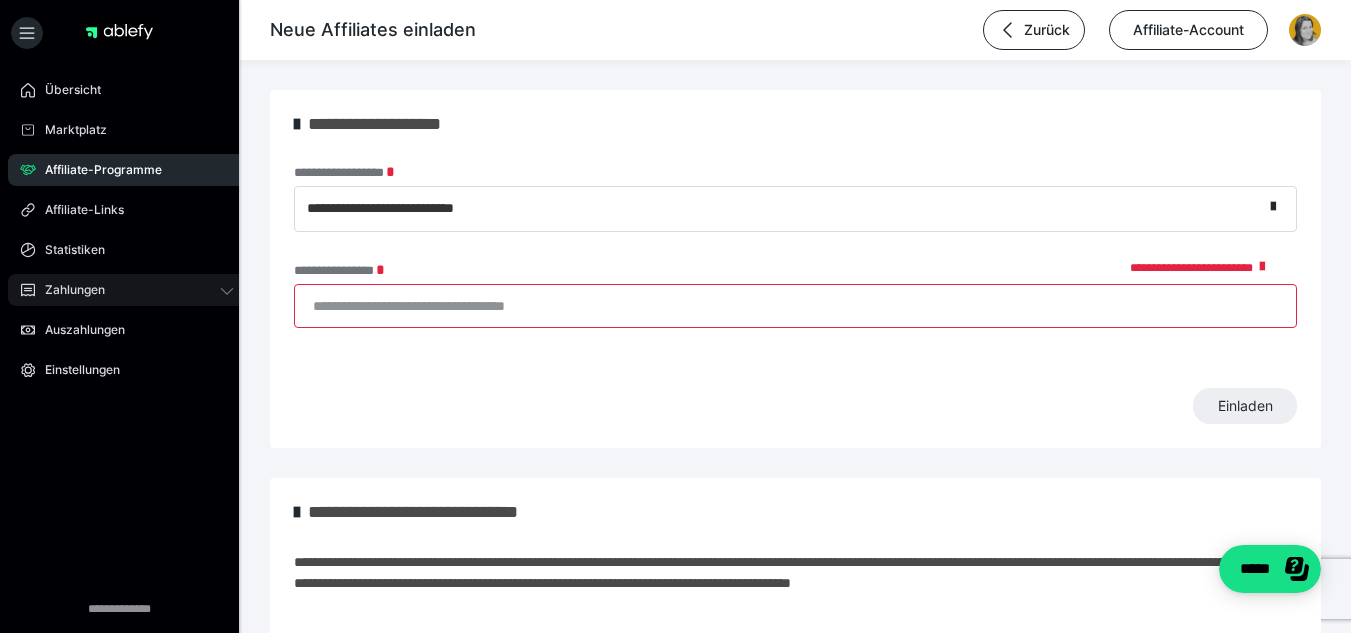 click on "Zahlungen" at bounding box center (127, 290) 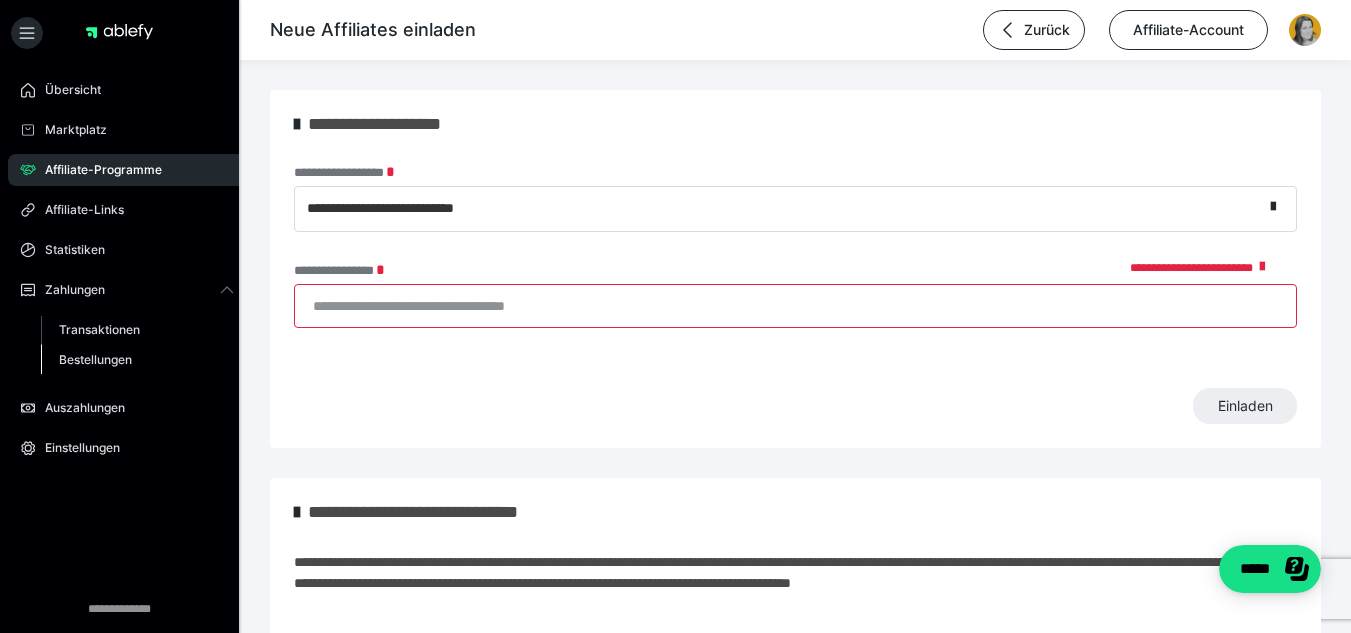 click on "Bestellungen" at bounding box center (95, 359) 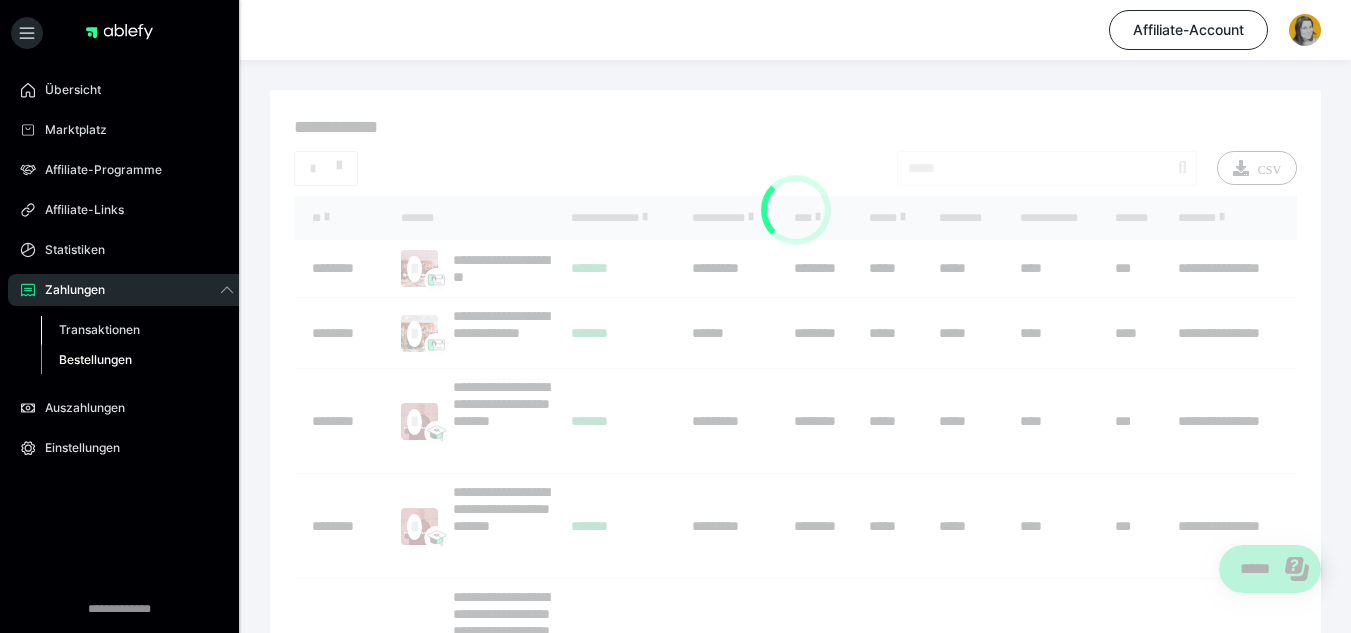 click on "Transaktionen" at bounding box center [99, 329] 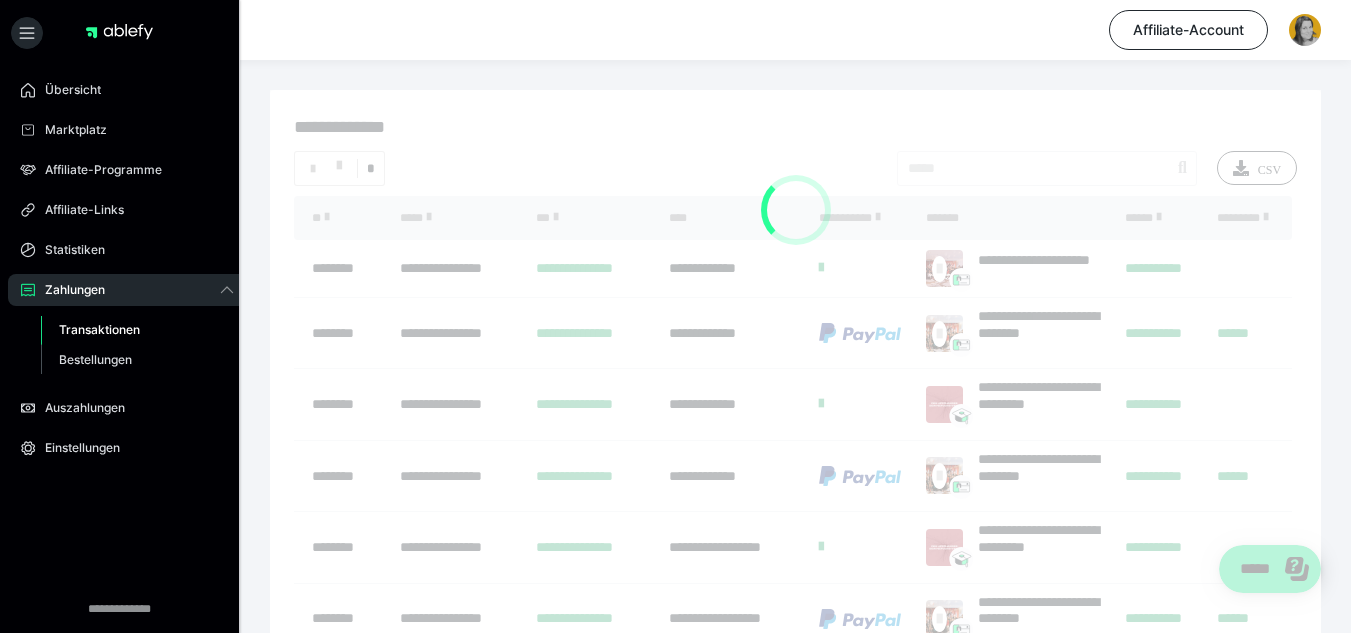 click at bounding box center [795, 420] 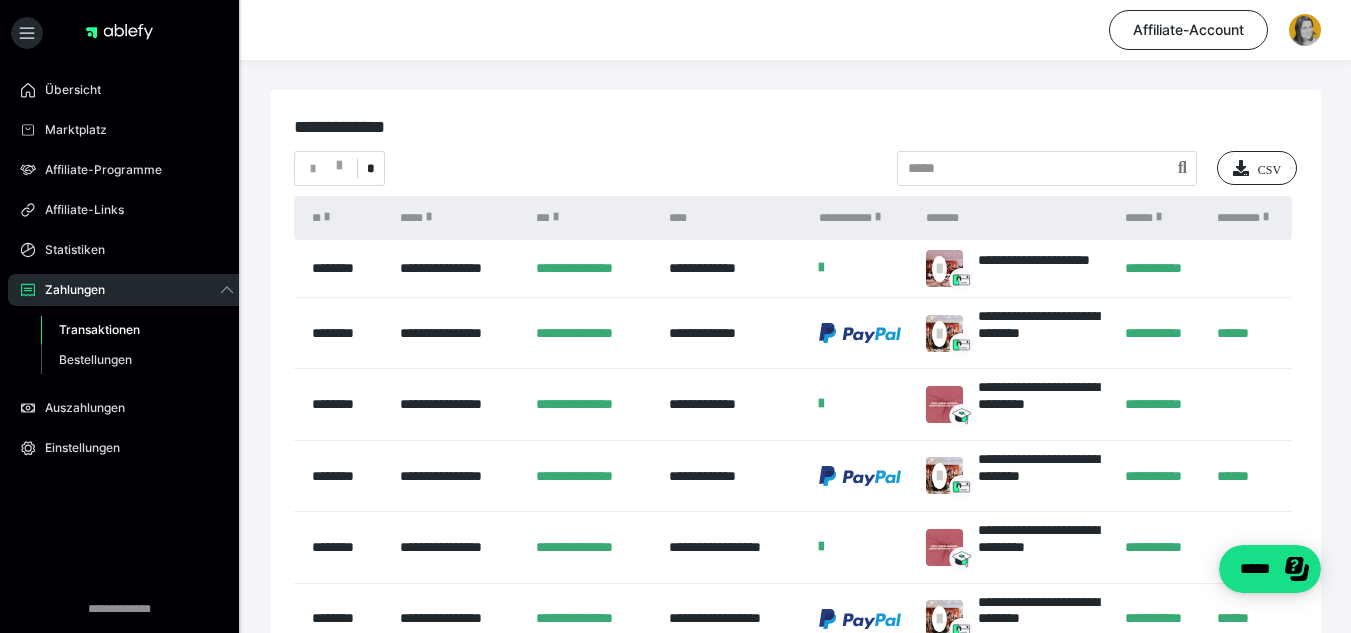 click on "CSV" at bounding box center [1257, 168] 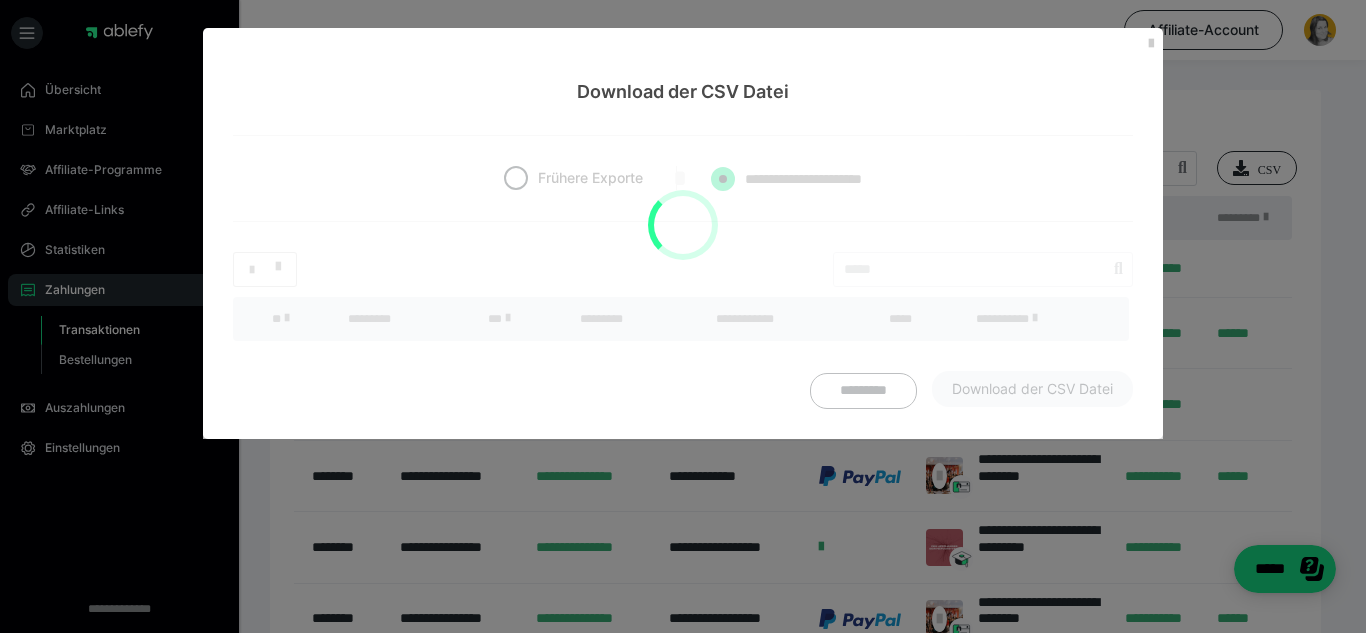 radio on "*****" 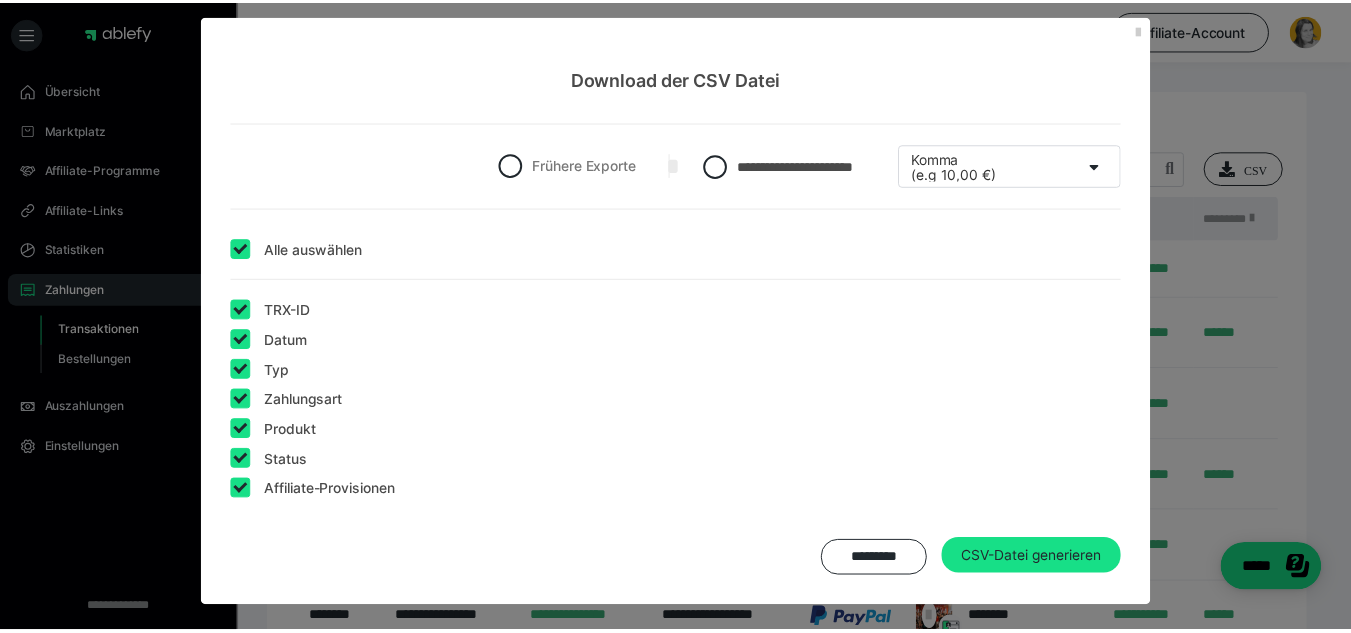 scroll, scrollTop: 0, scrollLeft: 0, axis: both 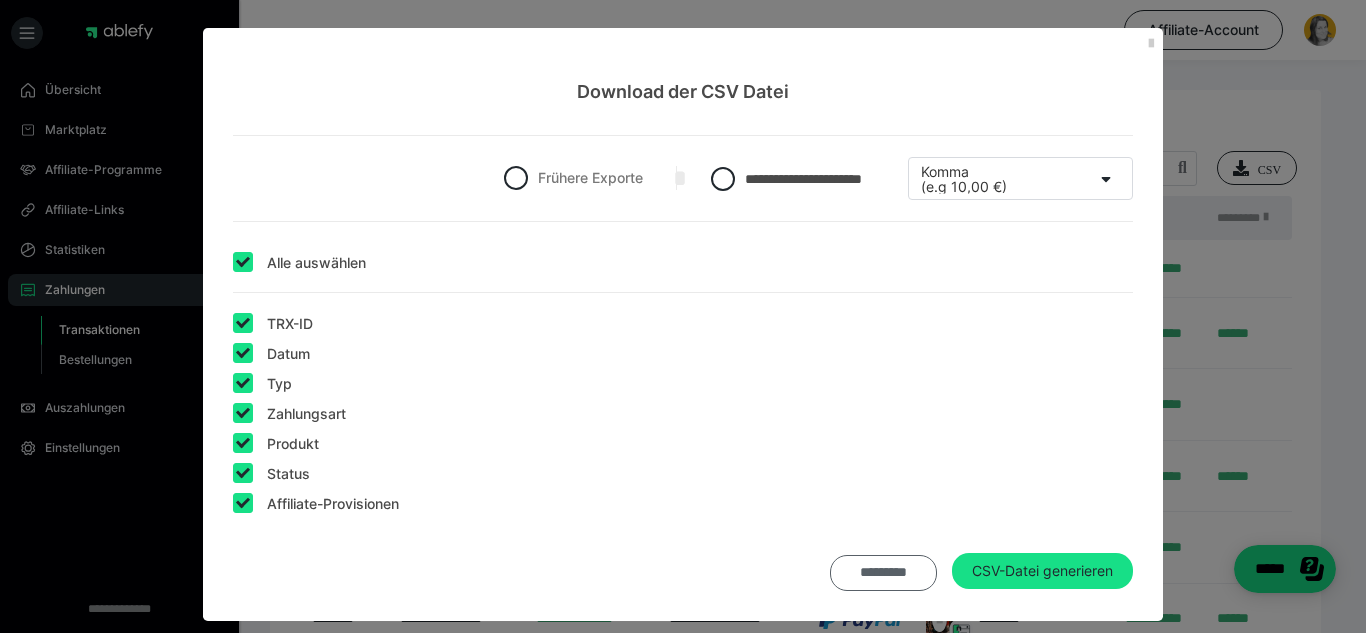 click on "*********" at bounding box center (883, 573) 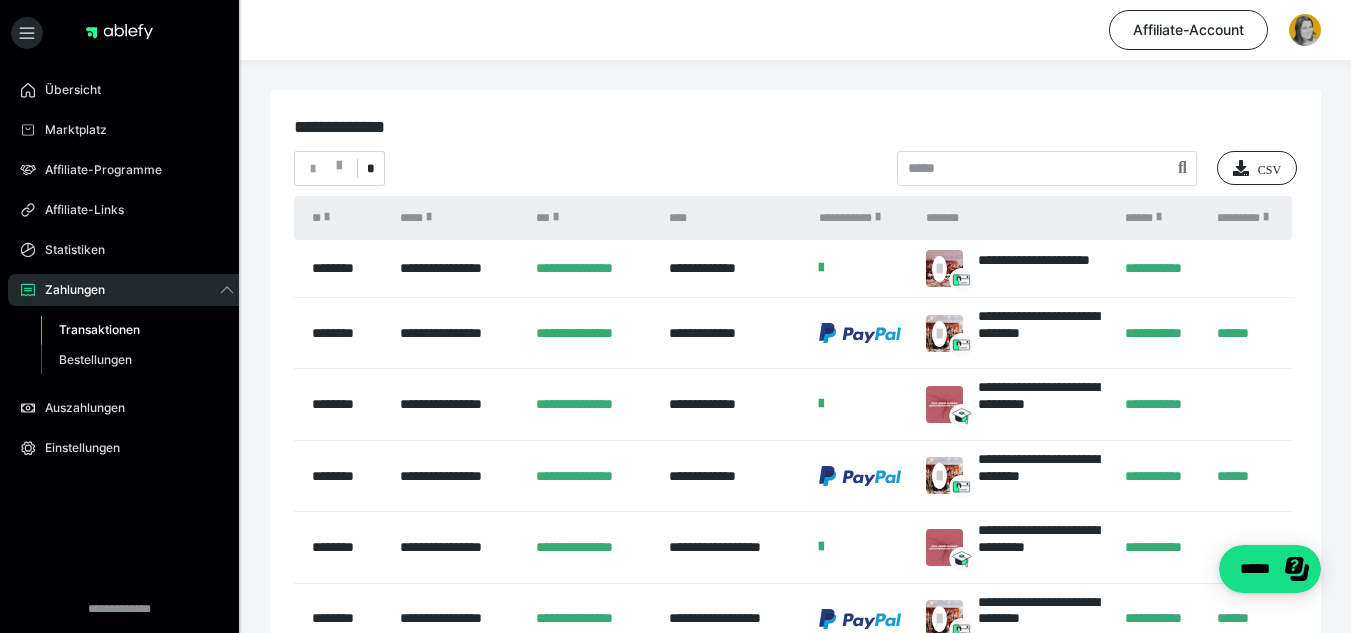 click on "**********" at bounding box center (702, 268) 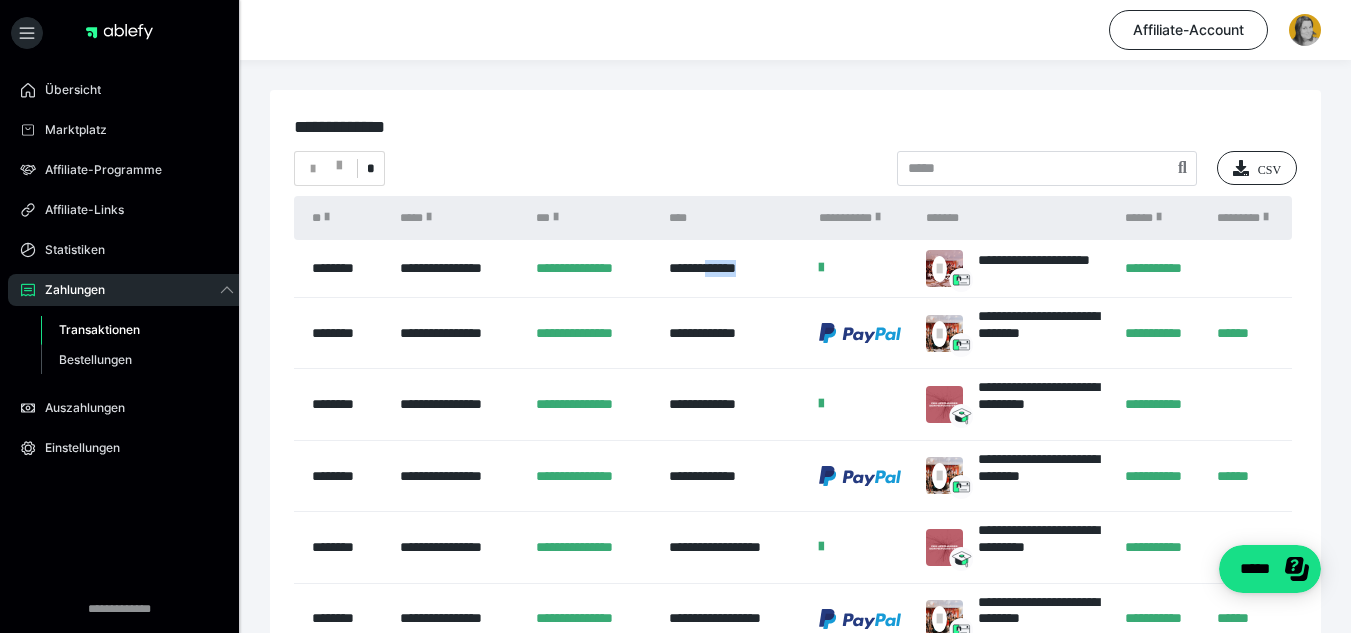 click on "**********" at bounding box center (702, 268) 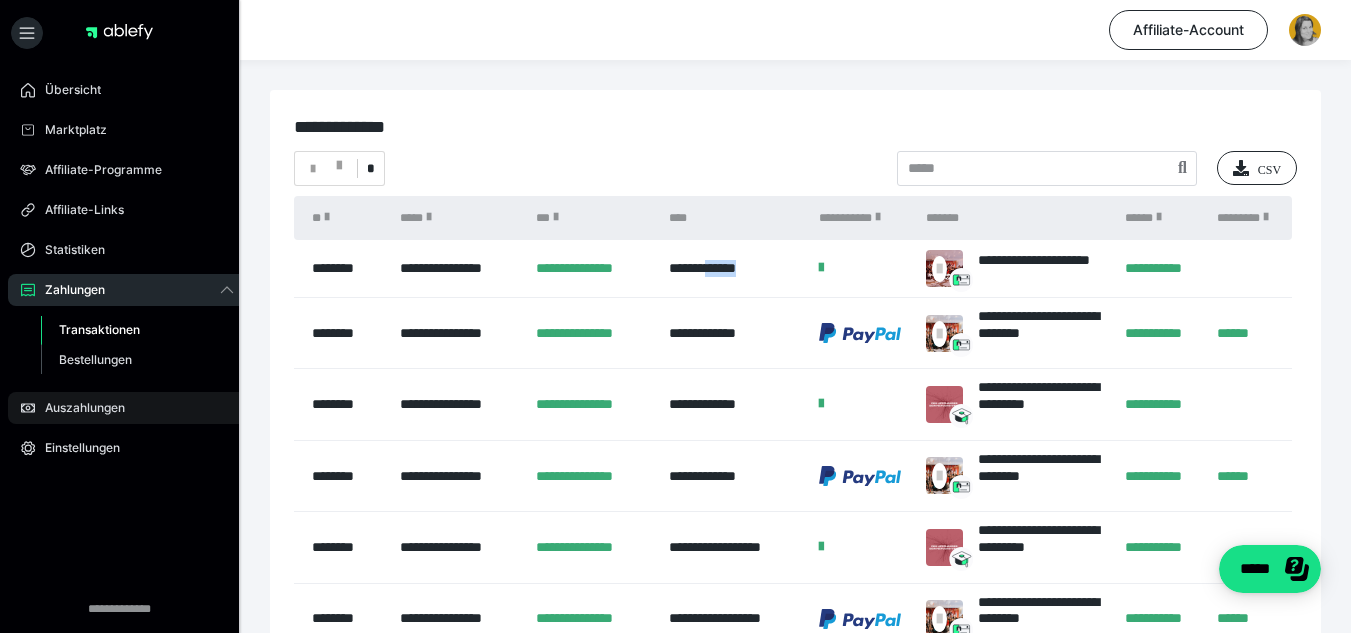 click on "Auszahlungen" at bounding box center [78, 408] 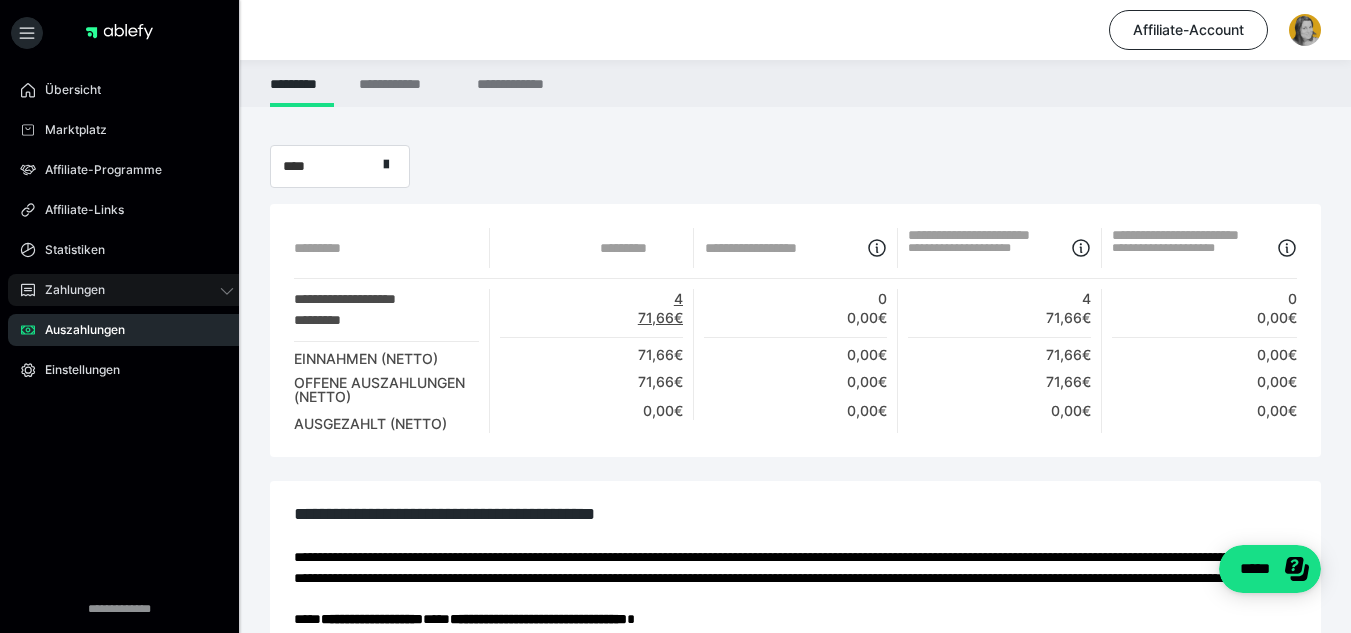 click on "Zahlungen" at bounding box center (127, 290) 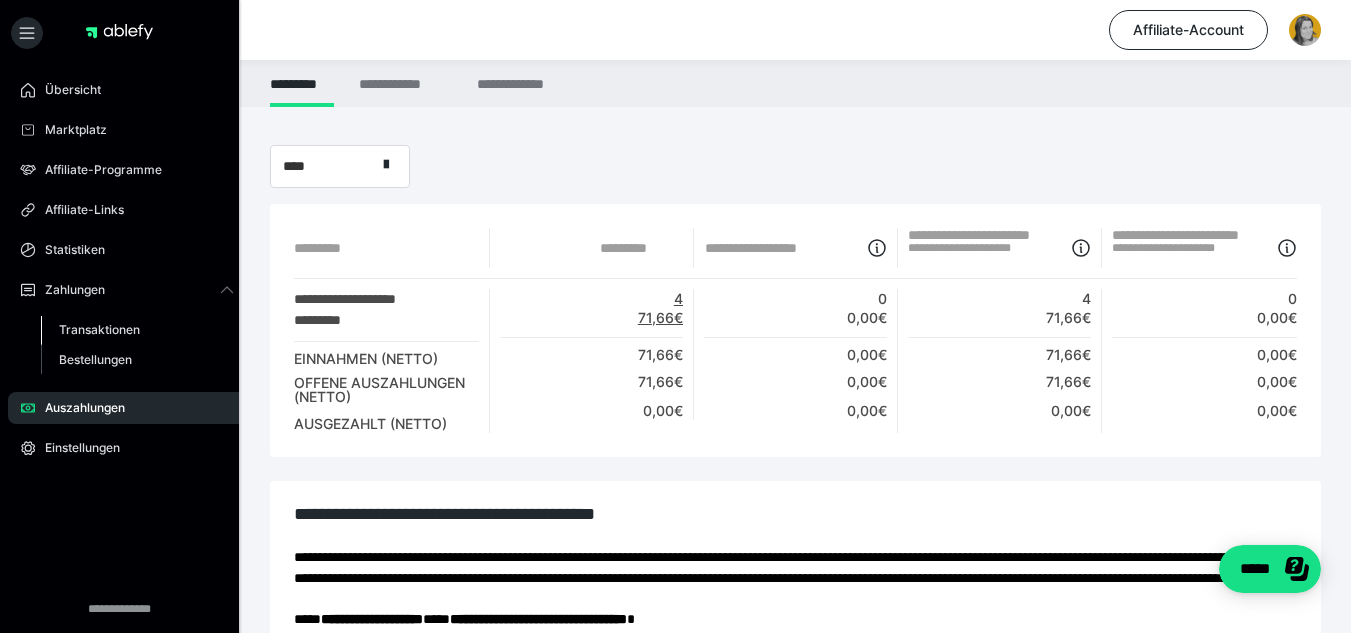 click on "Transaktionen" at bounding box center [99, 329] 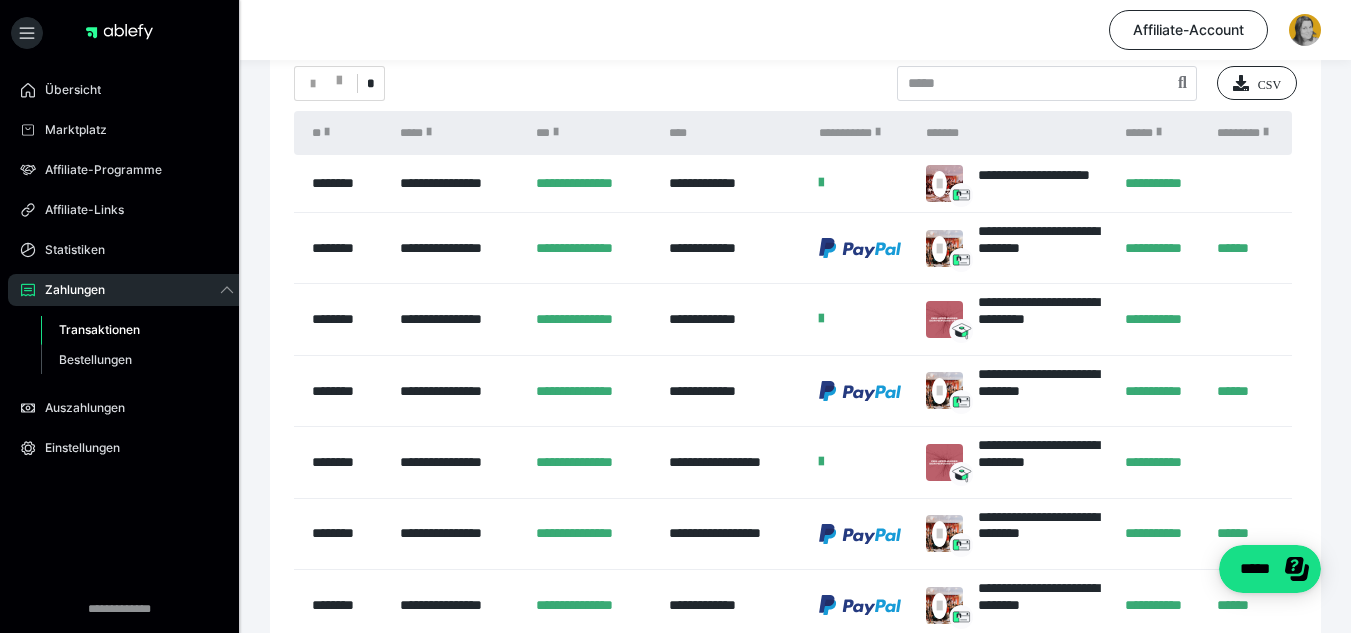 scroll, scrollTop: 86, scrollLeft: 0, axis: vertical 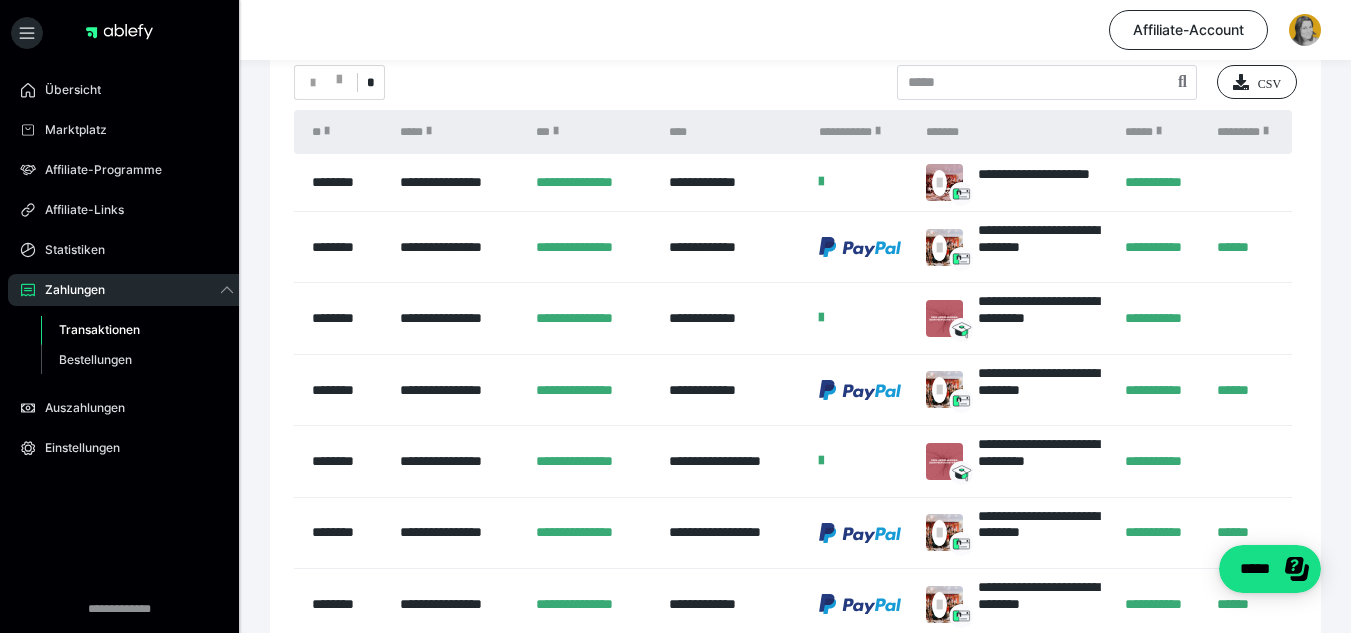 click on "**********" at bounding box center [702, 247] 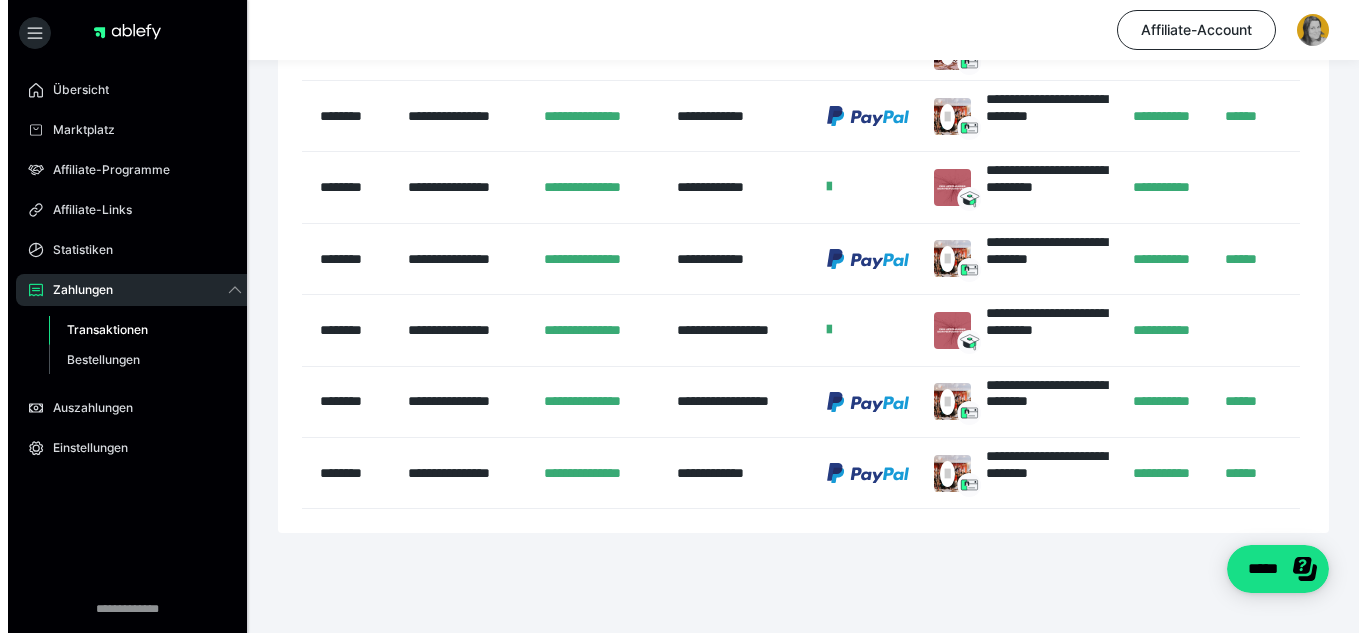 scroll, scrollTop: 0, scrollLeft: 0, axis: both 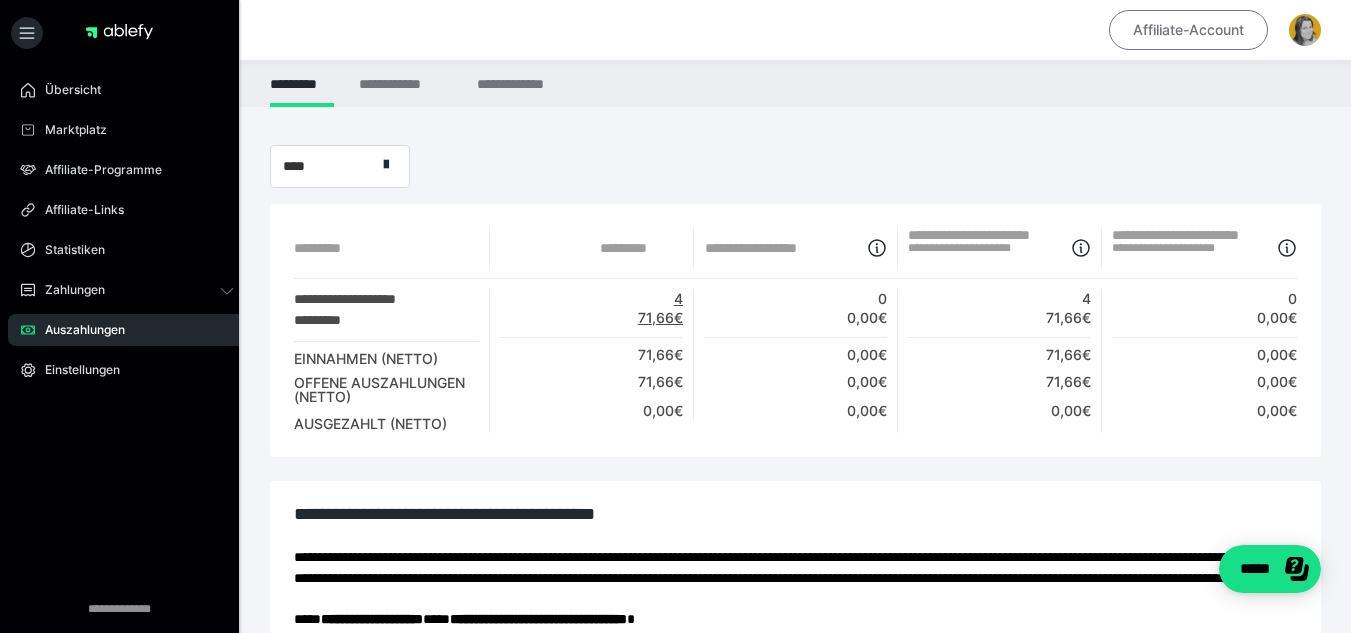 click on "Affiliate-Account" at bounding box center [1188, 30] 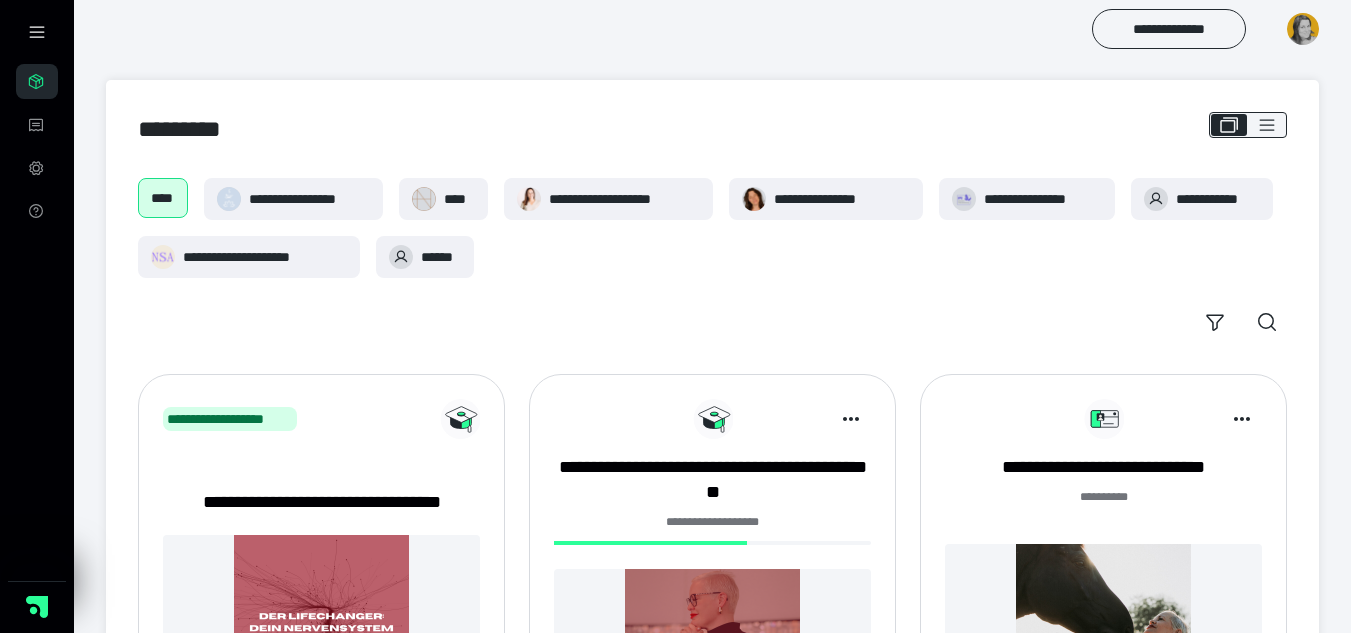 scroll, scrollTop: 0, scrollLeft: 0, axis: both 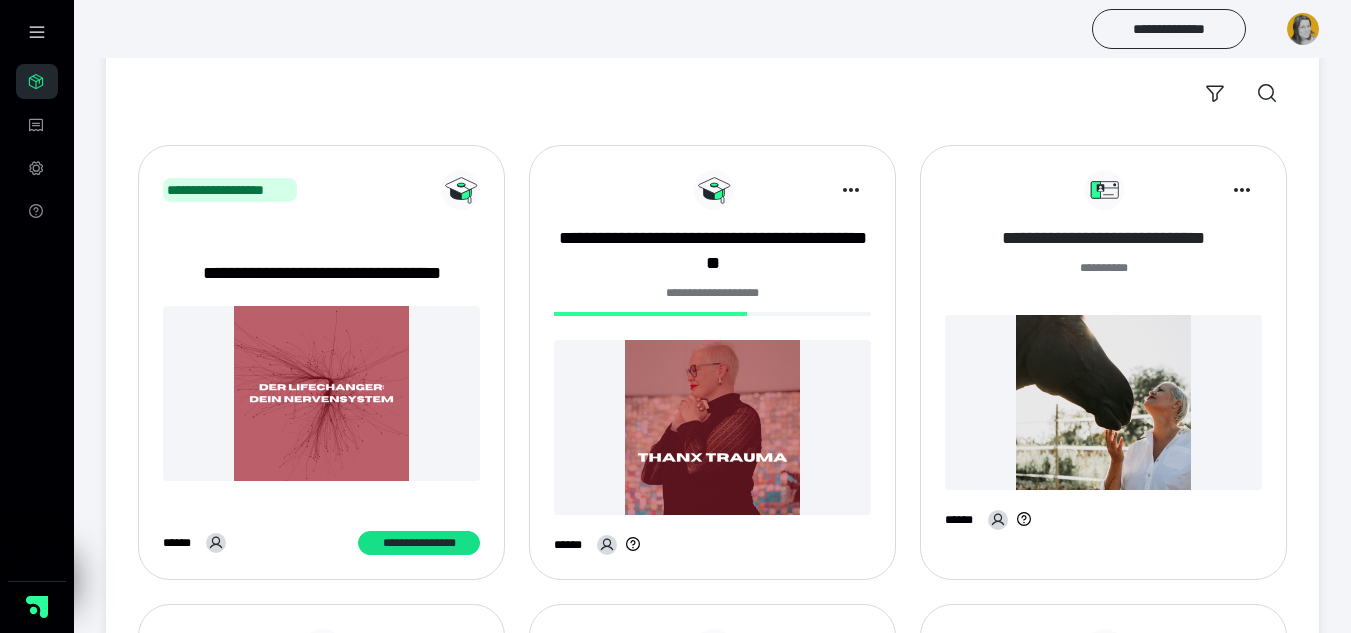 click on "**********" at bounding box center (1103, 238) 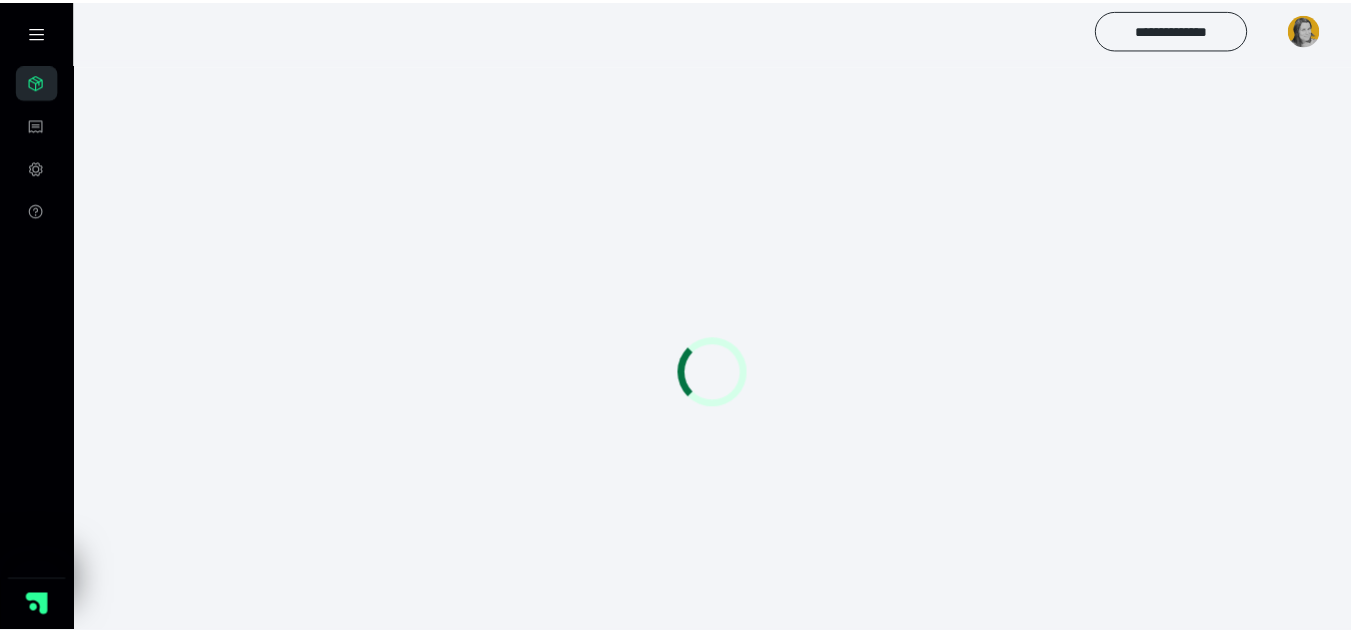 scroll, scrollTop: 0, scrollLeft: 0, axis: both 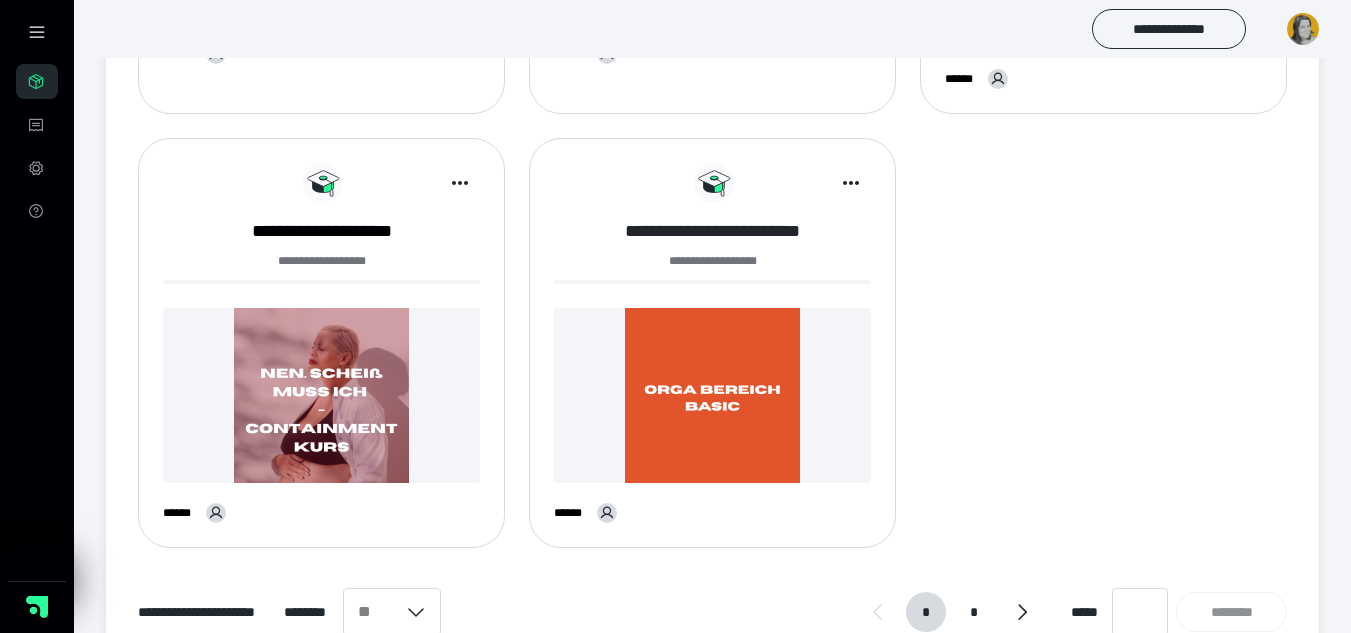 click on "**********" at bounding box center [712, 231] 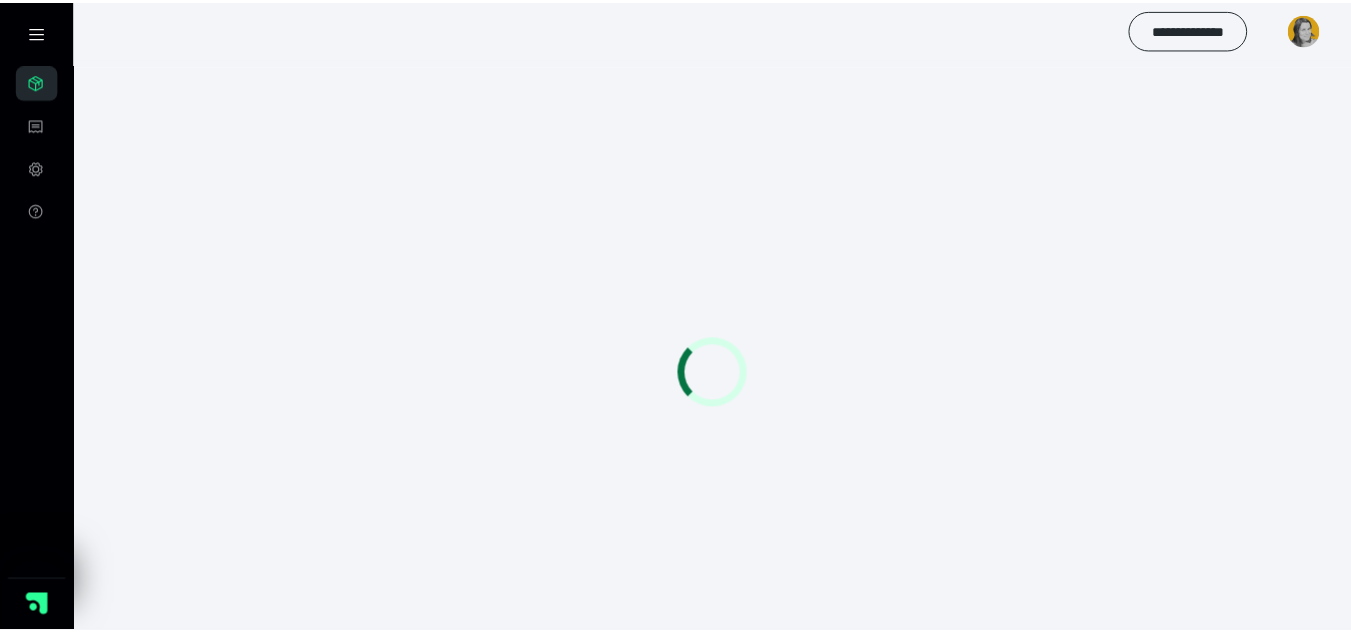 scroll, scrollTop: 0, scrollLeft: 0, axis: both 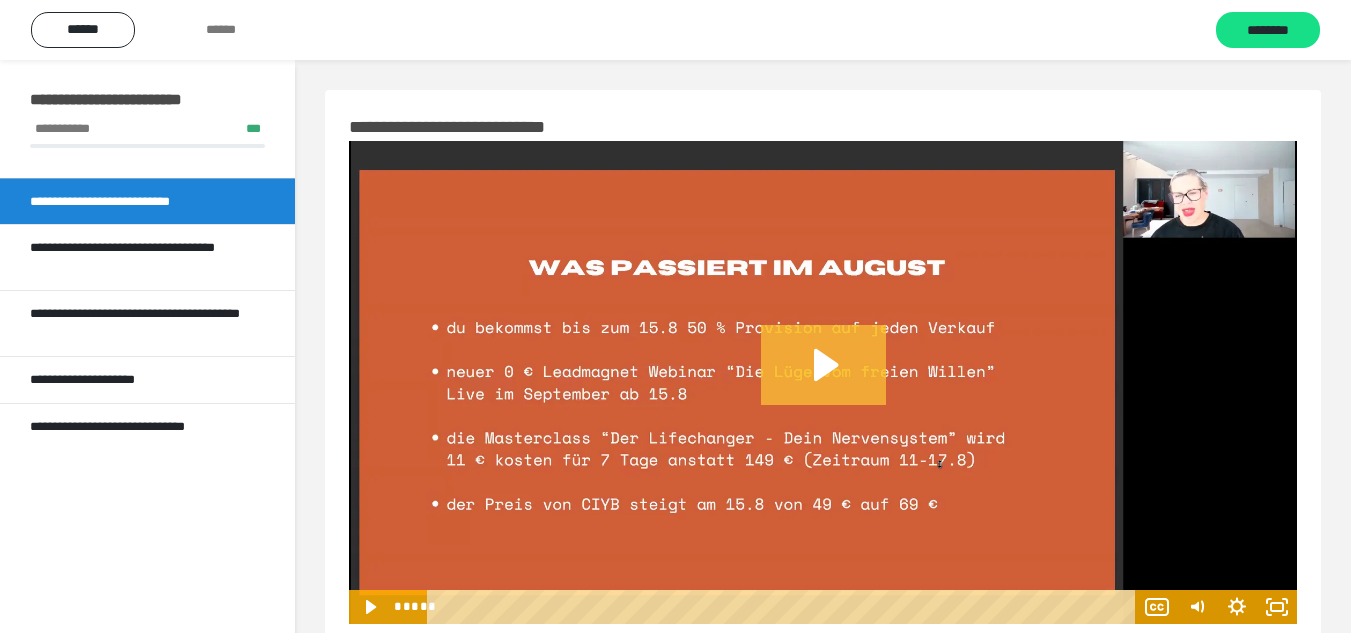 click 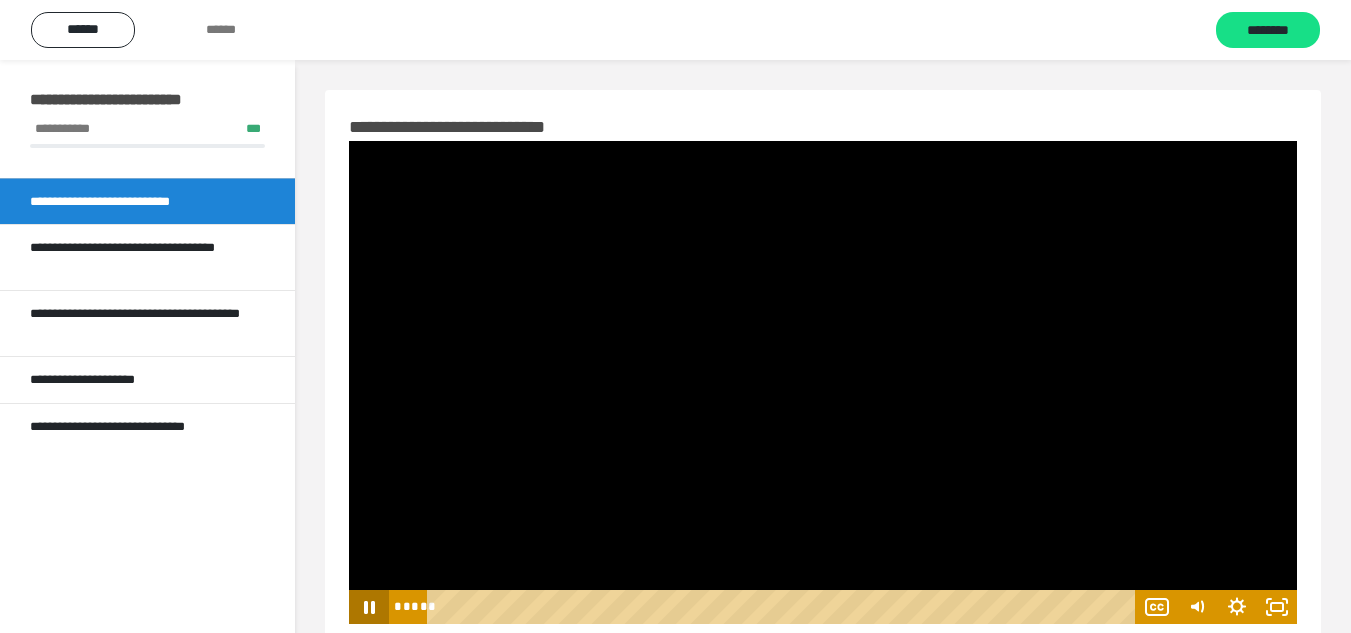 click 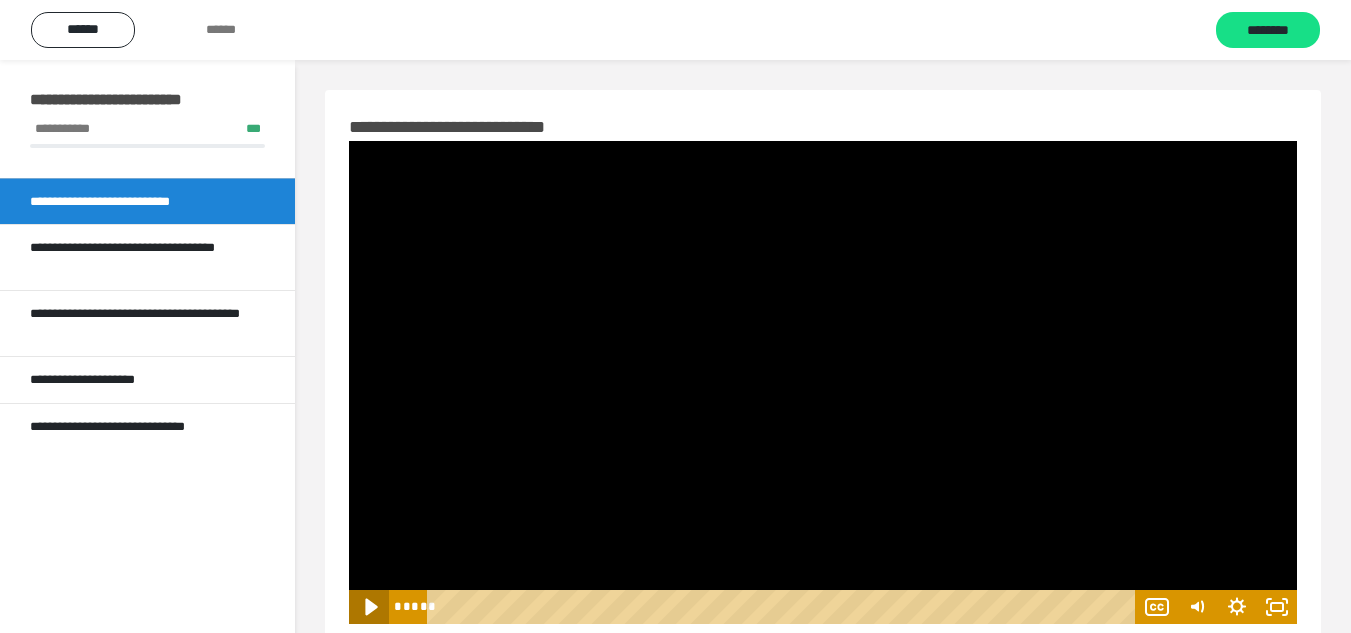click 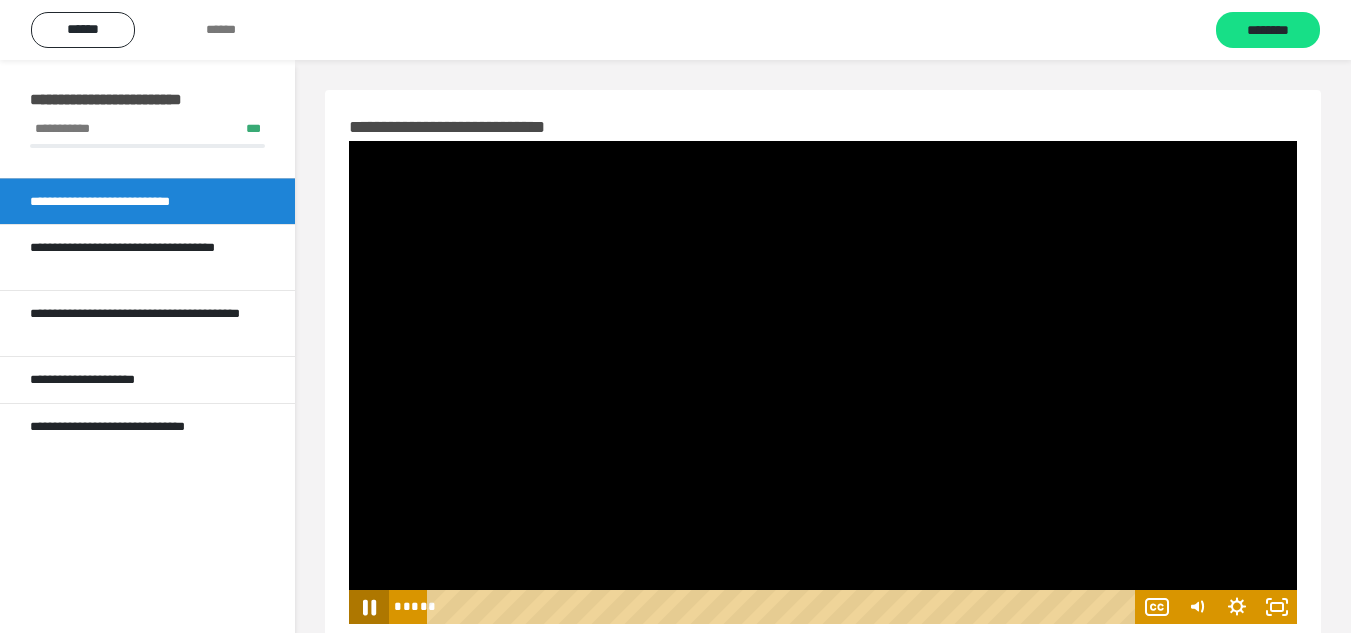 click 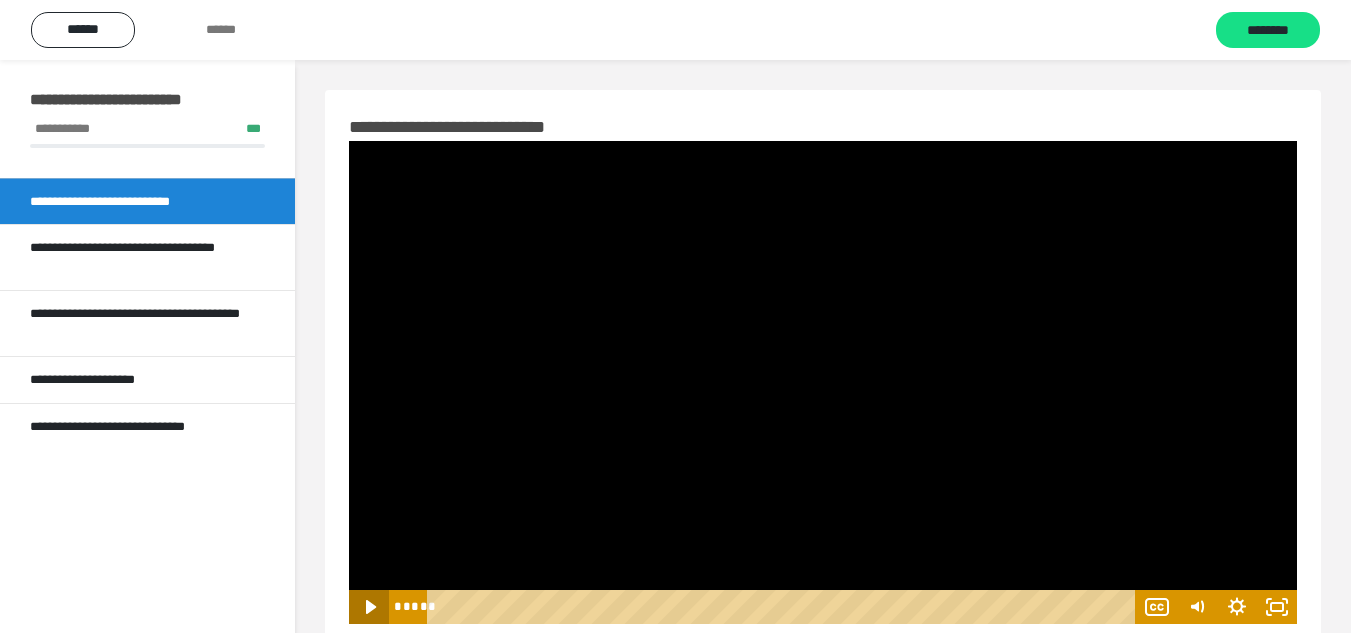 click 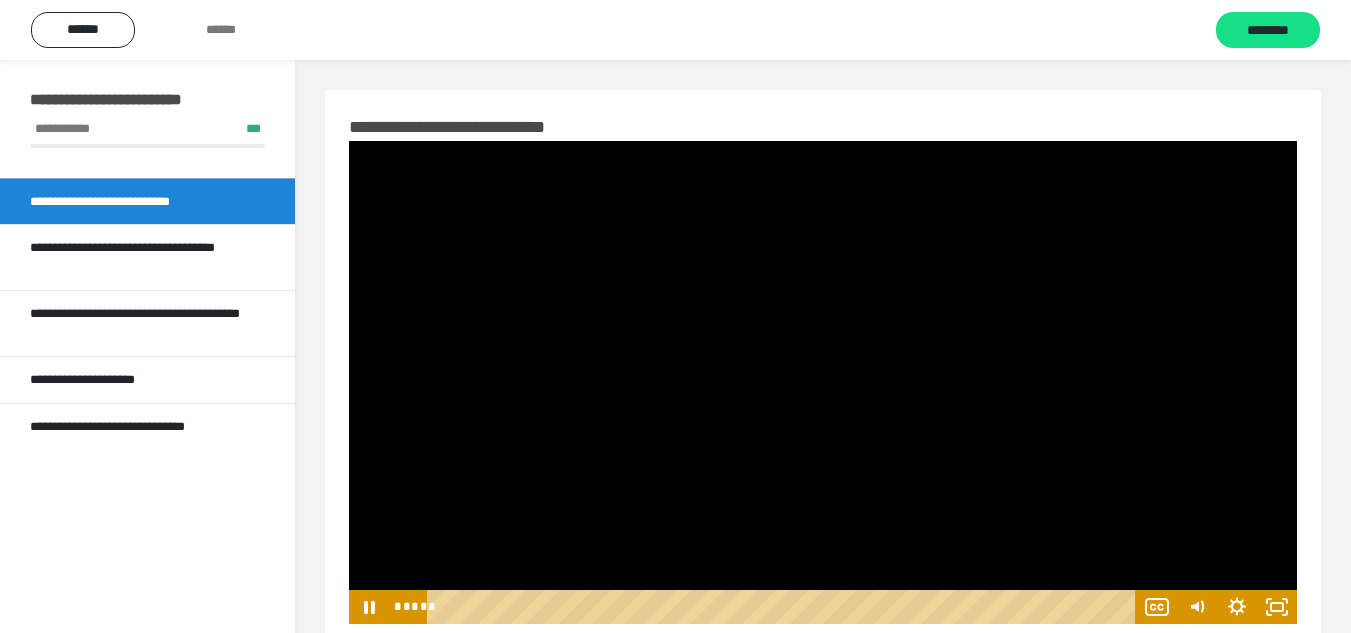 scroll, scrollTop: 60, scrollLeft: 0, axis: vertical 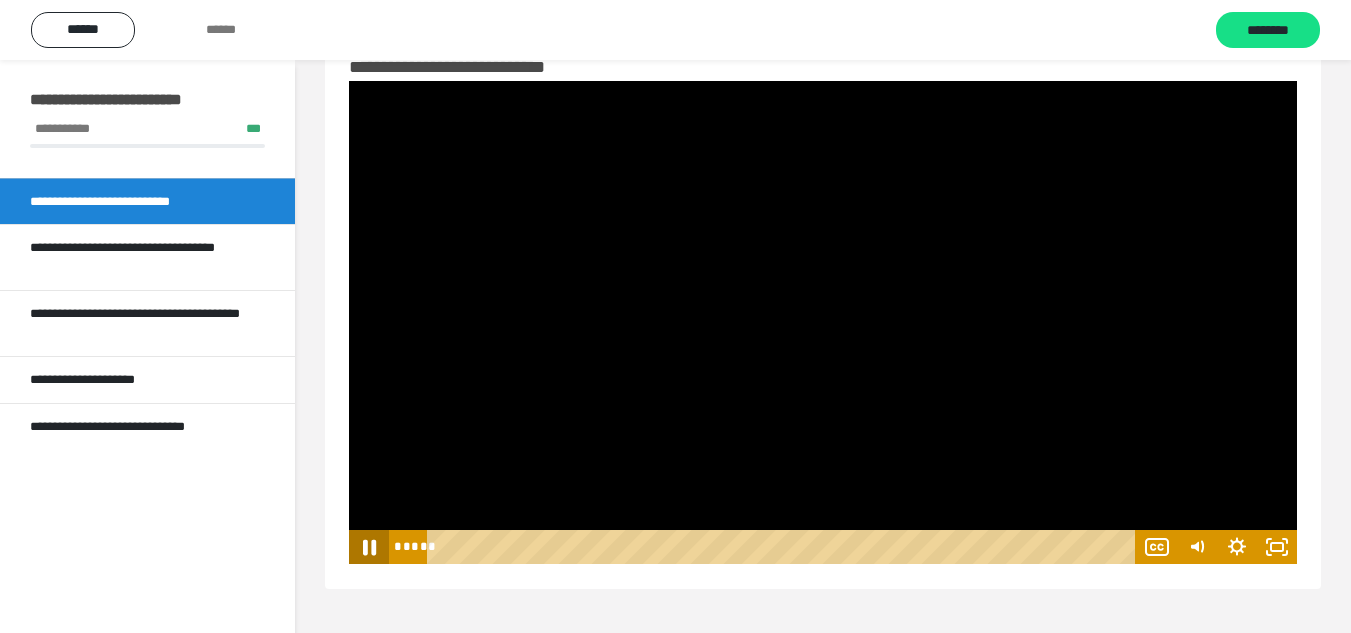 drag, startPoint x: 374, startPoint y: 542, endPoint x: 384, endPoint y: 541, distance: 10.049875 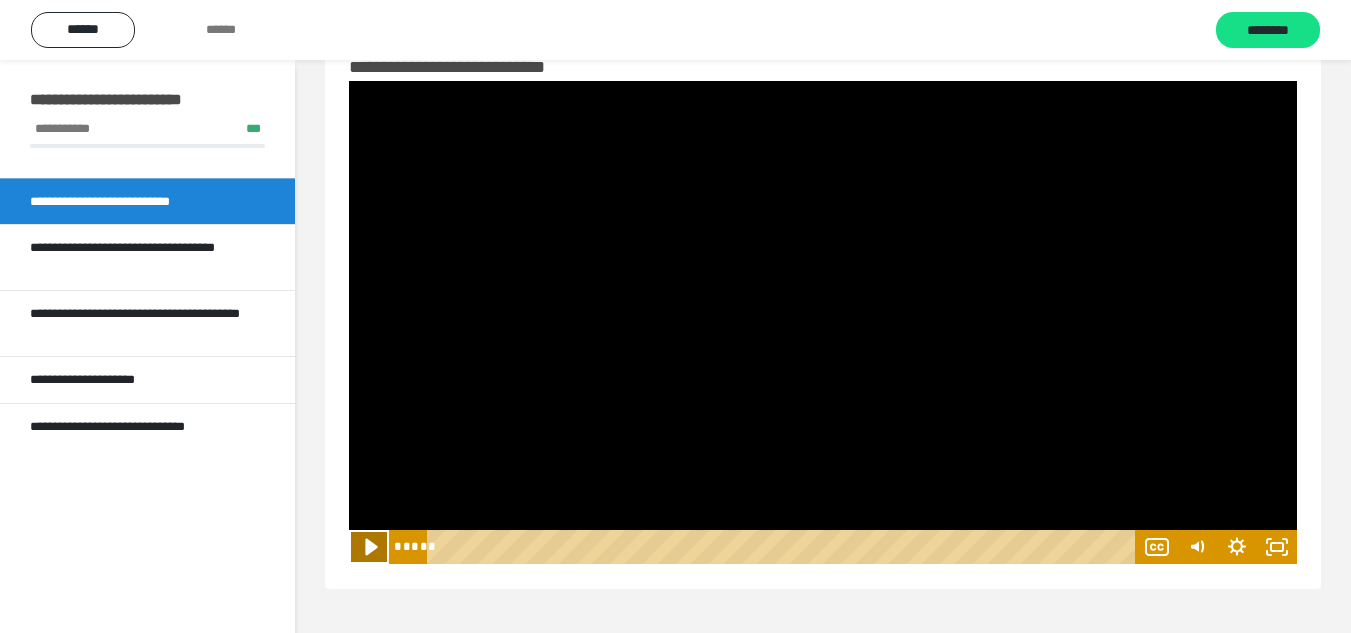 click 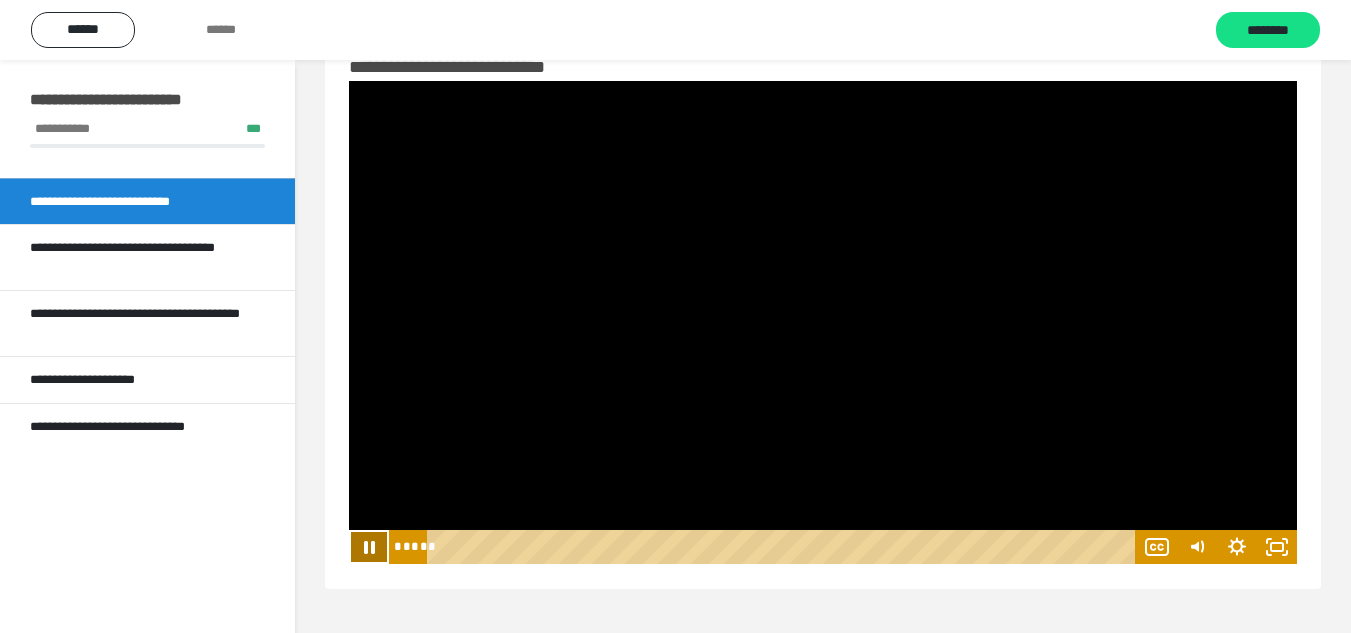 type 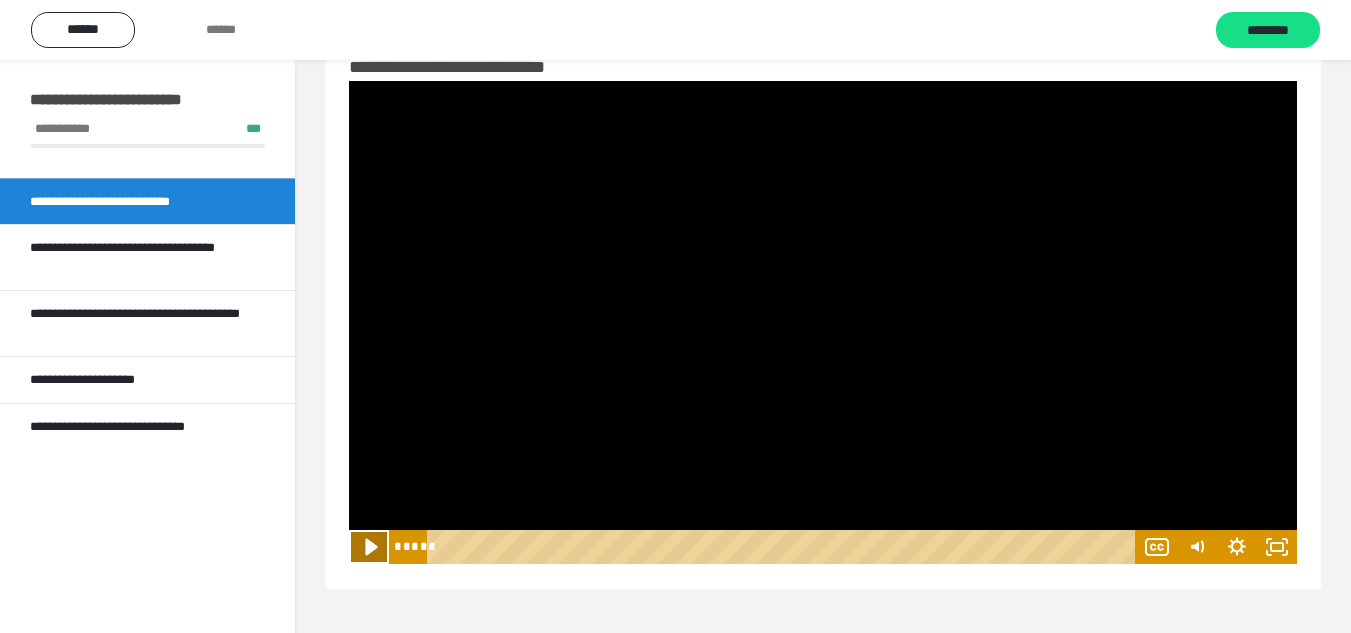 click 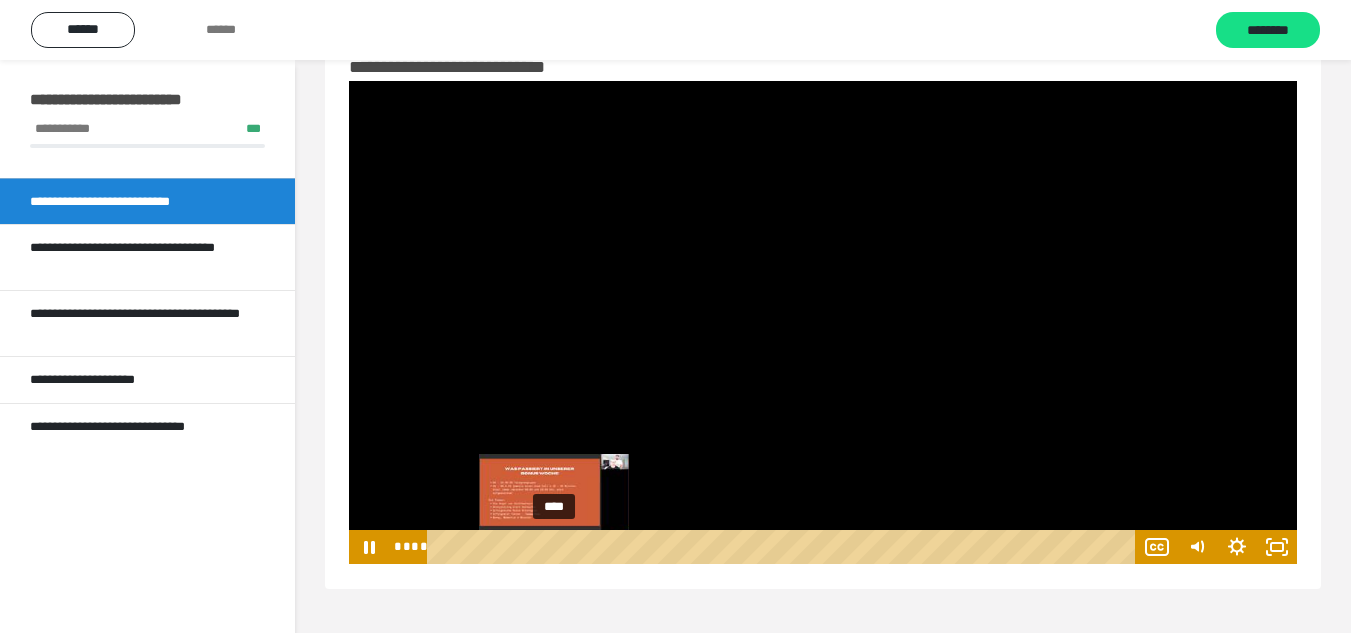 click on "****" at bounding box center (784, 547) 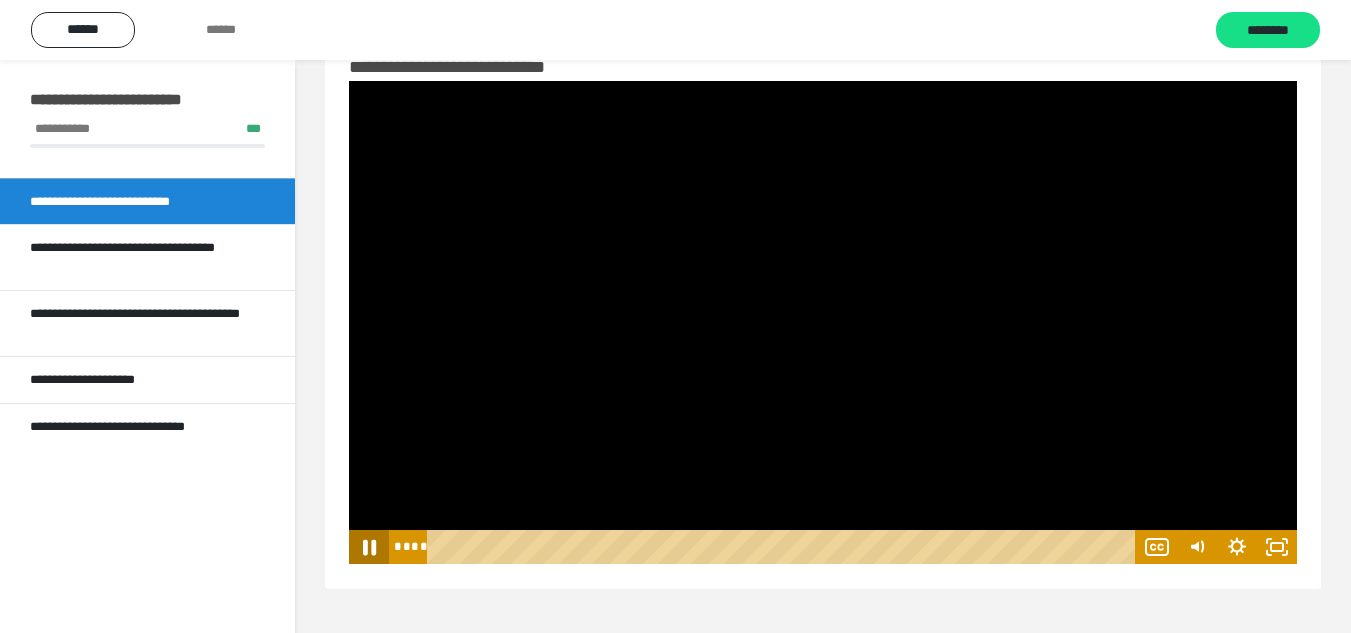 click 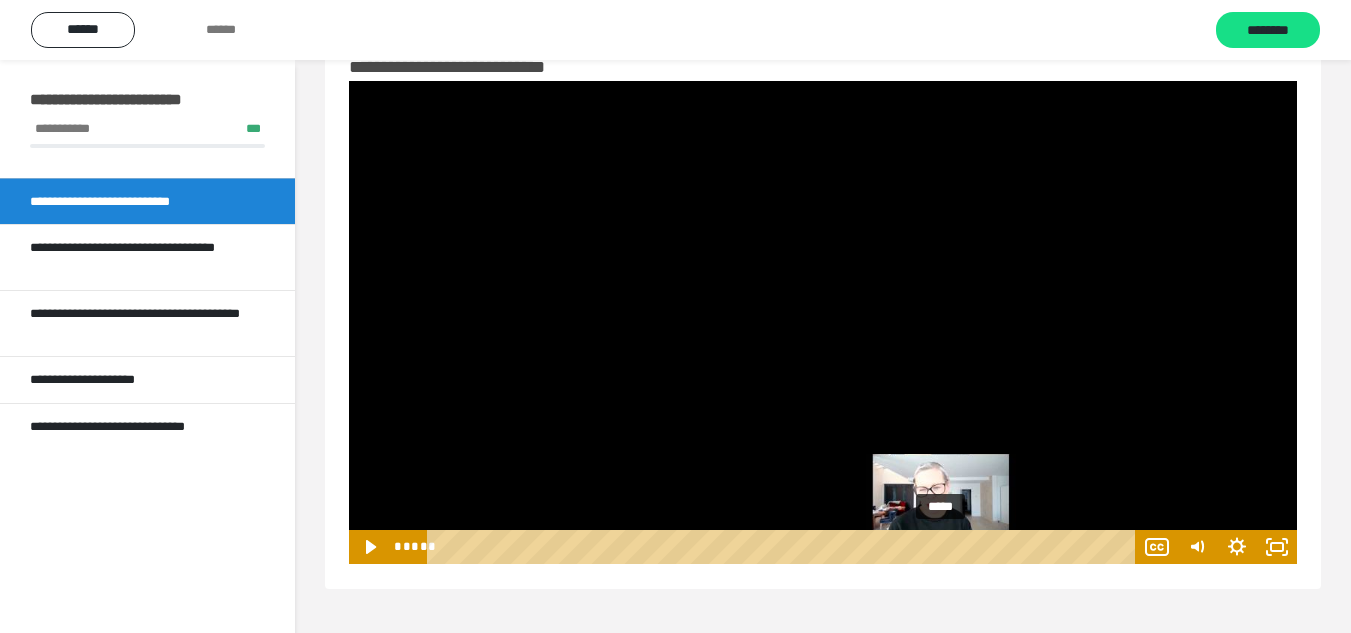 click on "*****" at bounding box center (784, 547) 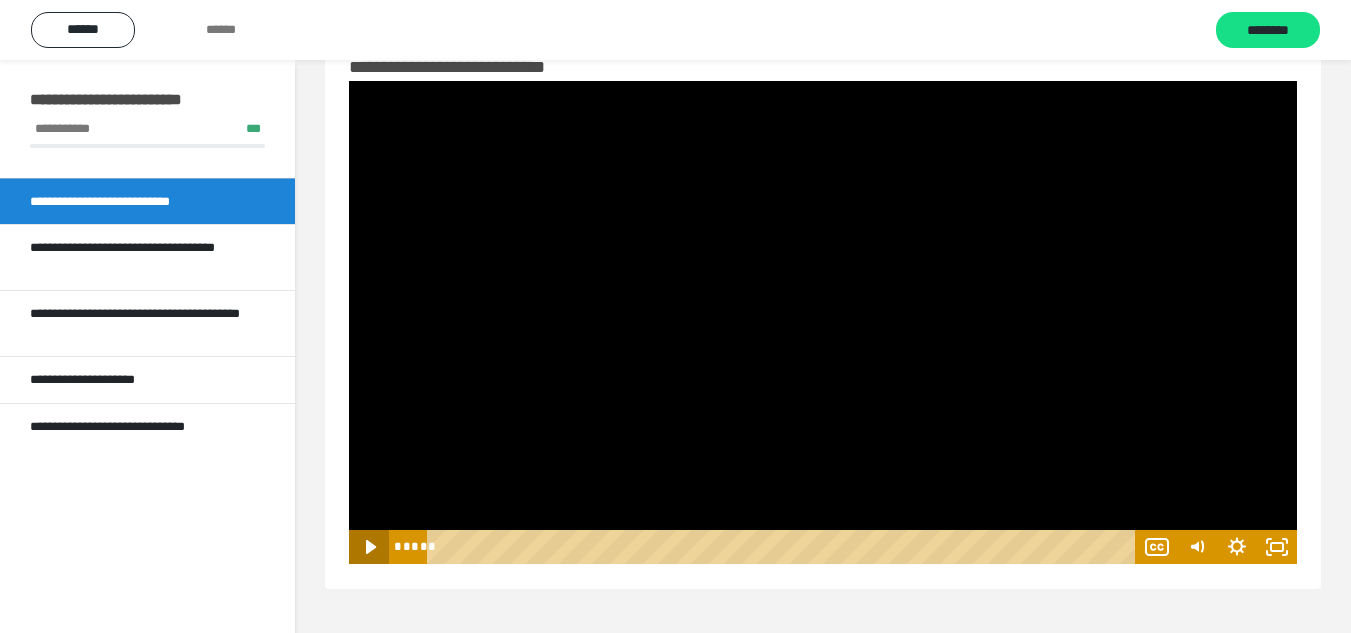 click 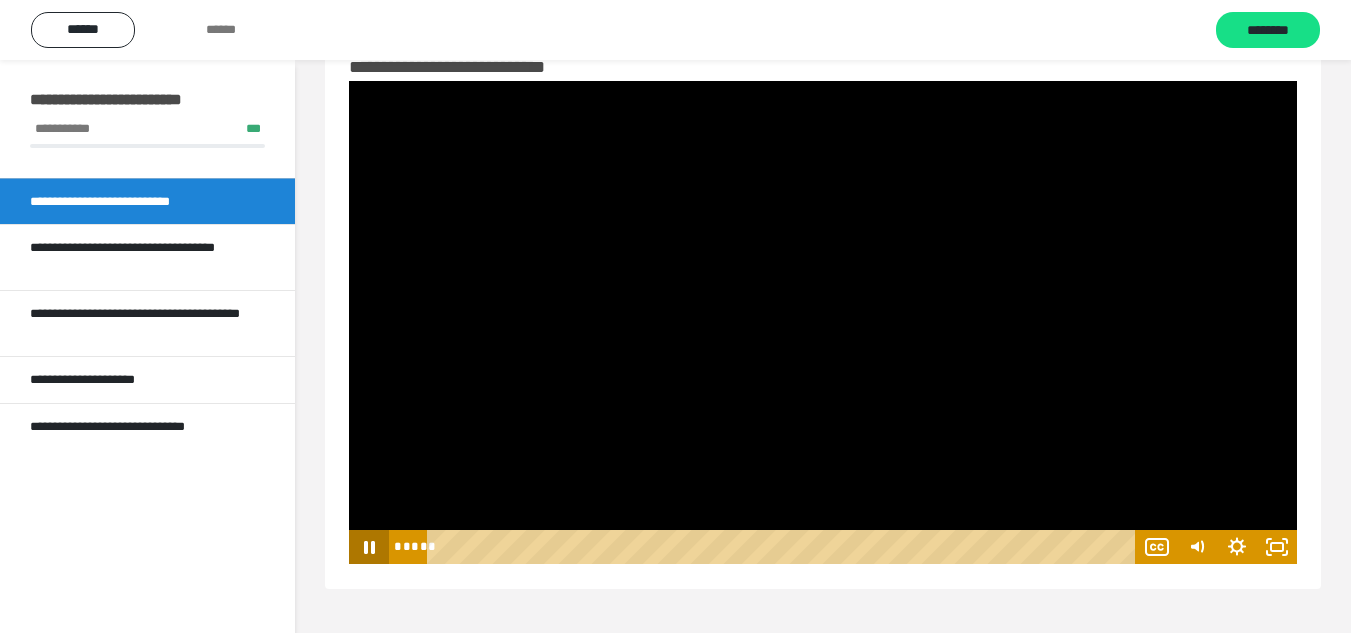 click at bounding box center [369, 547] 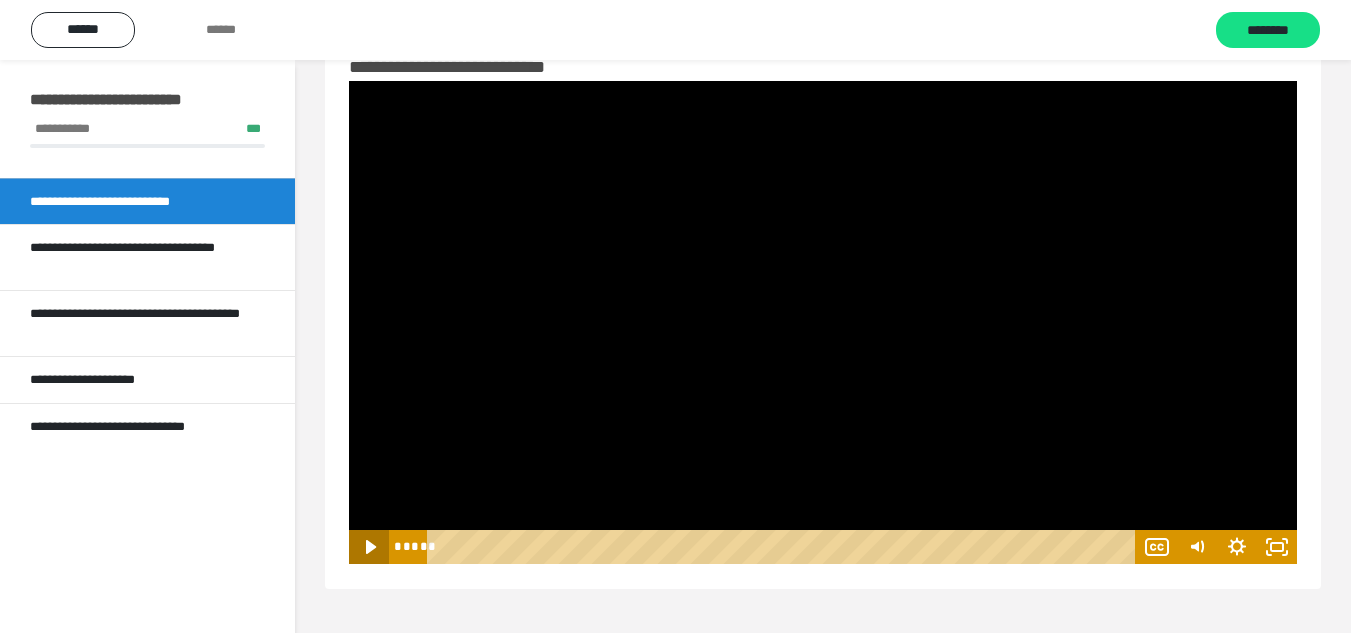 click at bounding box center (369, 547) 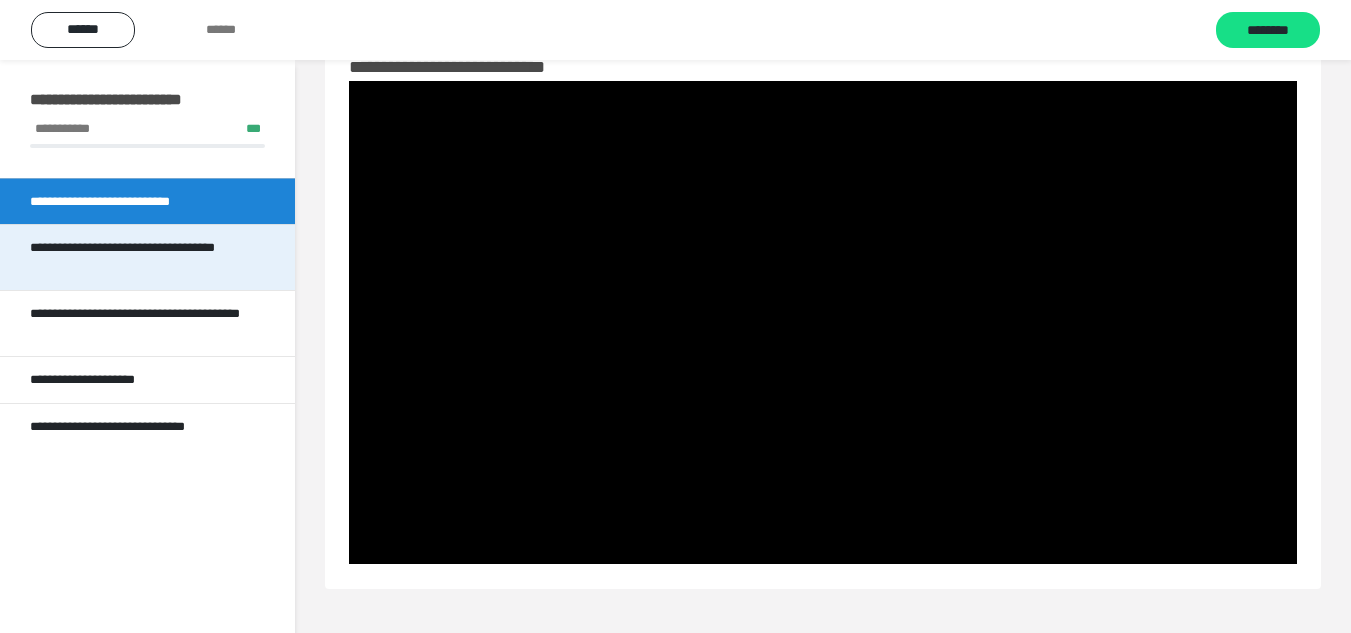 click on "**********" at bounding box center [139, 257] 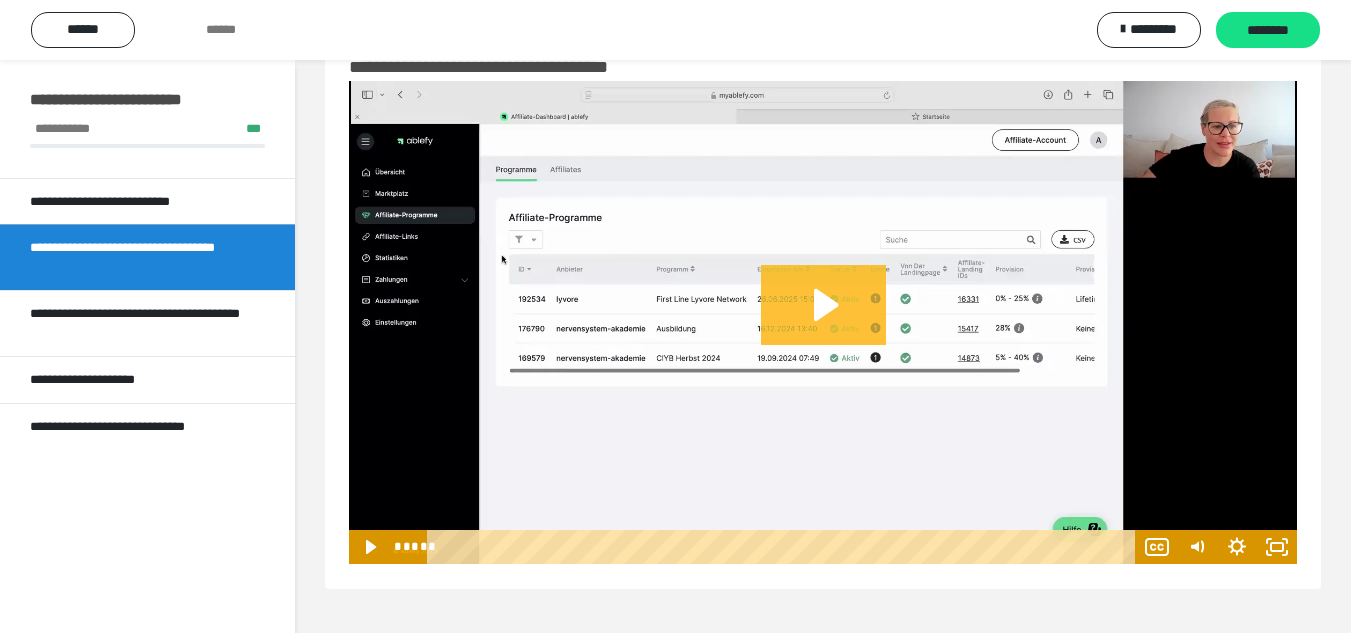 click 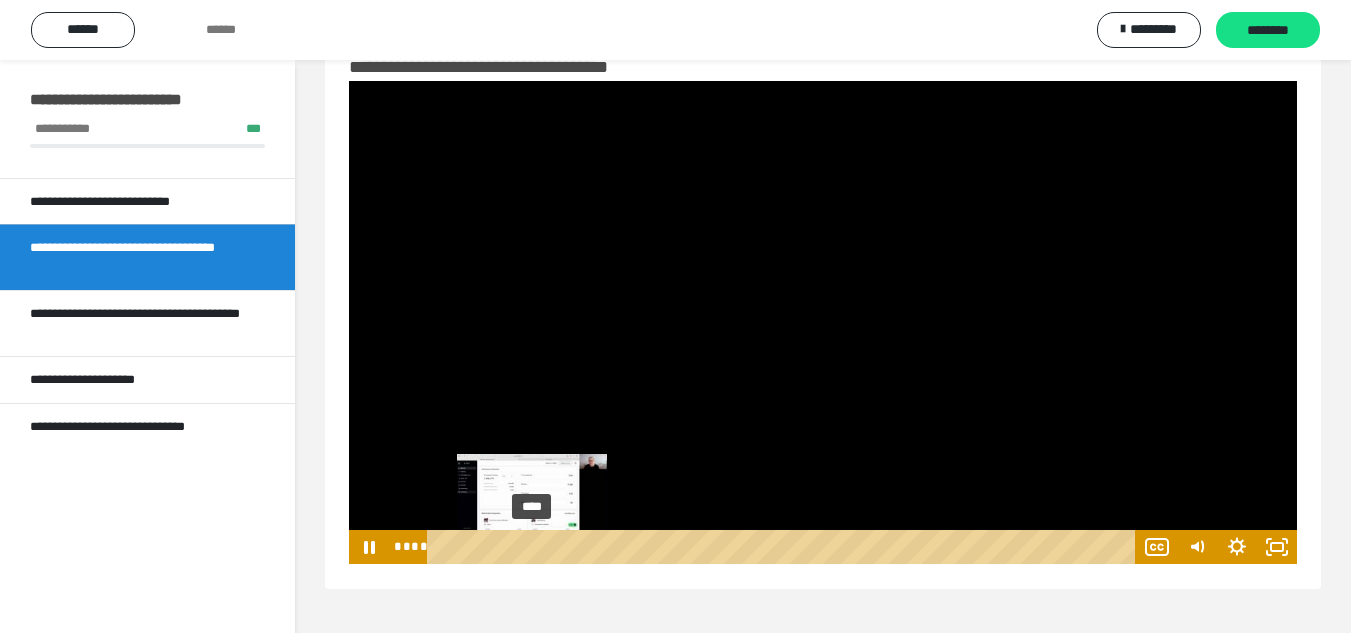 click on "****" at bounding box center (784, 547) 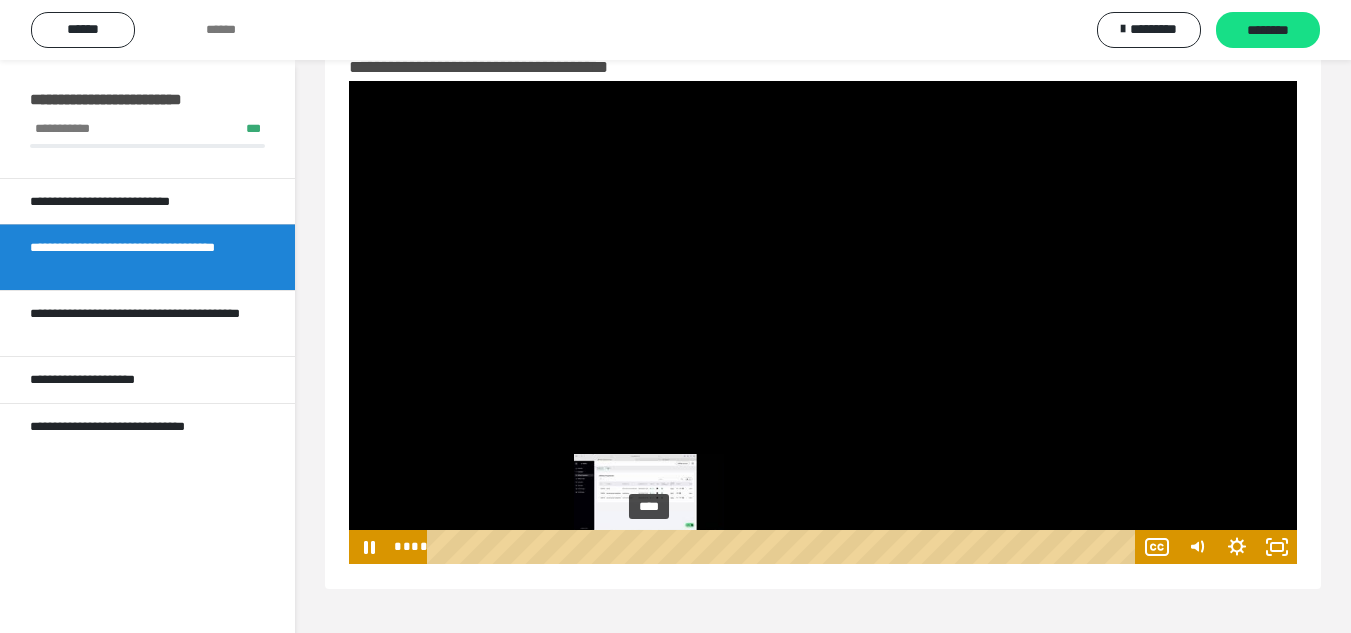 click on "****" at bounding box center (784, 547) 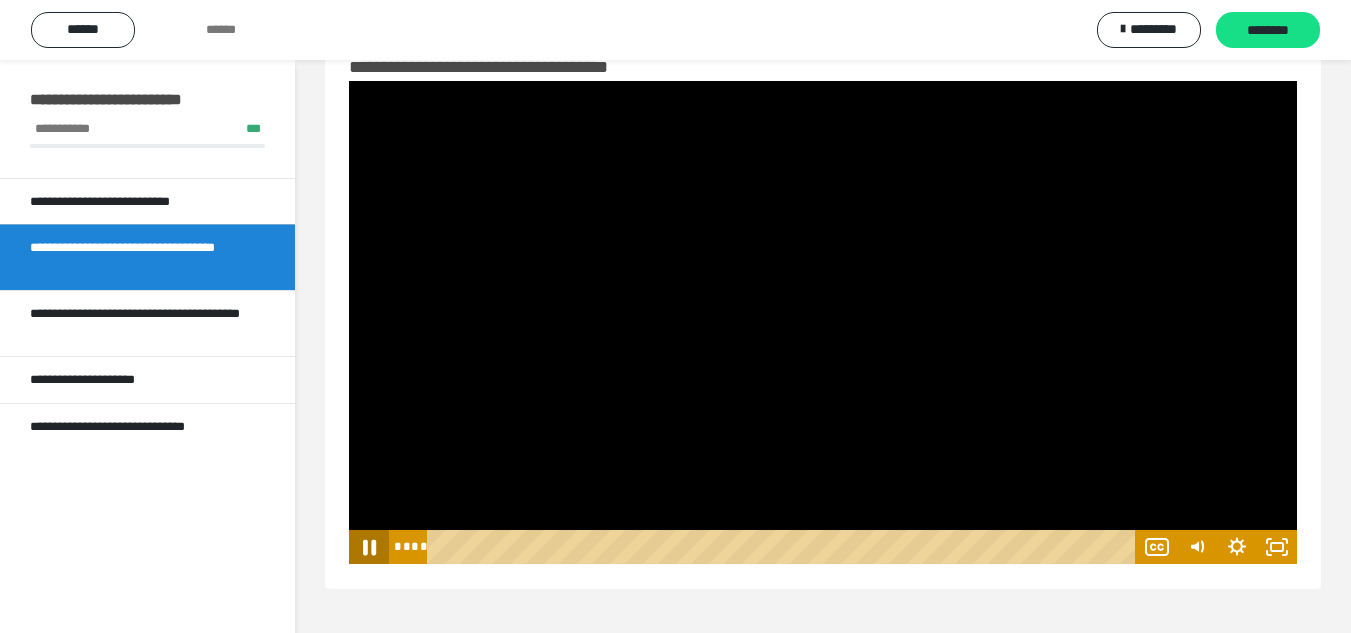 click 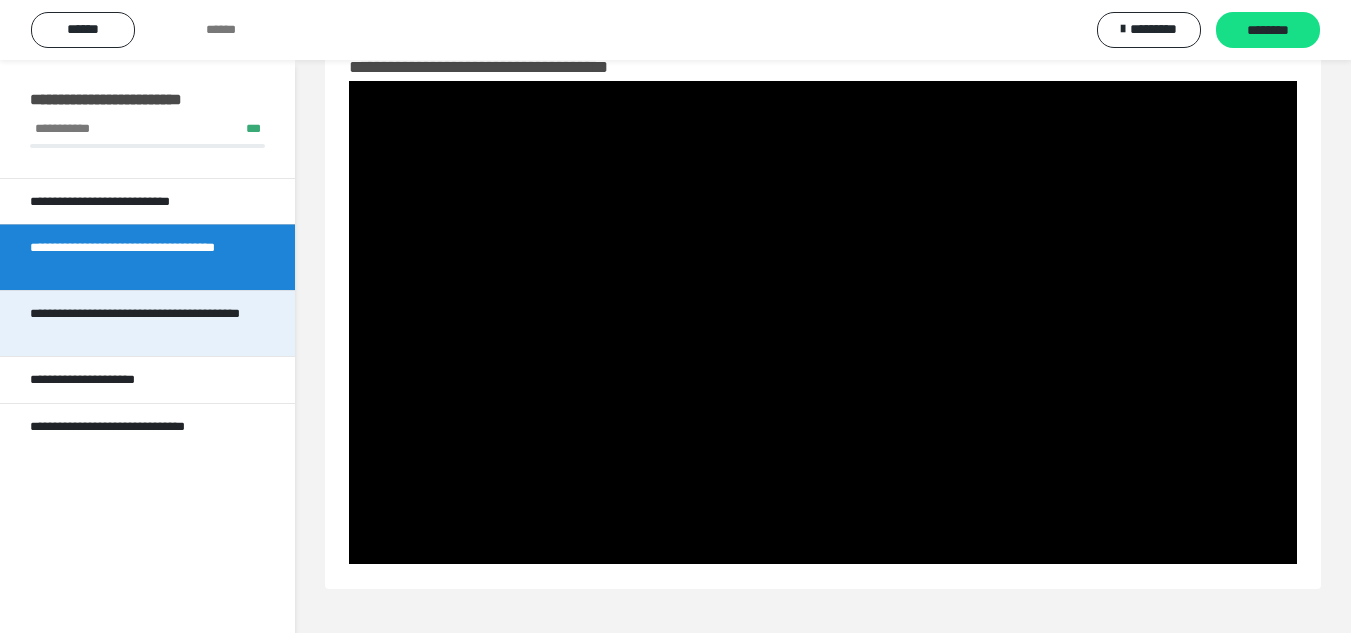 click on "**********" at bounding box center [139, 323] 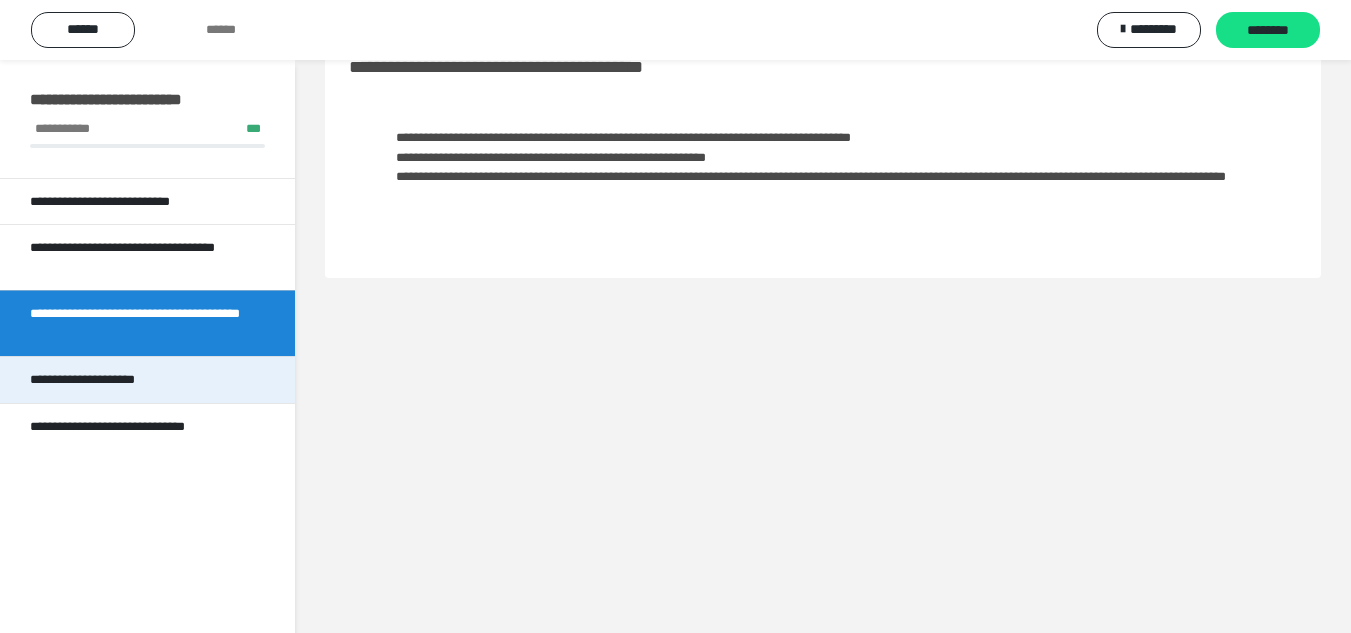 click on "**********" at bounding box center (107, 380) 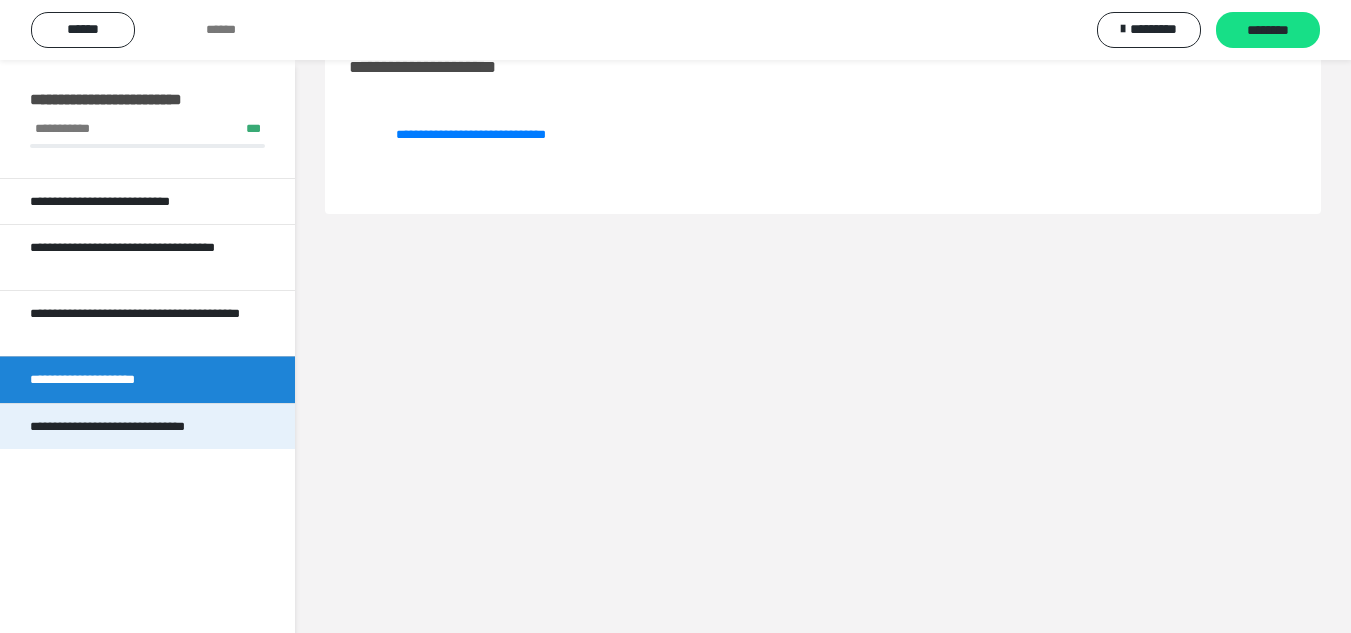 click on "**********" at bounding box center [139, 427] 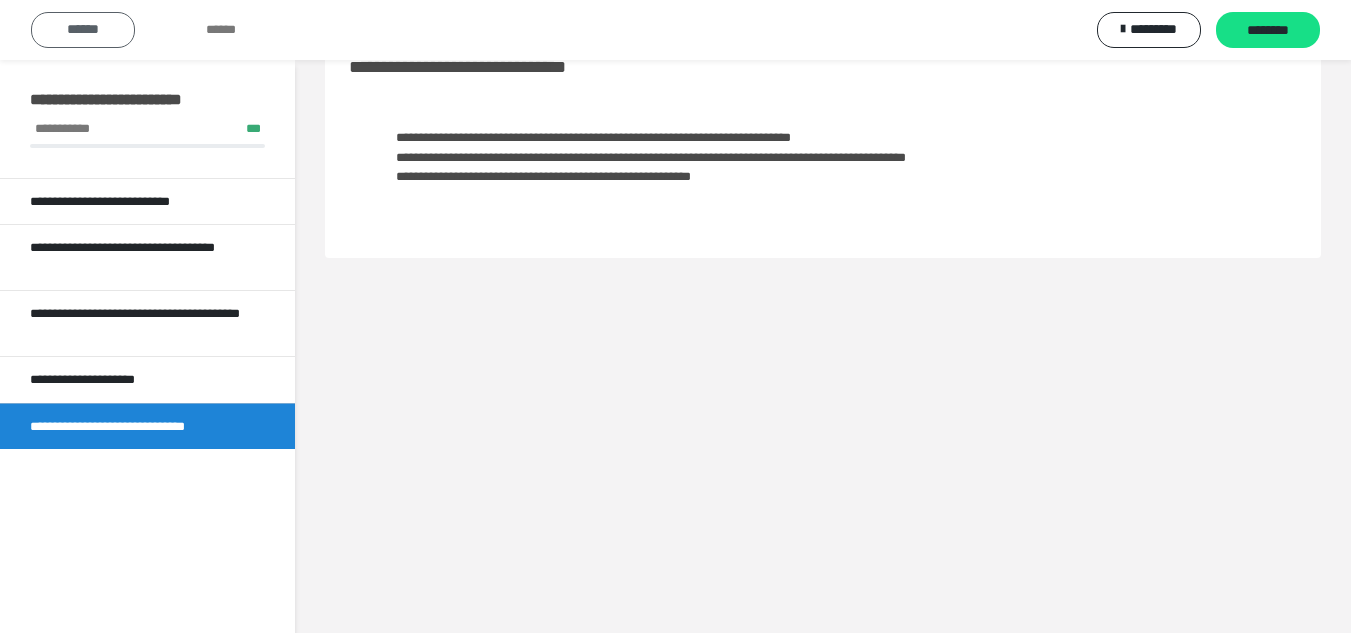 click on "******" at bounding box center (83, 30) 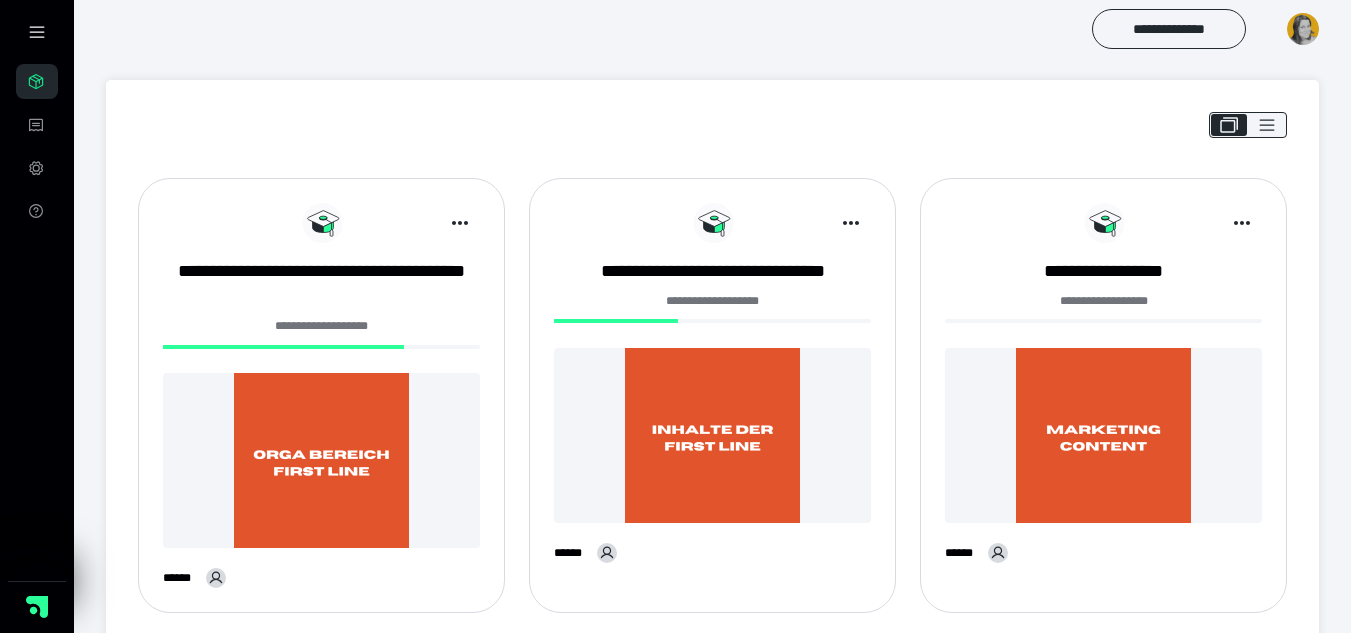 scroll, scrollTop: 1418, scrollLeft: 0, axis: vertical 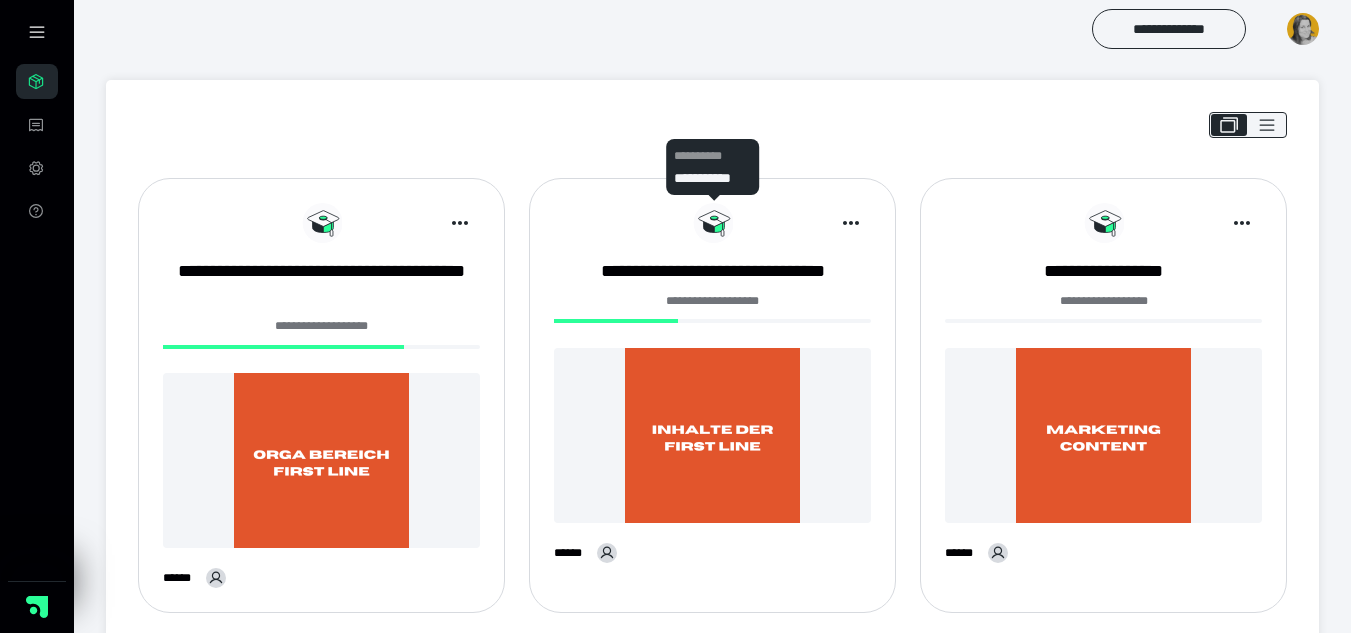 click 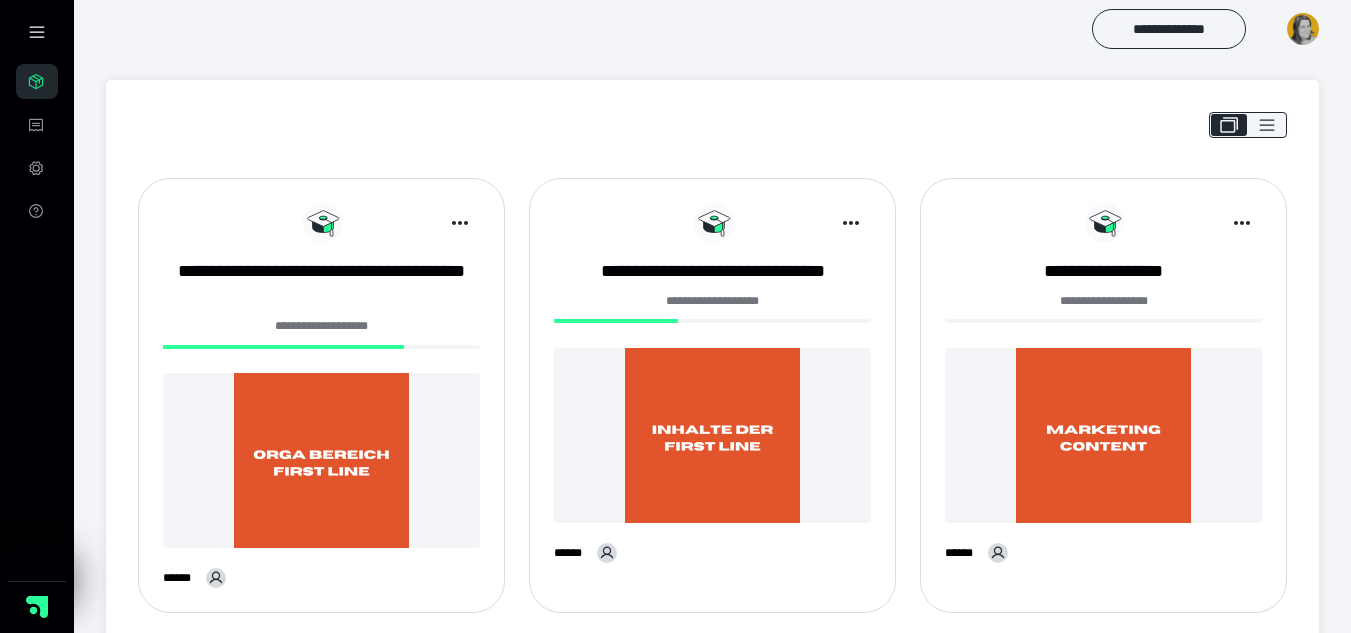 click at bounding box center (712, 435) 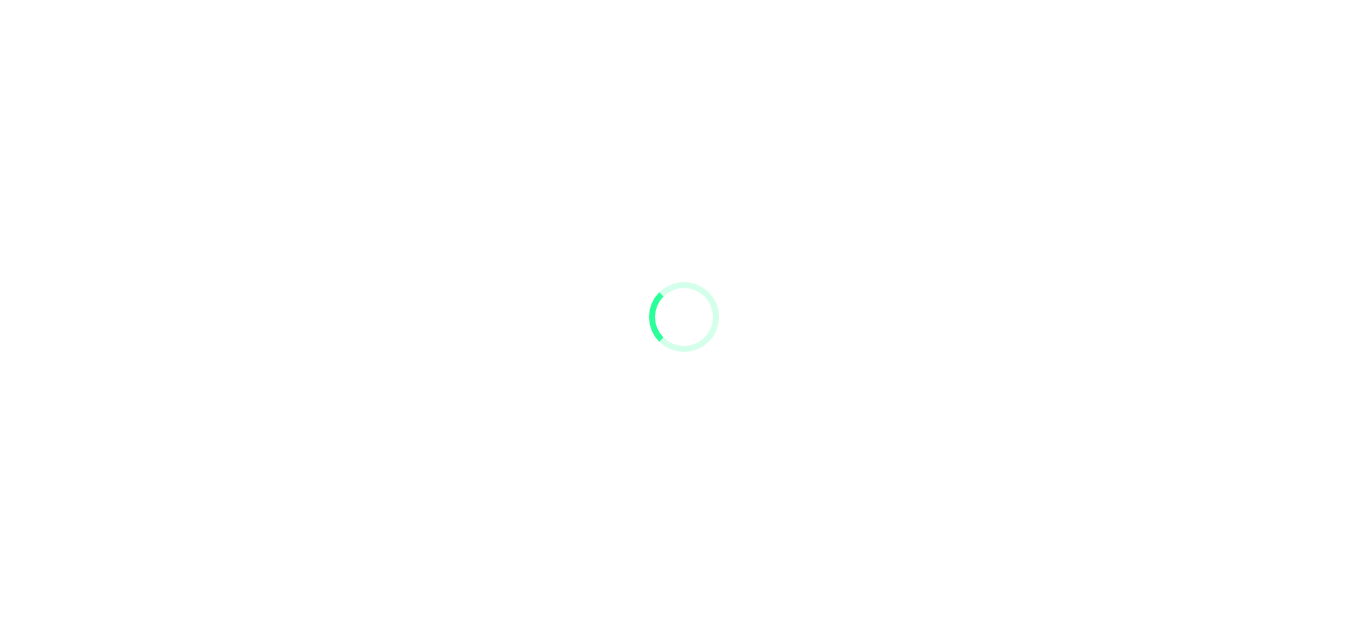 scroll, scrollTop: 0, scrollLeft: 0, axis: both 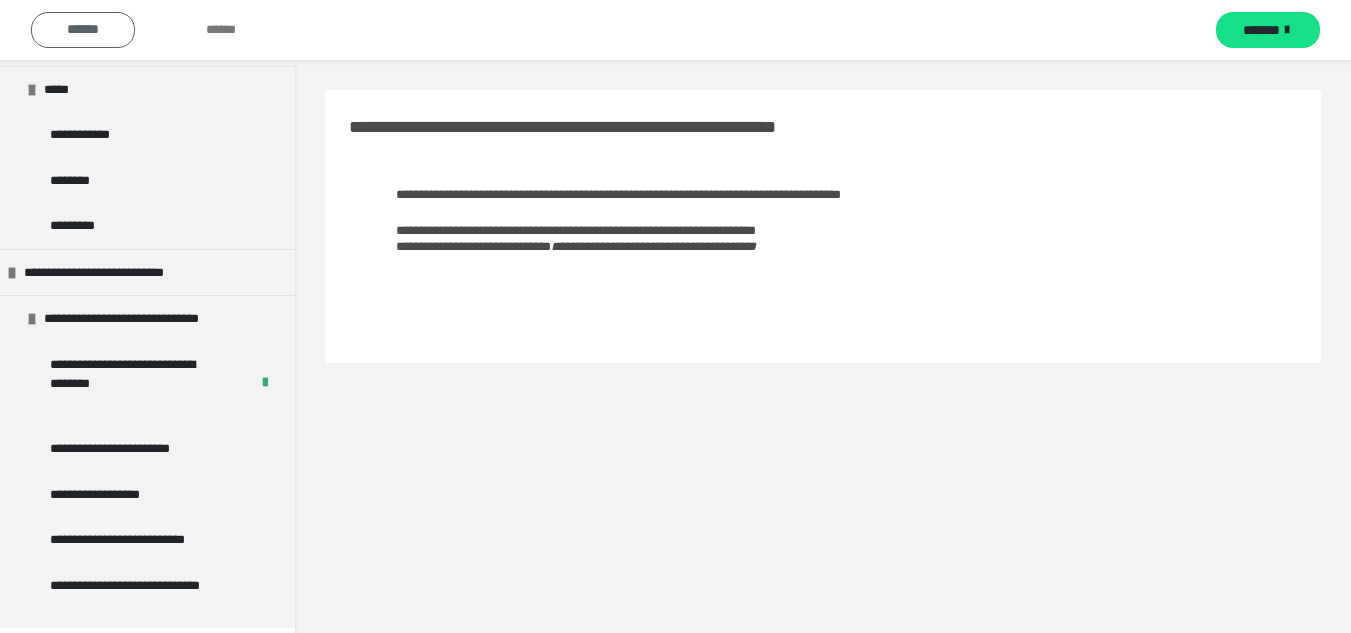 click on "******" at bounding box center (83, 30) 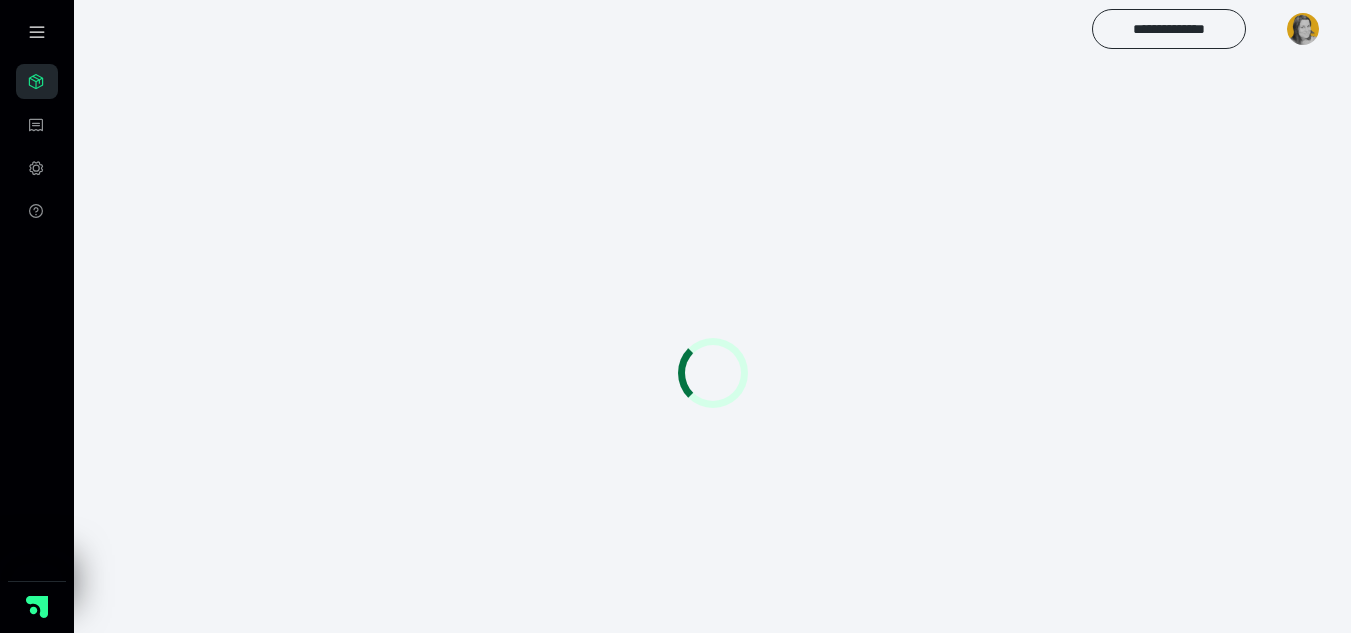scroll, scrollTop: 0, scrollLeft: 0, axis: both 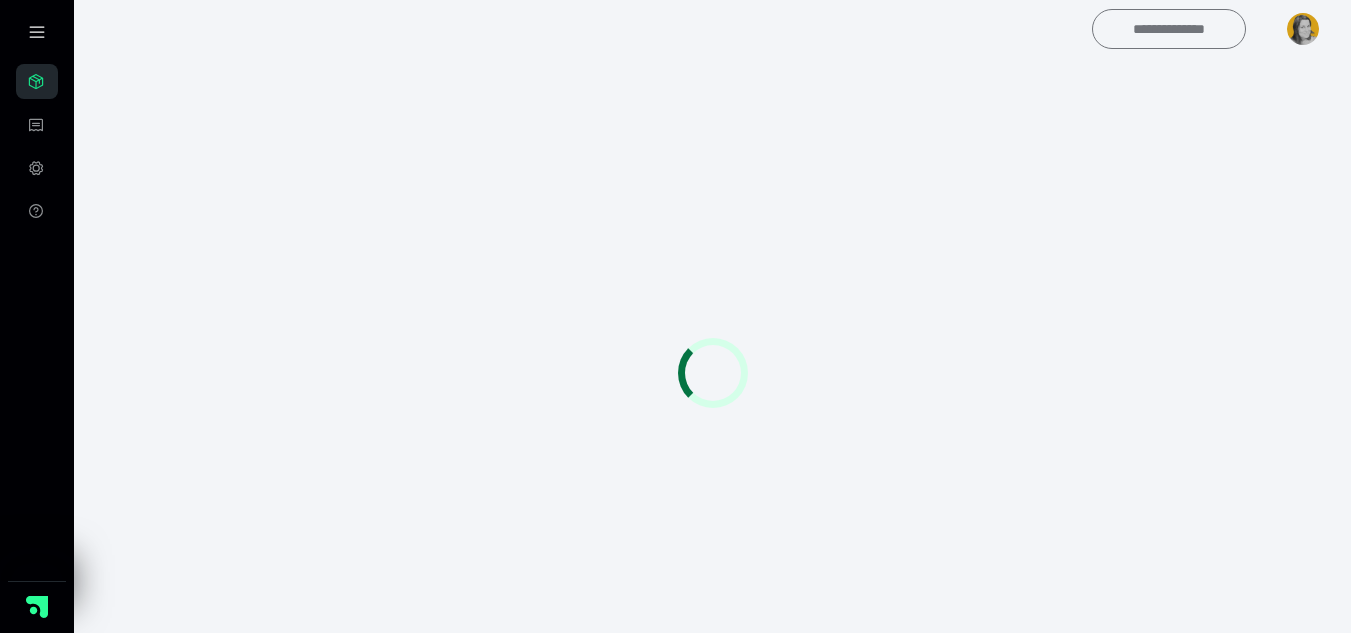 click on "**********" at bounding box center [1169, 29] 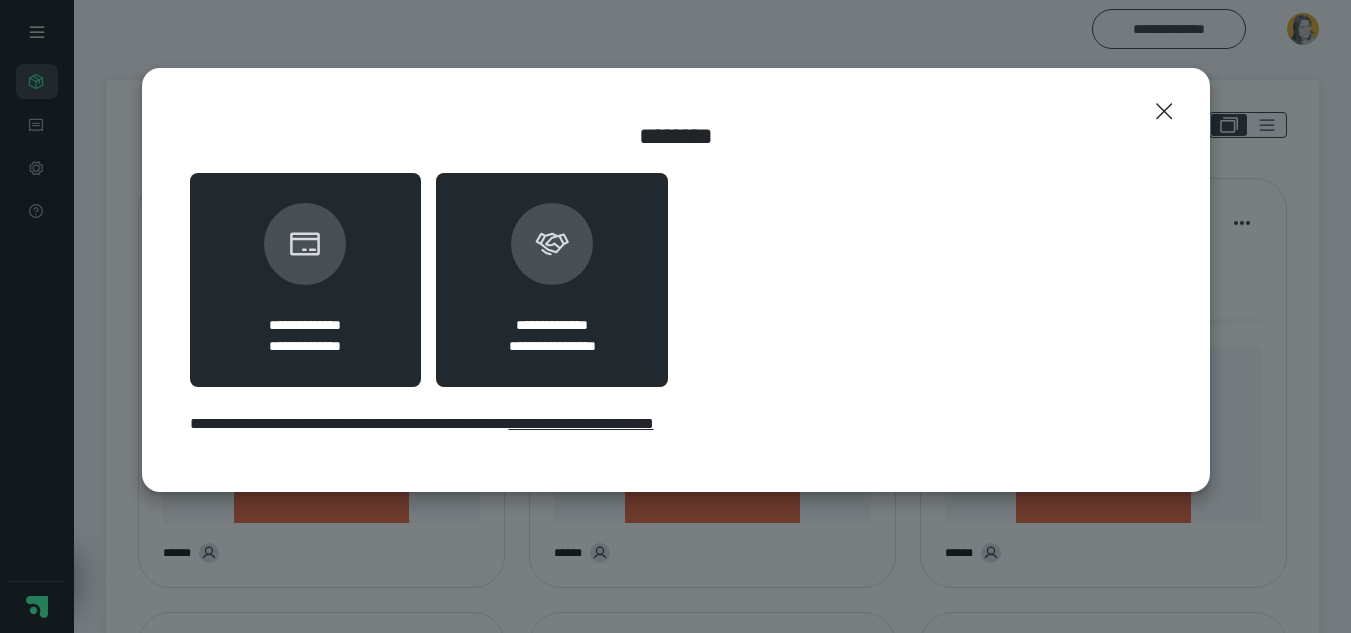 click on "**********" at bounding box center (552, 280) 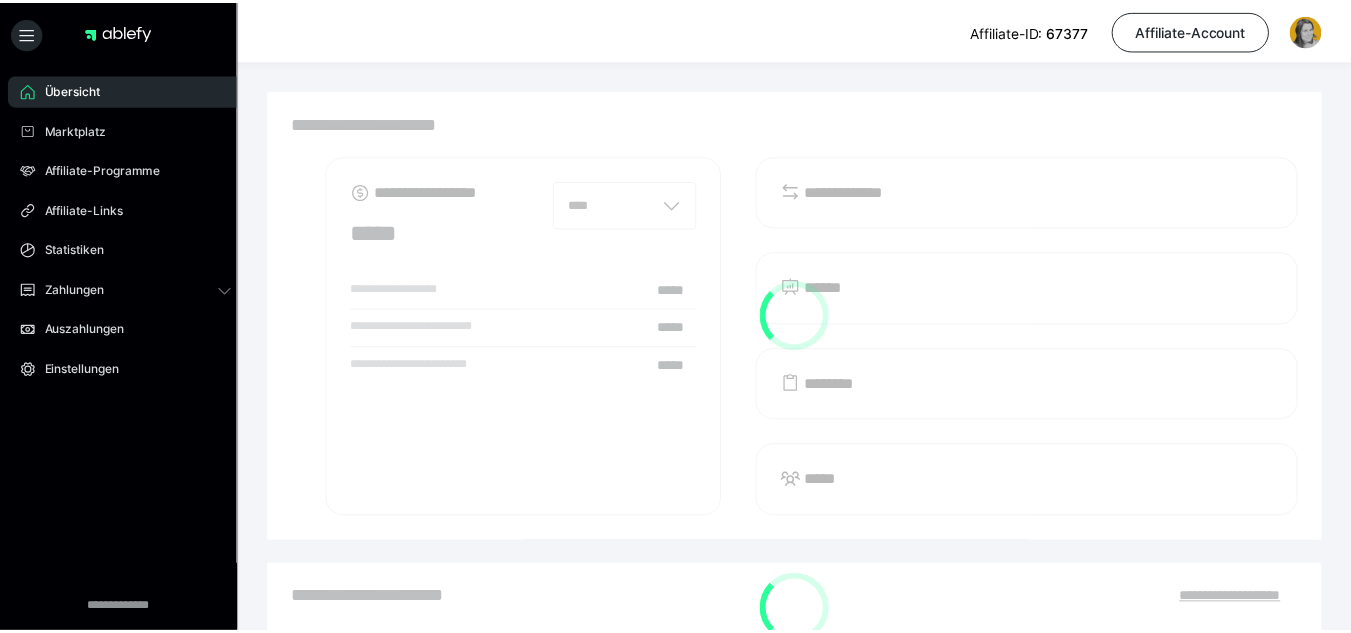 scroll, scrollTop: 0, scrollLeft: 0, axis: both 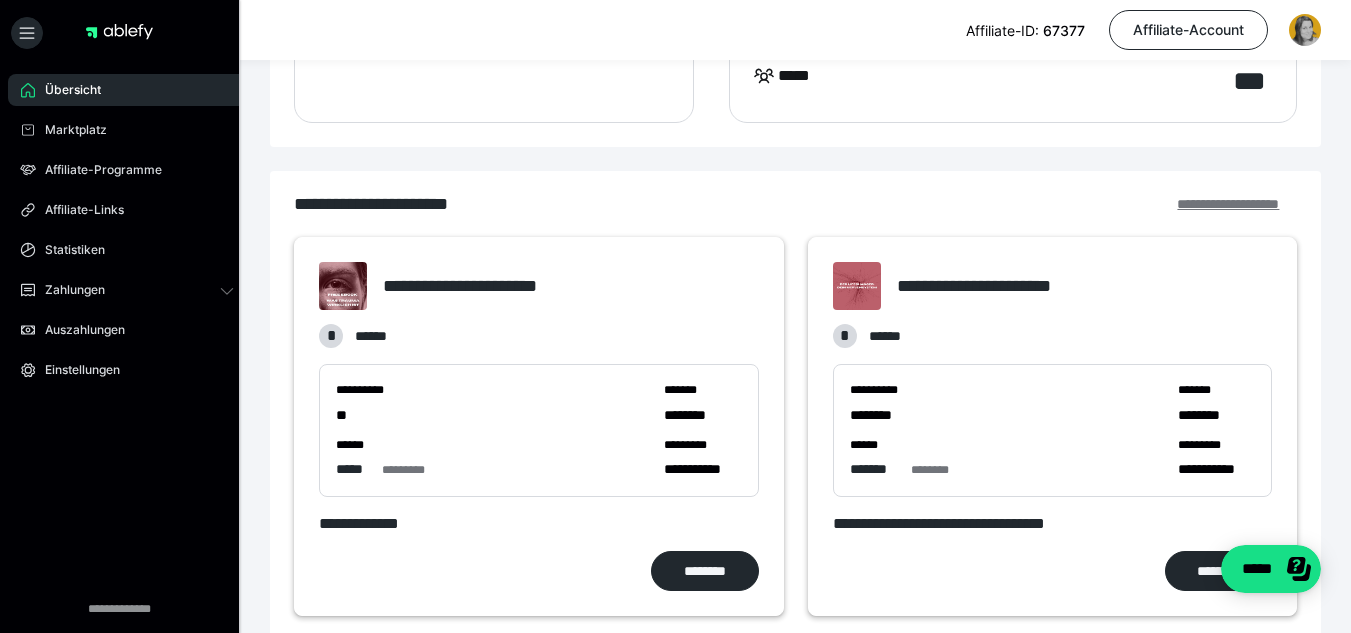 click on "**********" at bounding box center (1237, 204) 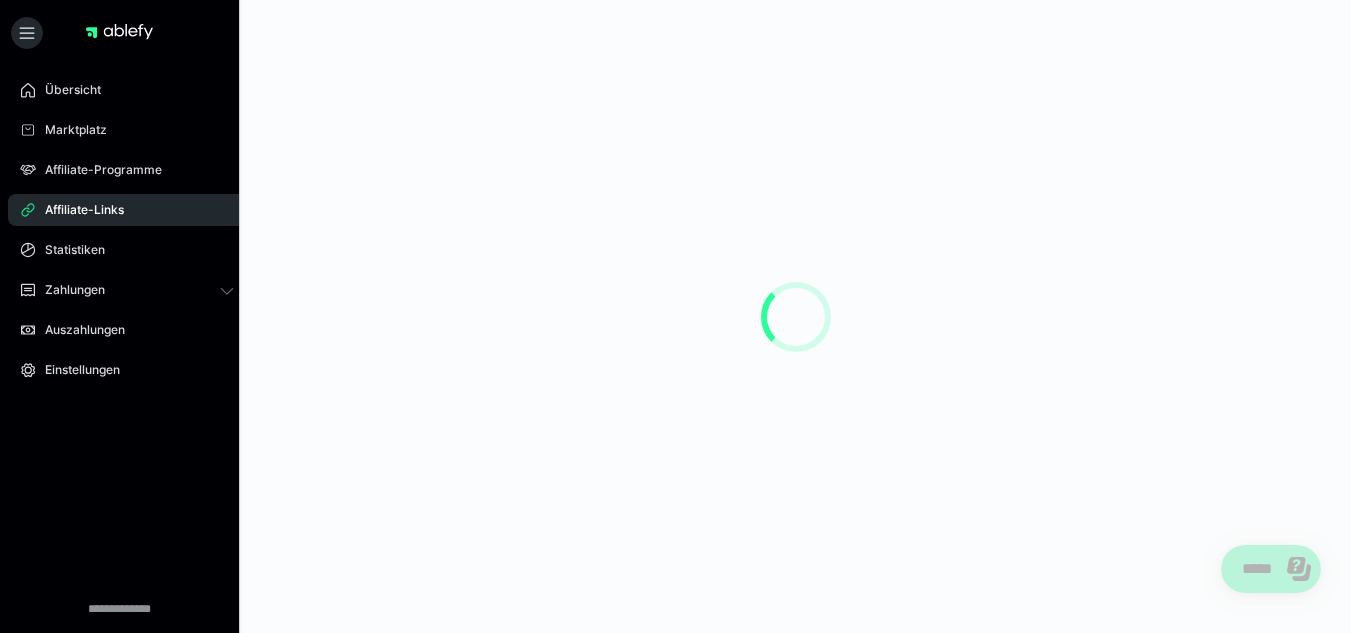 scroll, scrollTop: 0, scrollLeft: 0, axis: both 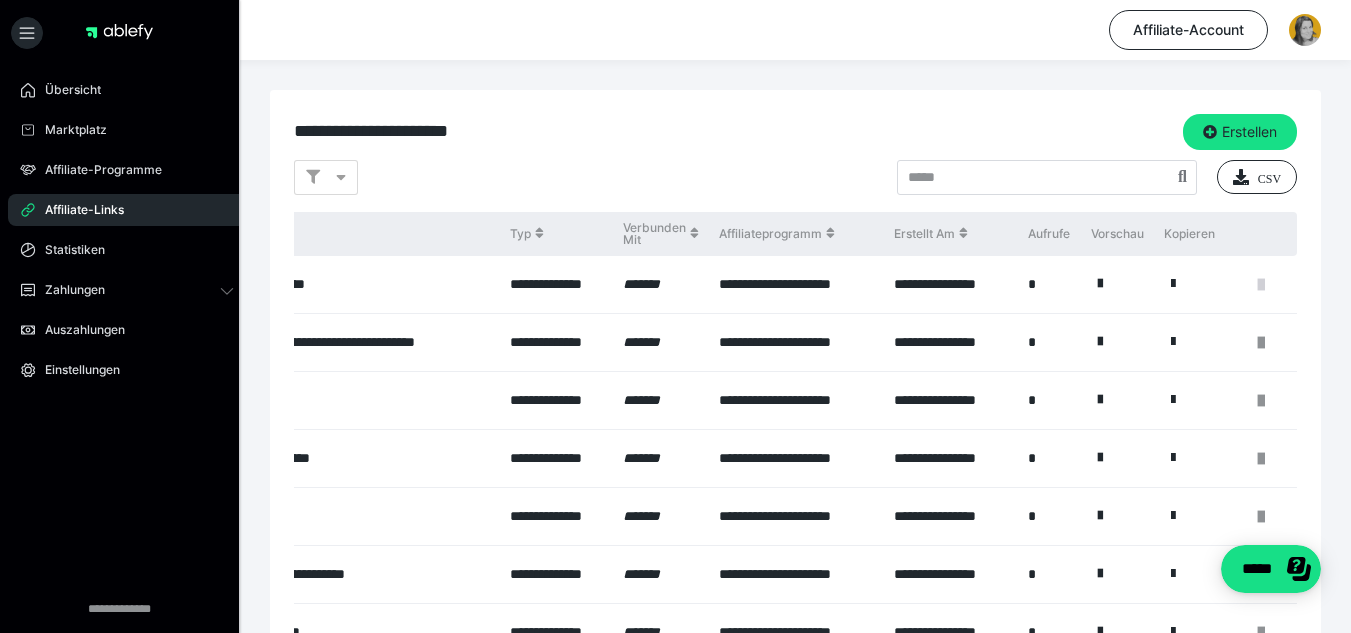 click at bounding box center [1261, 285] 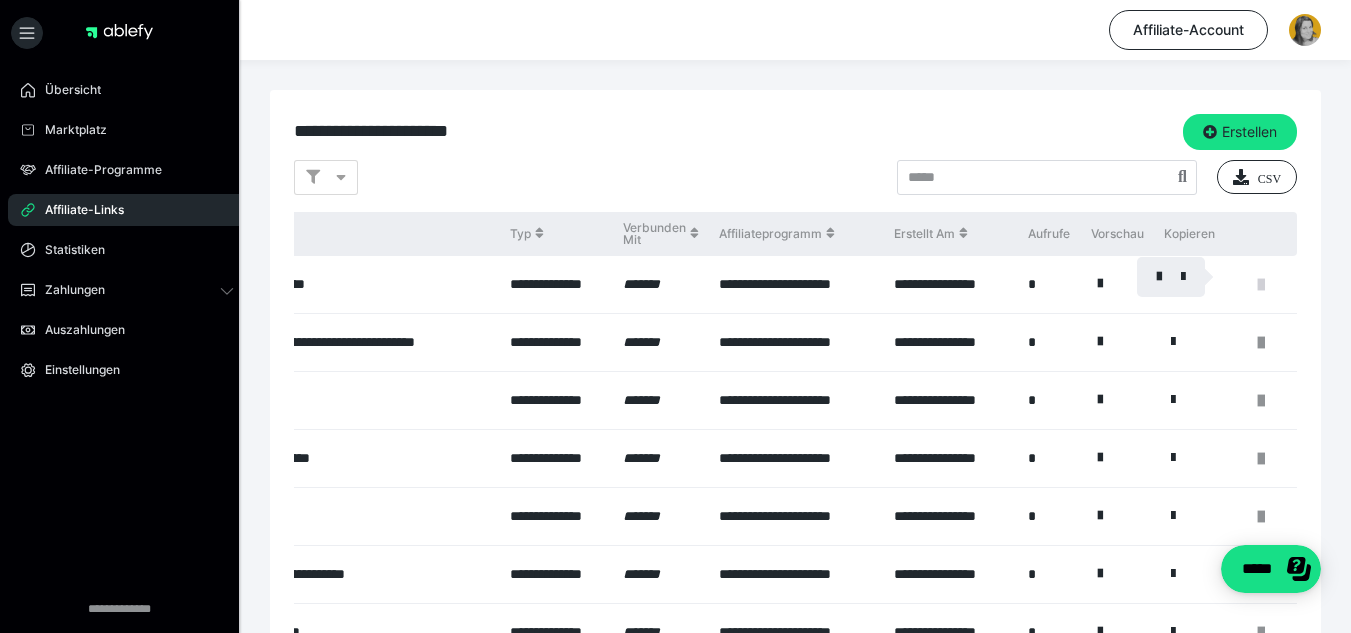 click at bounding box center [675, 316] 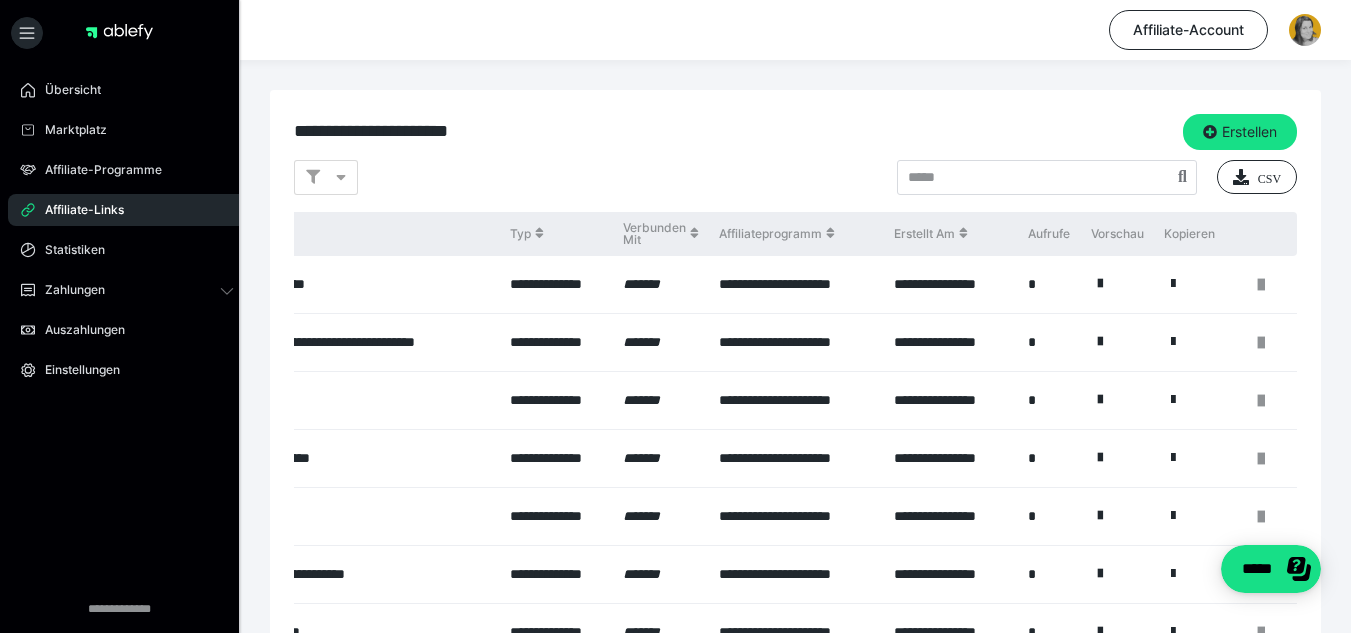 scroll, scrollTop: 0, scrollLeft: 0, axis: both 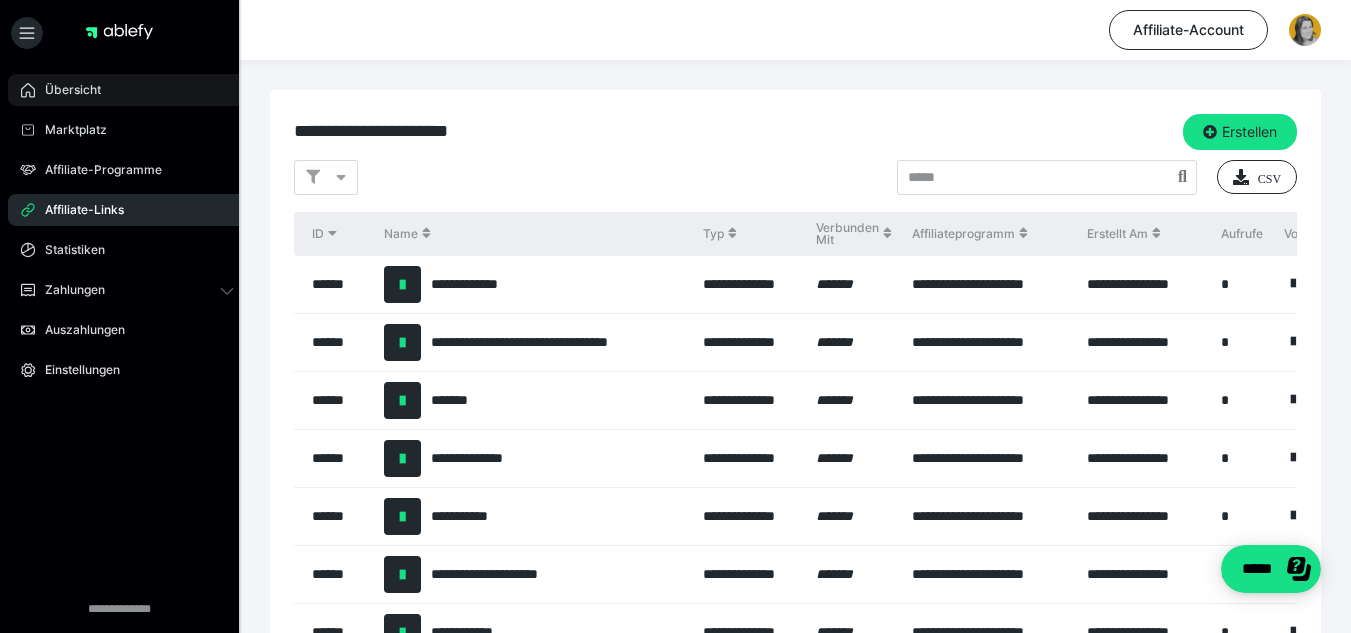 click on "Übersicht" at bounding box center [127, 90] 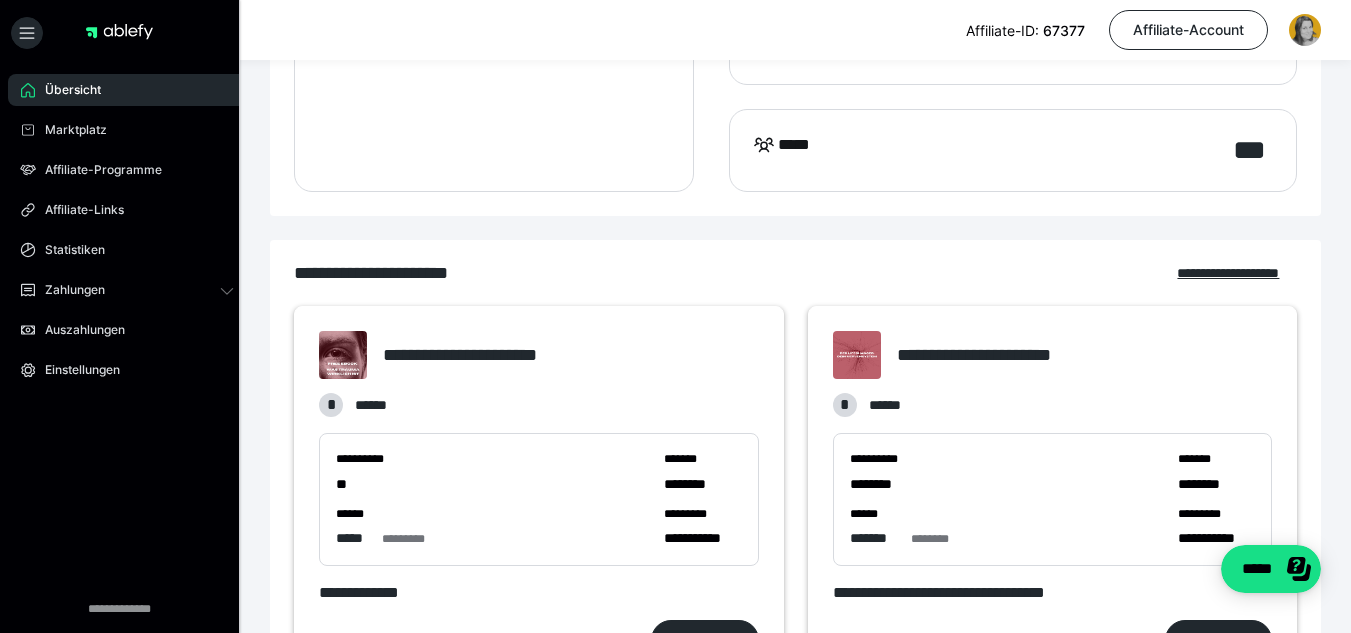 scroll, scrollTop: 562, scrollLeft: 0, axis: vertical 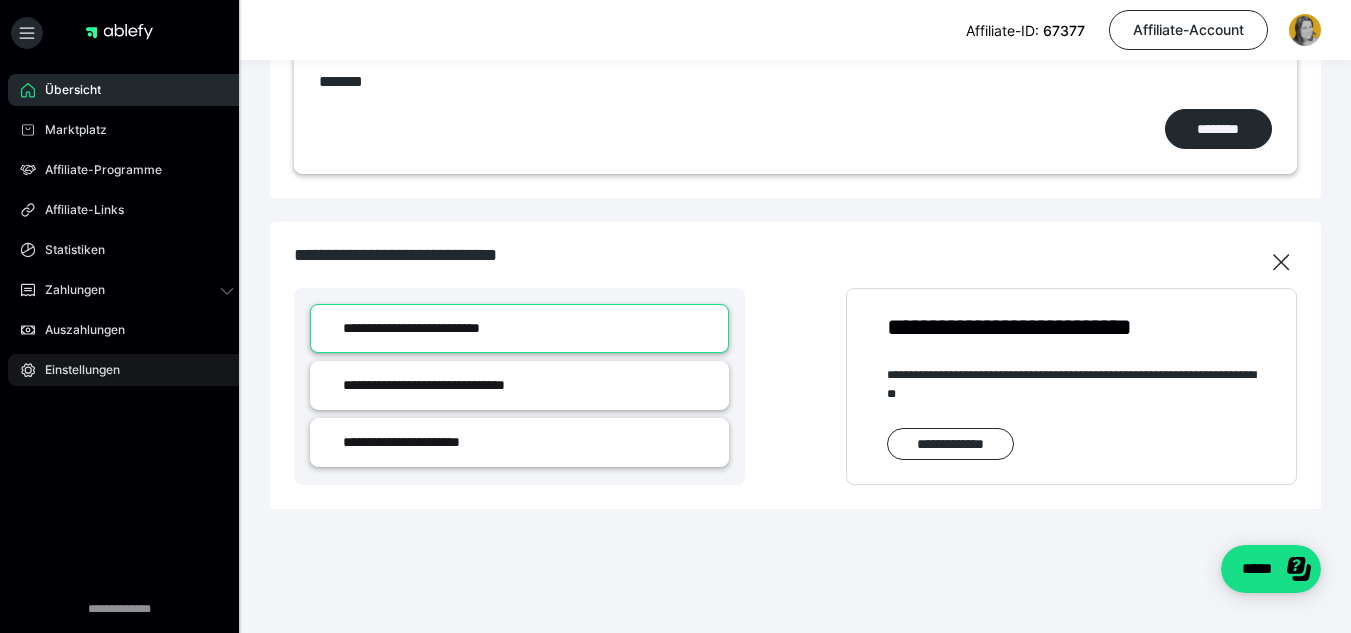 click on "Einstellungen" at bounding box center (75, 370) 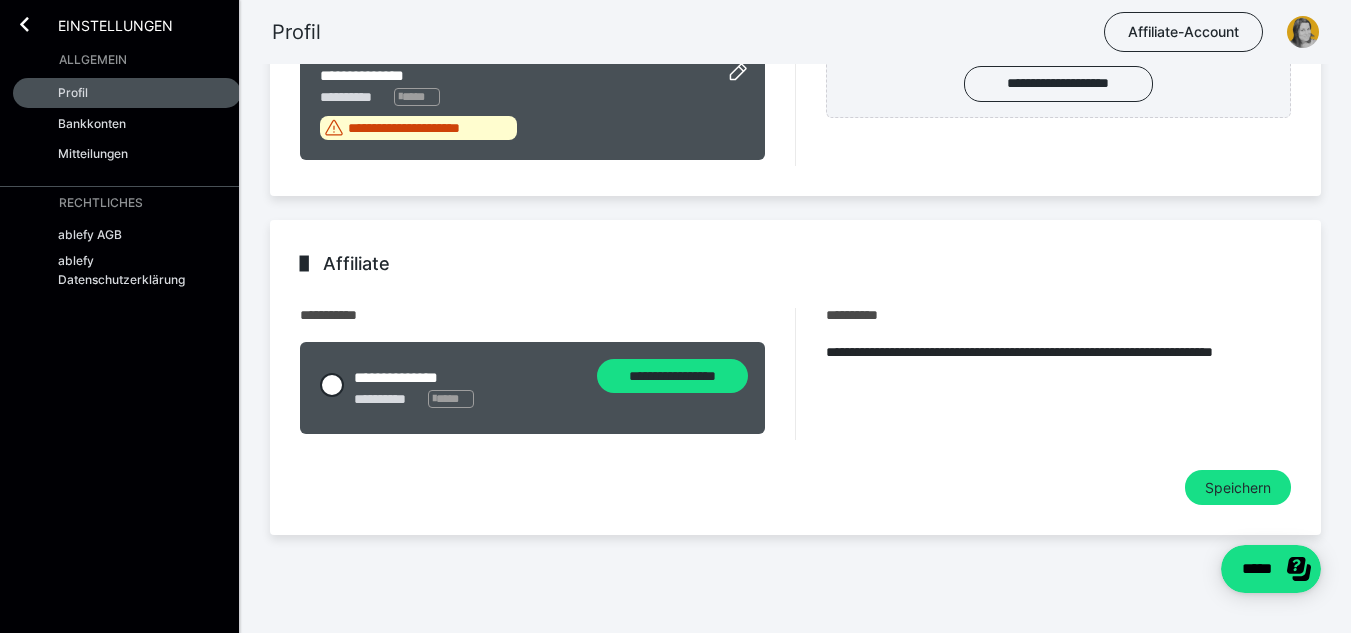 scroll, scrollTop: 0, scrollLeft: 0, axis: both 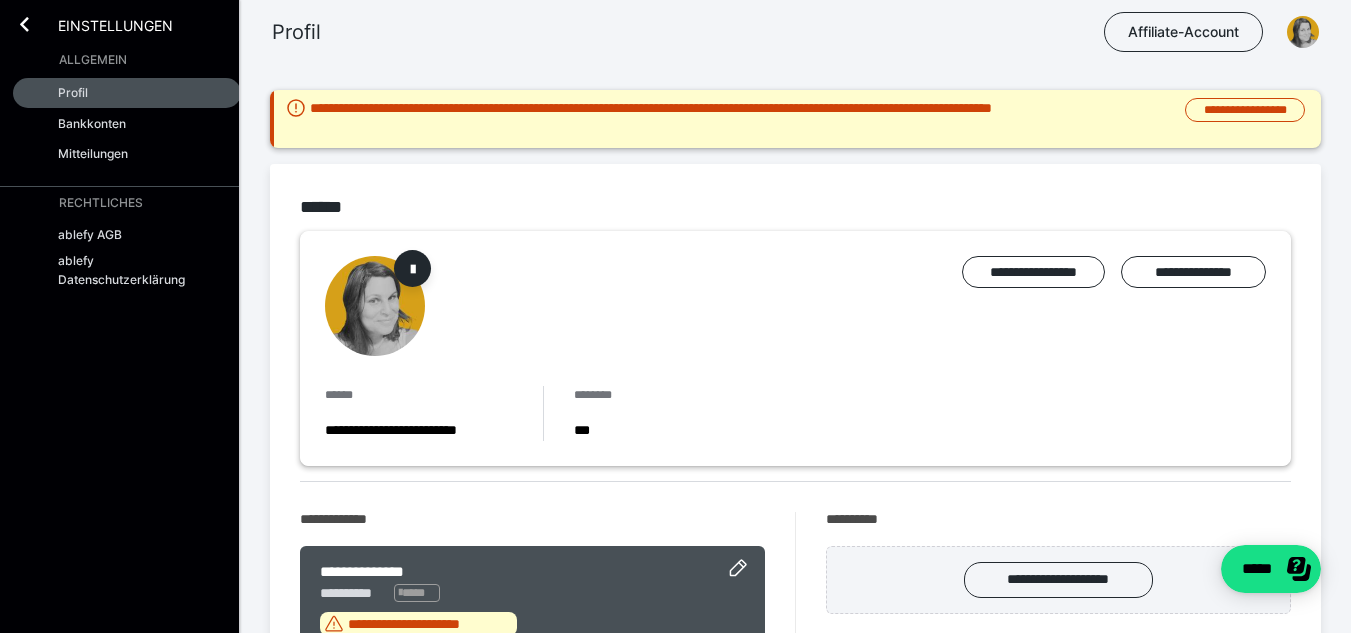 click on "Einstellungen" at bounding box center [127, 22] 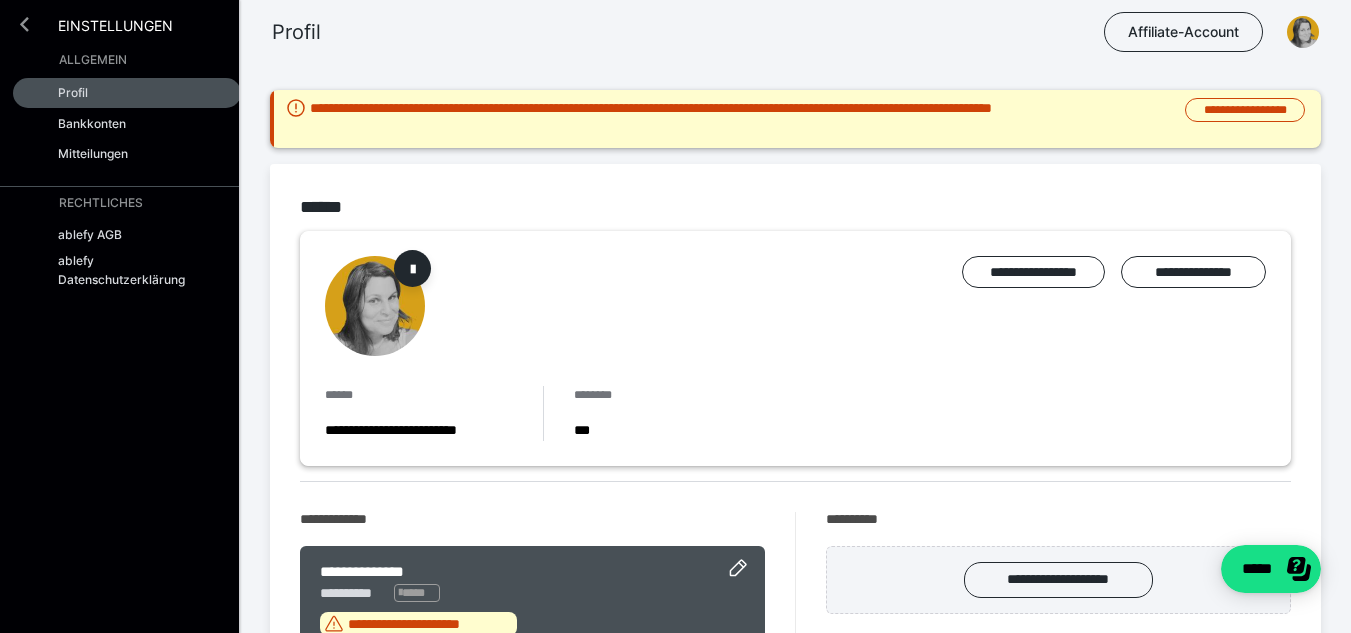 click at bounding box center (24, 24) 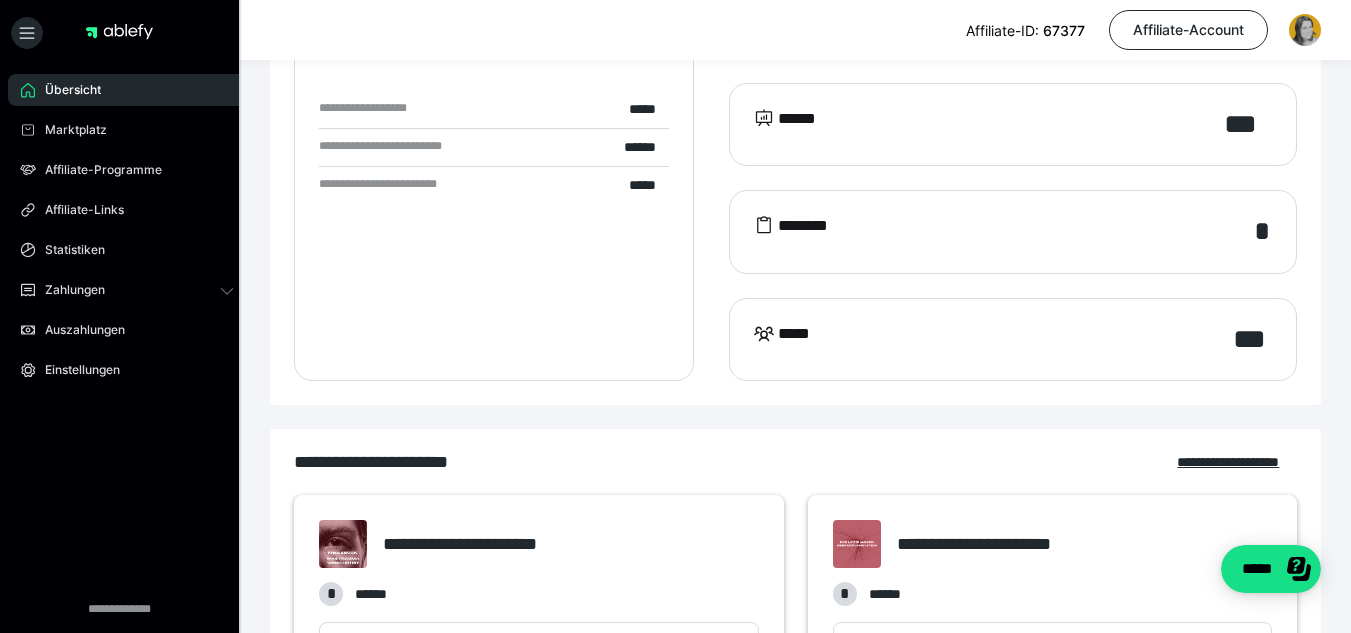 scroll, scrollTop: 0, scrollLeft: 0, axis: both 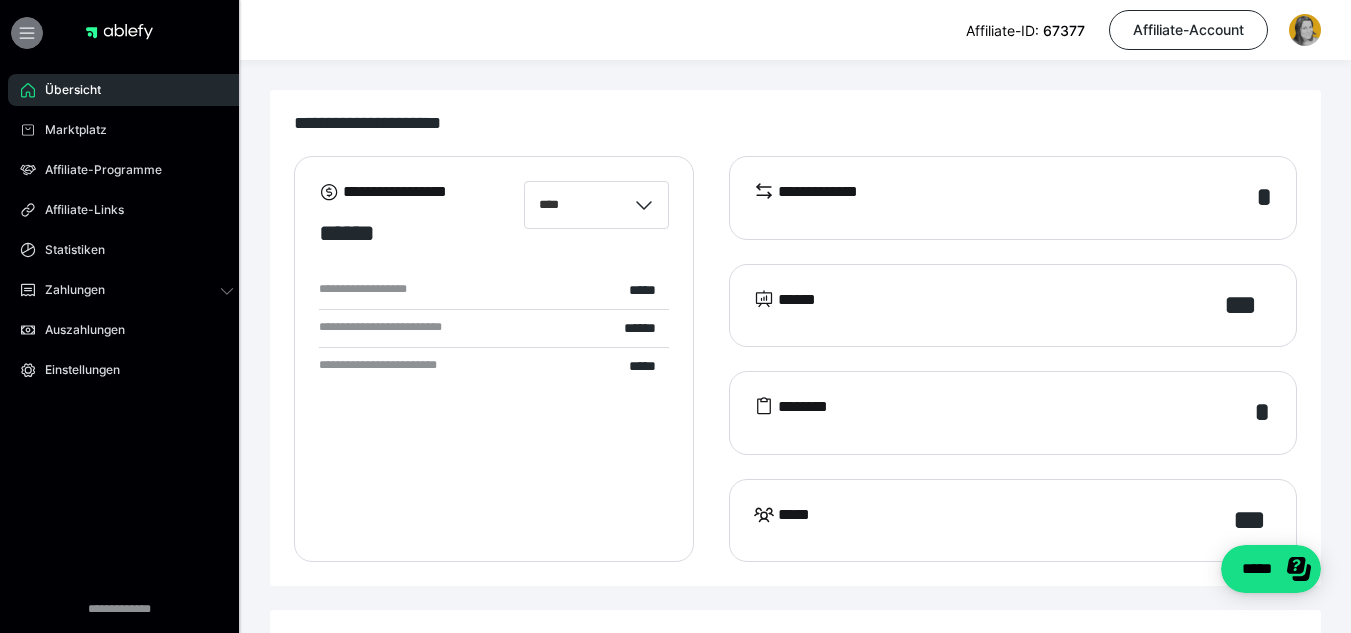 click 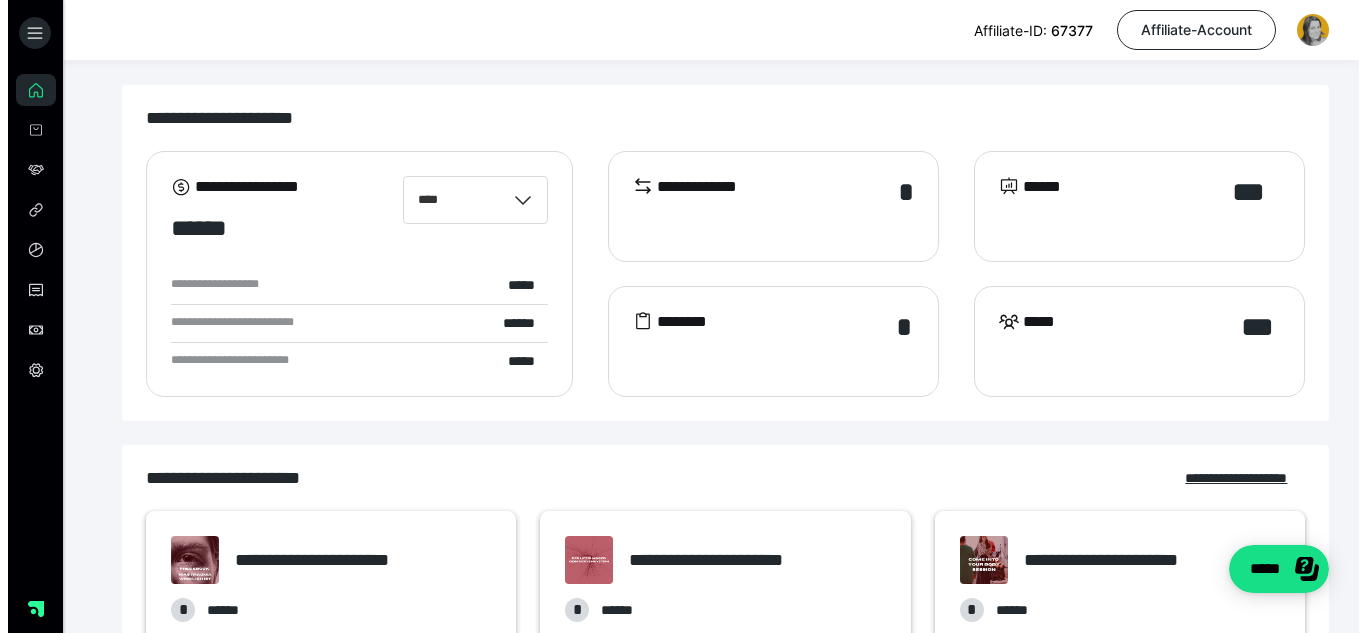 scroll, scrollTop: 0, scrollLeft: 0, axis: both 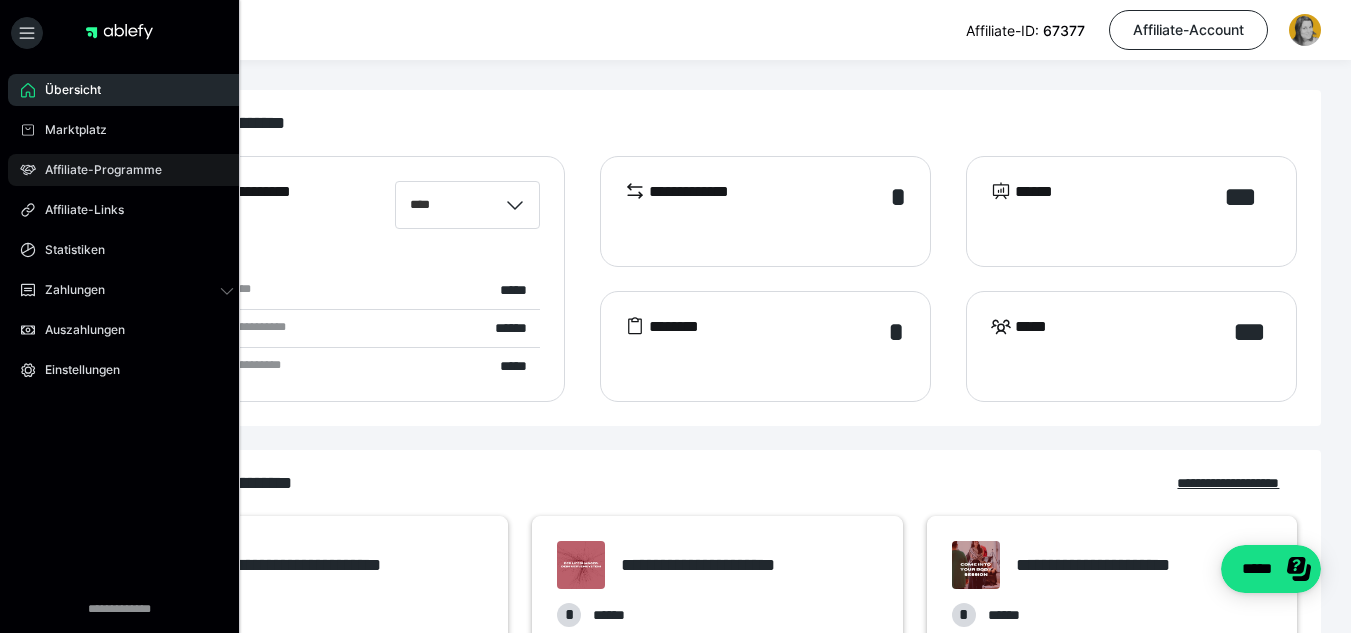 click on "Affiliate-Programme" at bounding box center (96, 170) 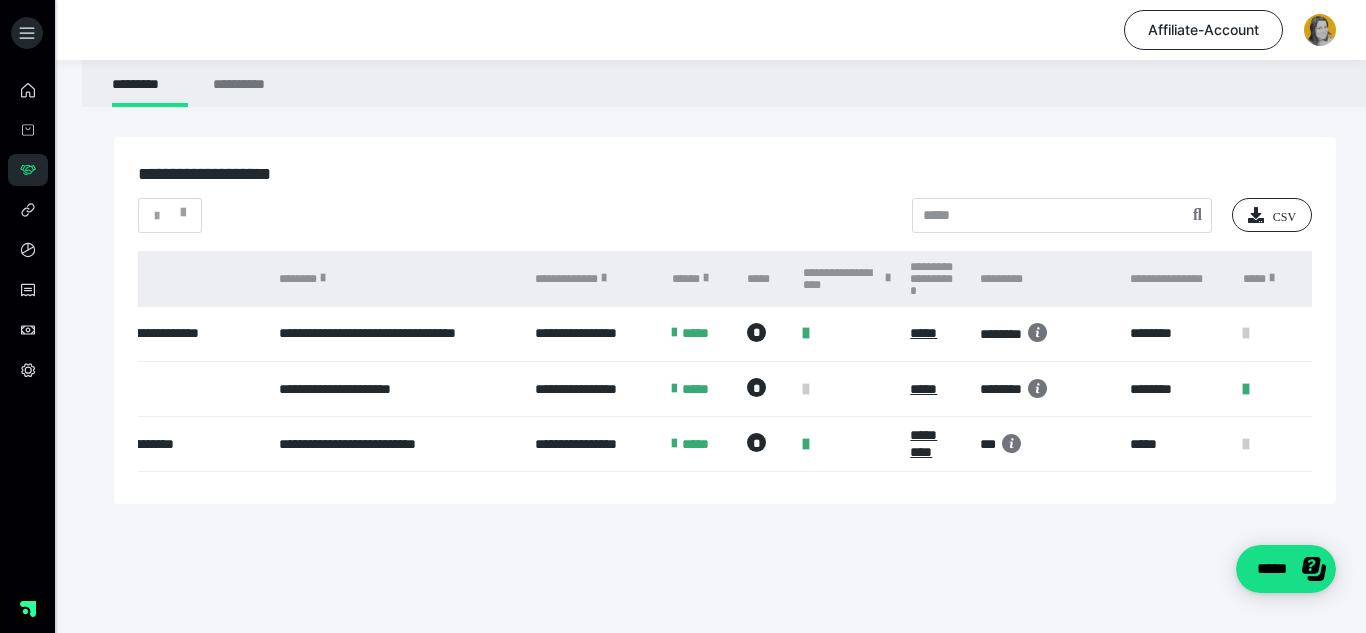 scroll, scrollTop: 0, scrollLeft: 144, axis: horizontal 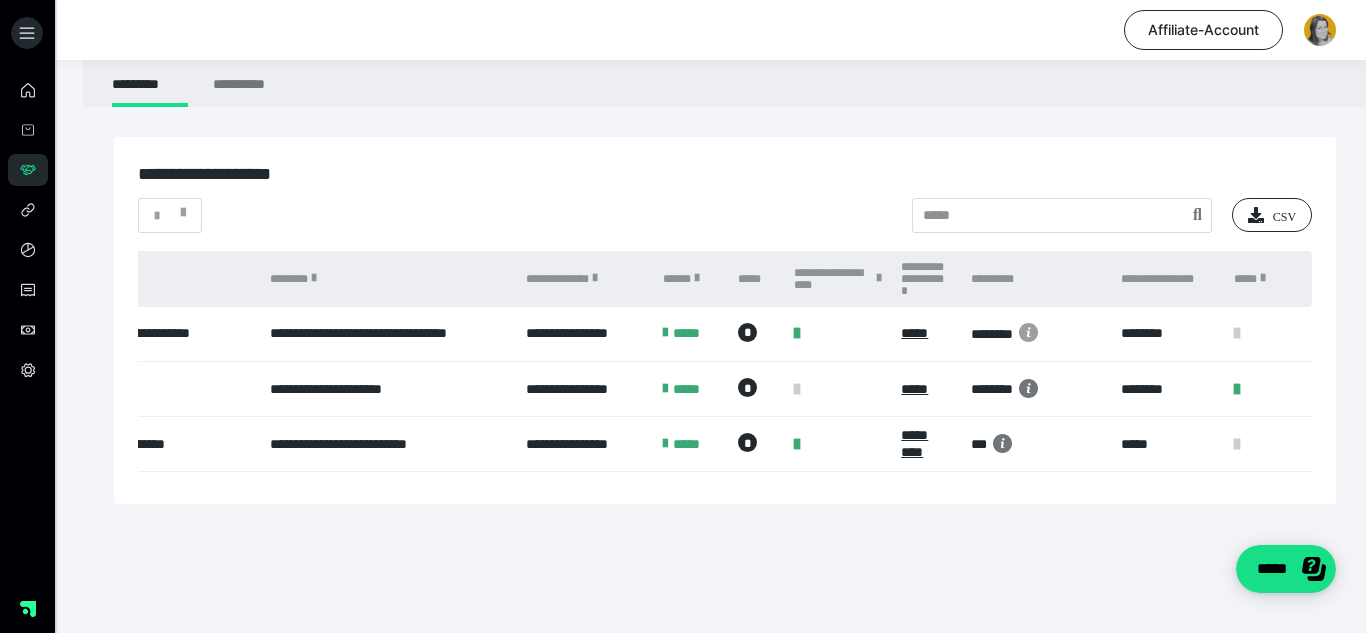 click 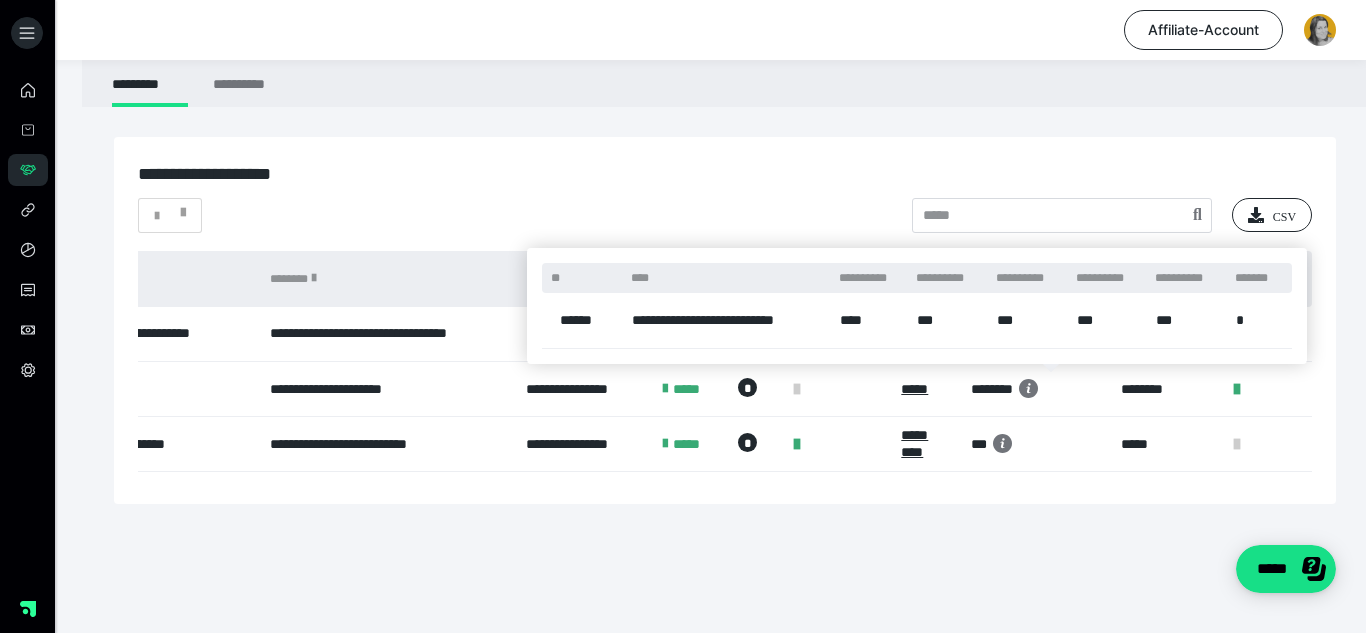click at bounding box center [683, 316] 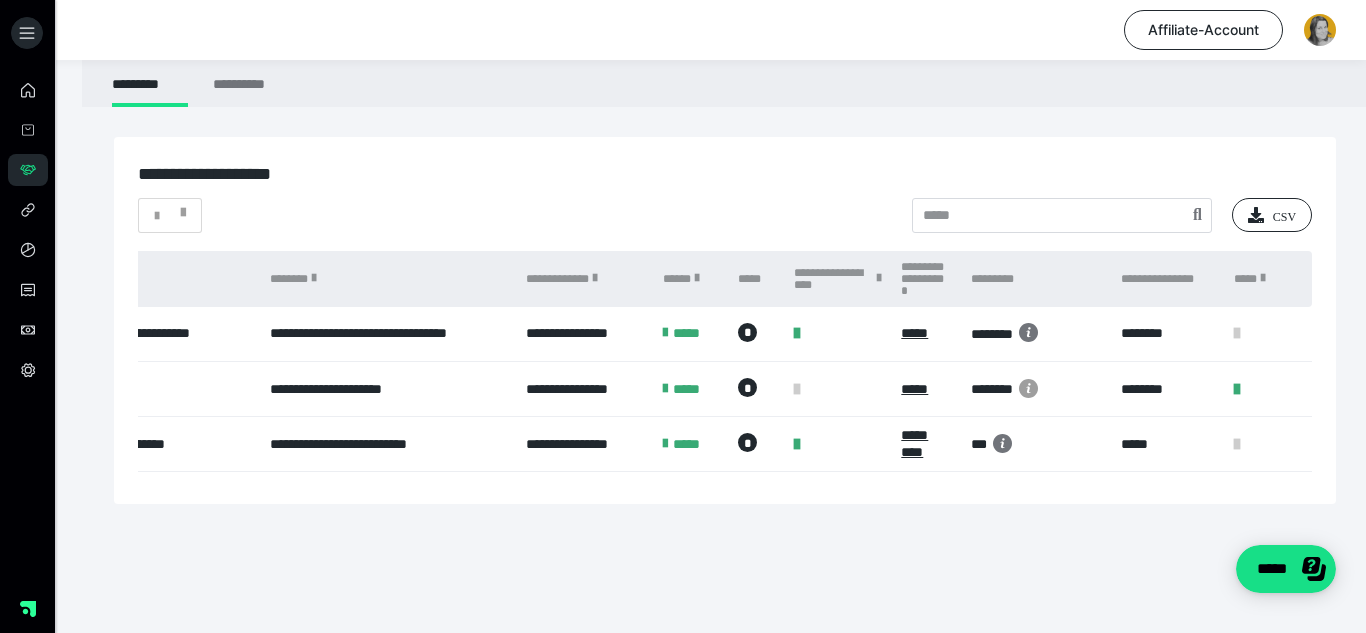 click 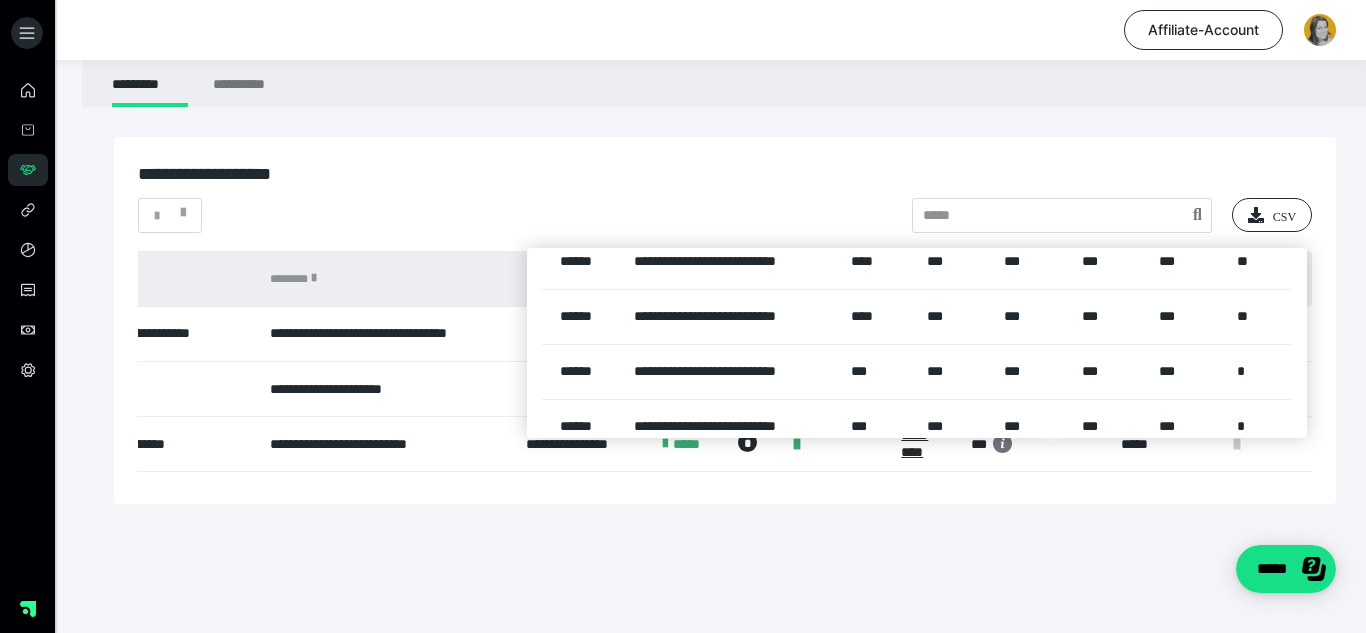scroll, scrollTop: 0, scrollLeft: 15, axis: horizontal 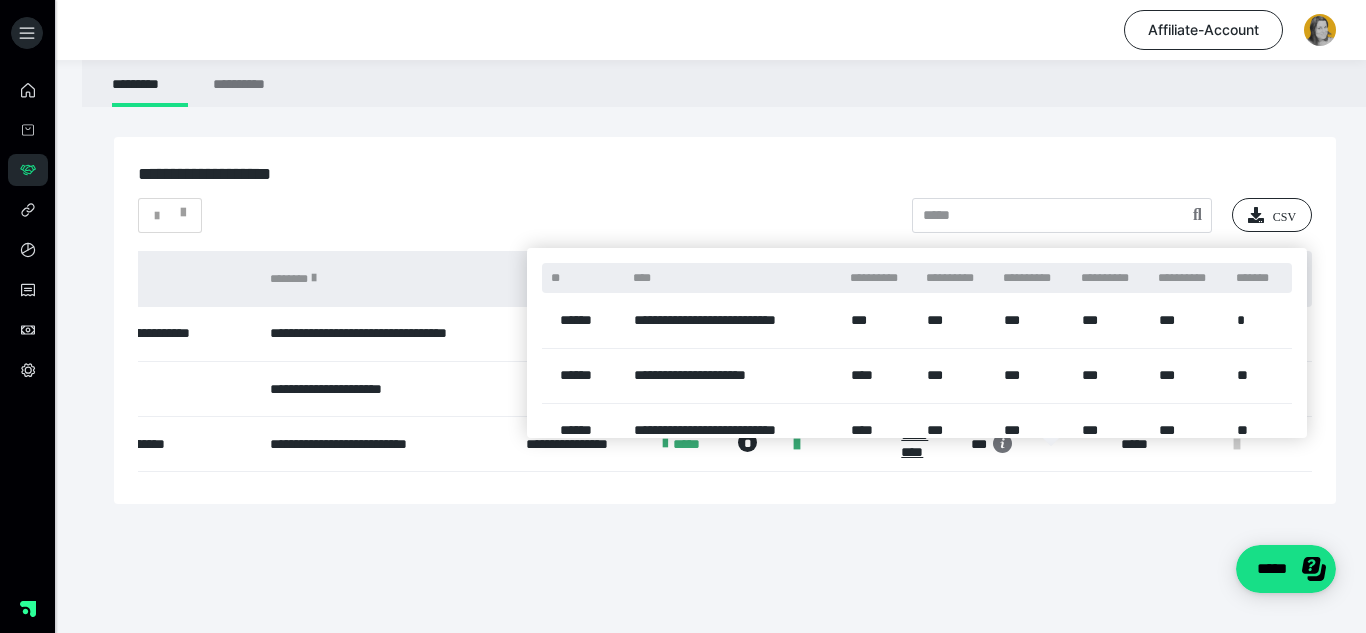 click on "**********" at bounding box center [765, 83] 